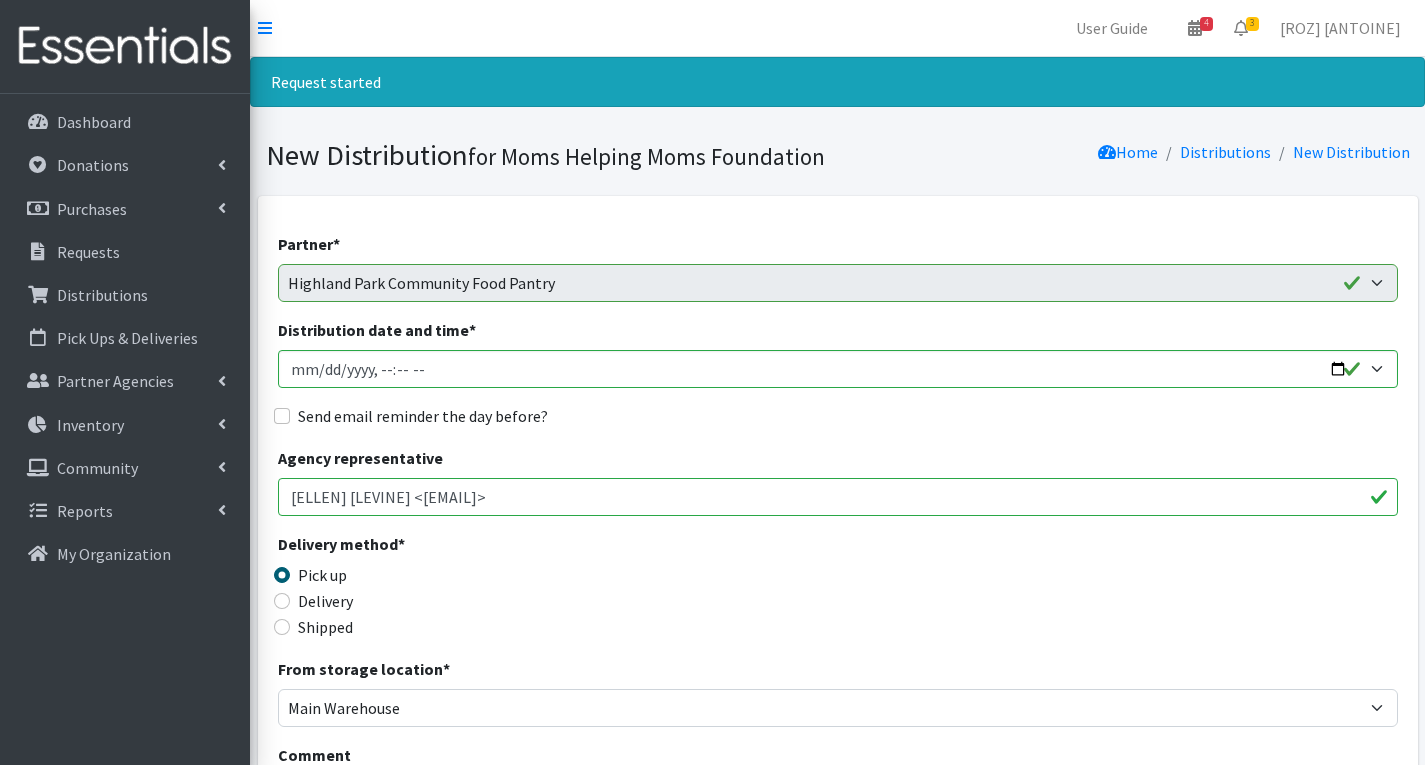 scroll, scrollTop: 1900, scrollLeft: 0, axis: vertical 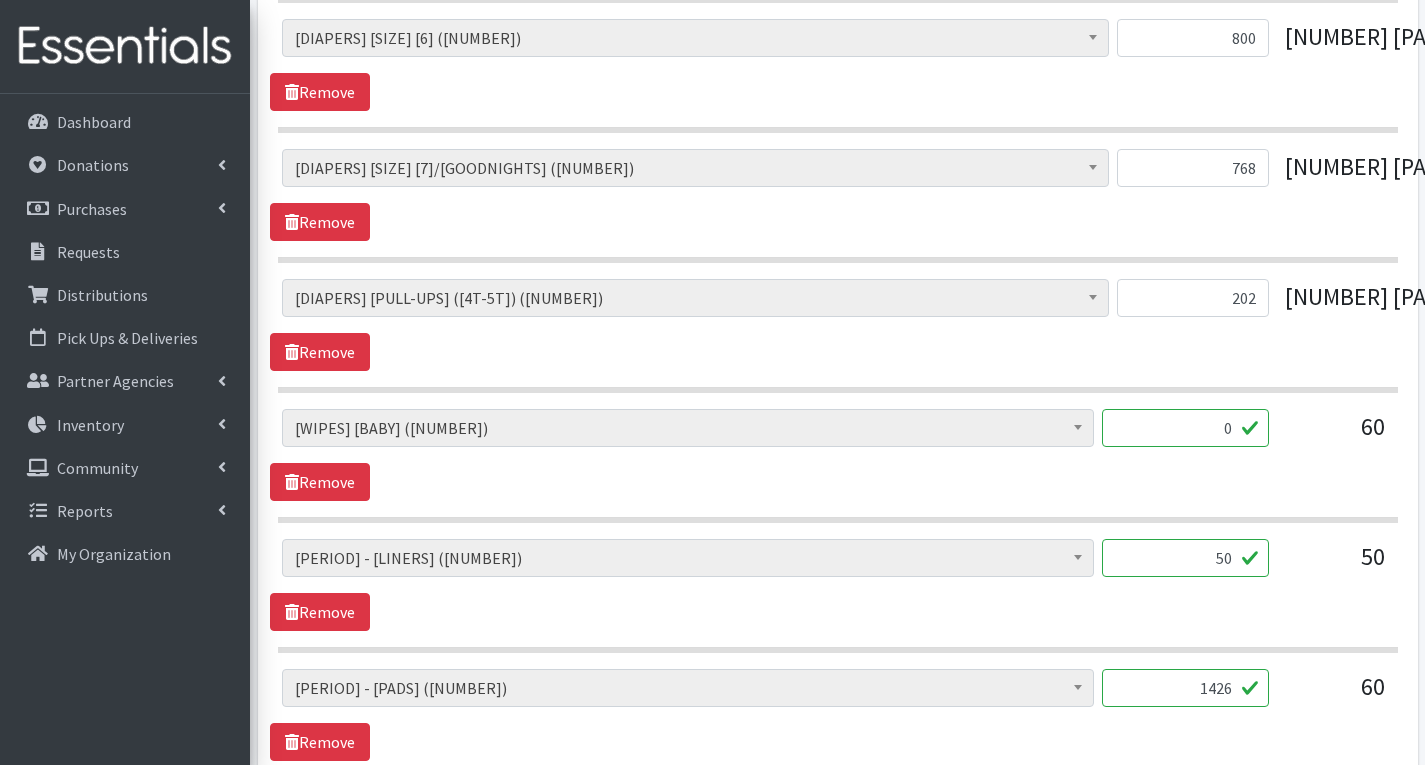 click on "0" at bounding box center (1185, 428) 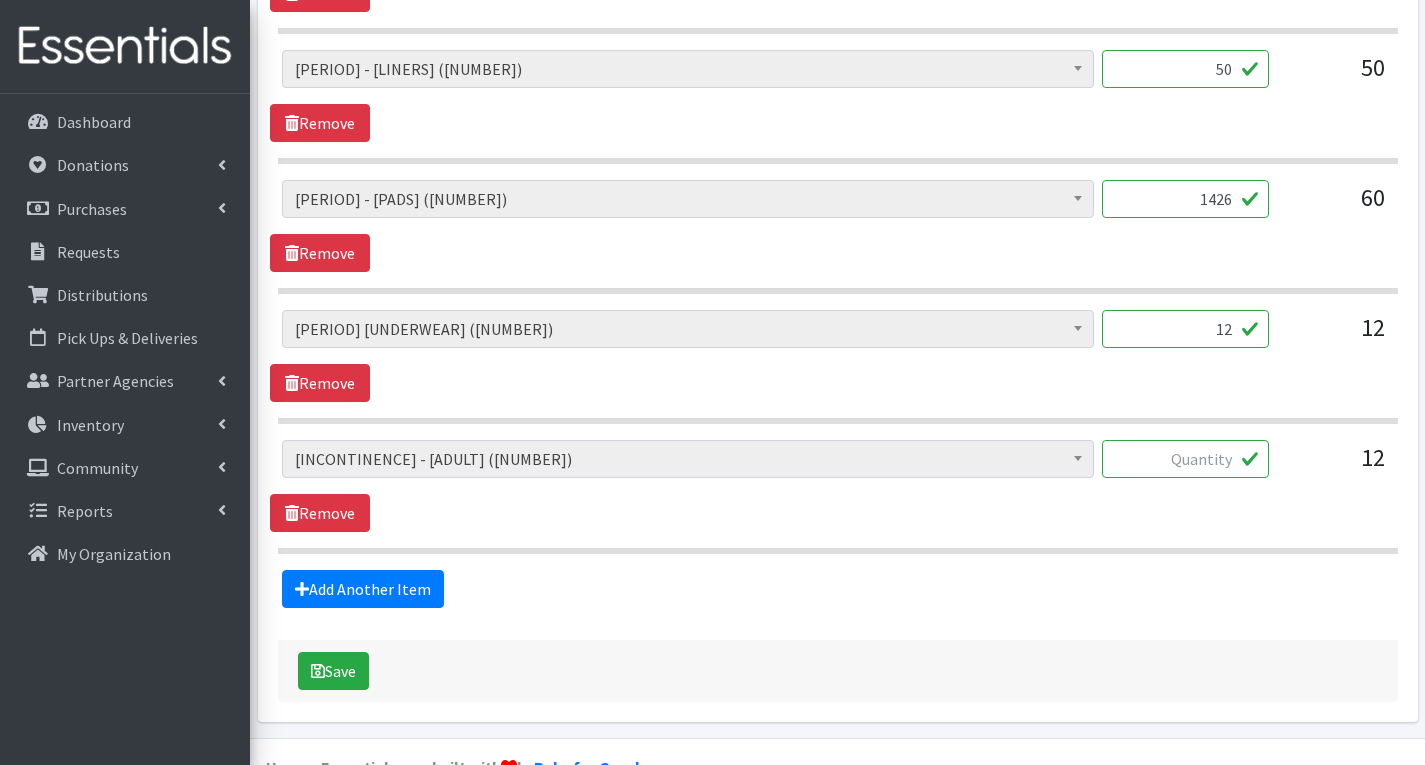 scroll, scrollTop: 2100, scrollLeft: 0, axis: vertical 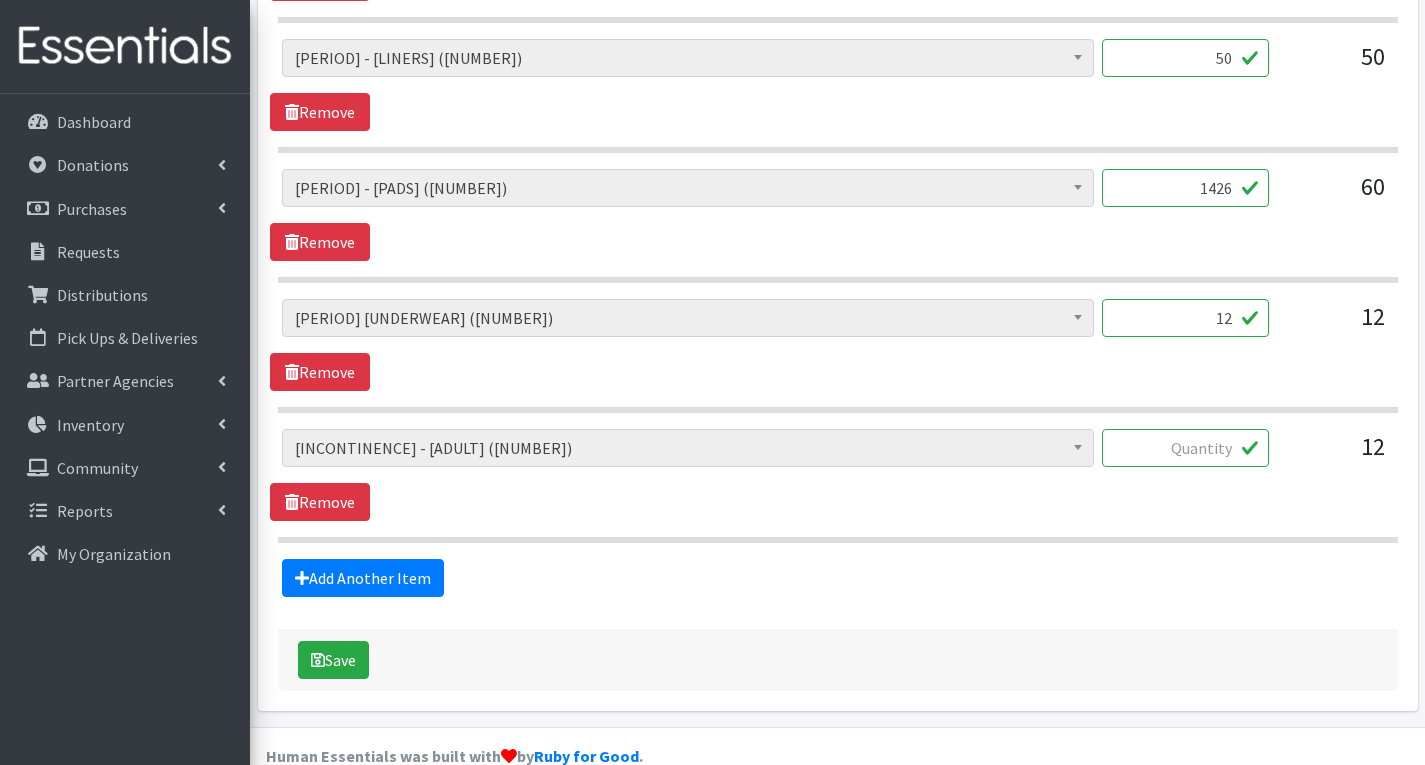 type on "1360" 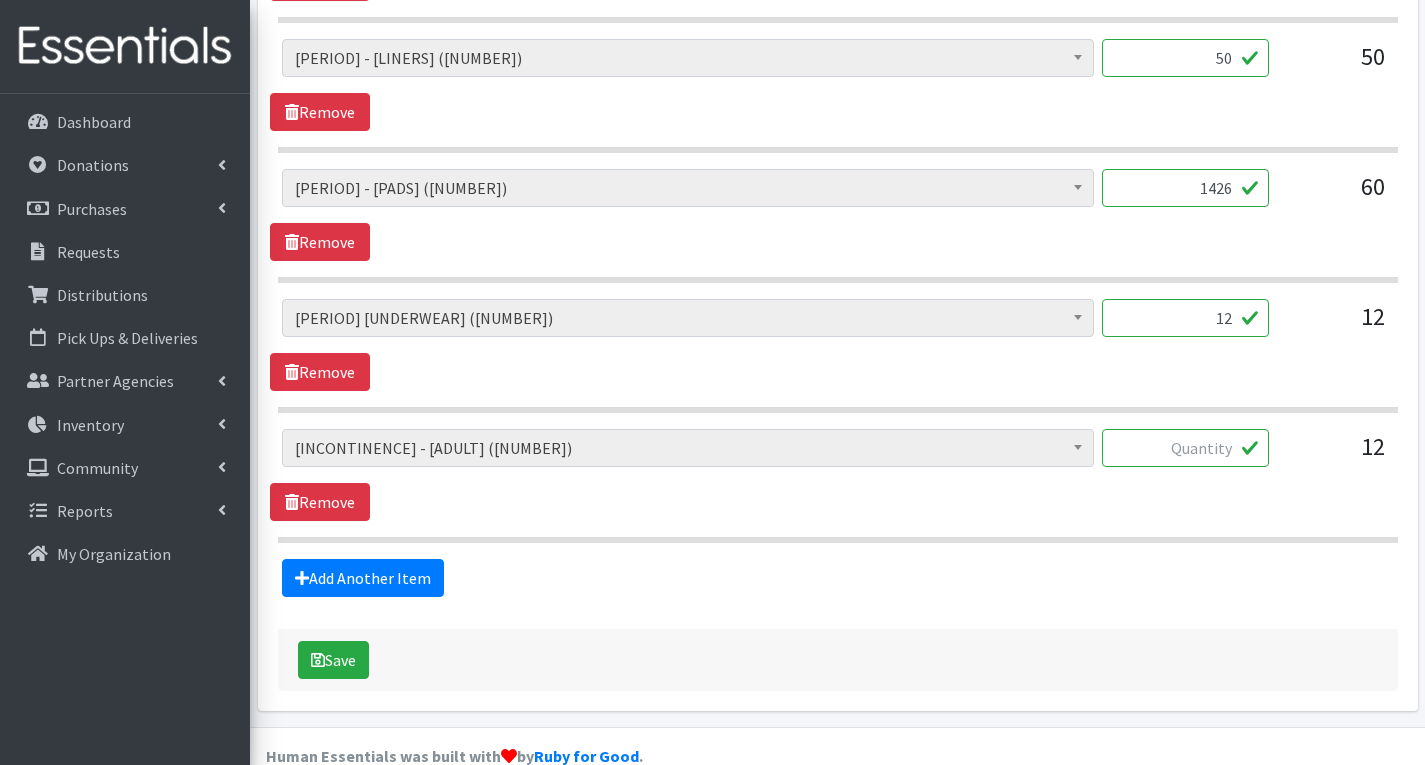 click at bounding box center (1185, 448) 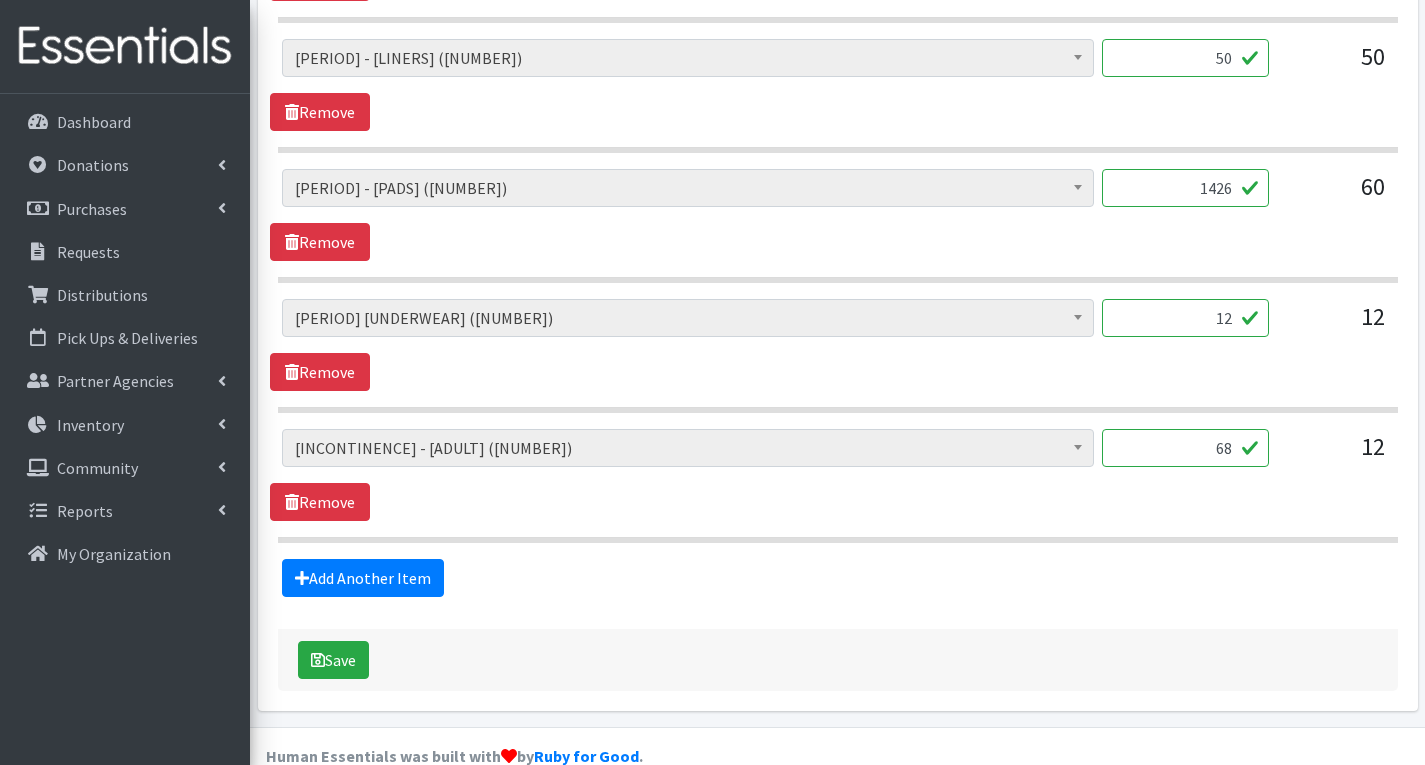 type on "6" 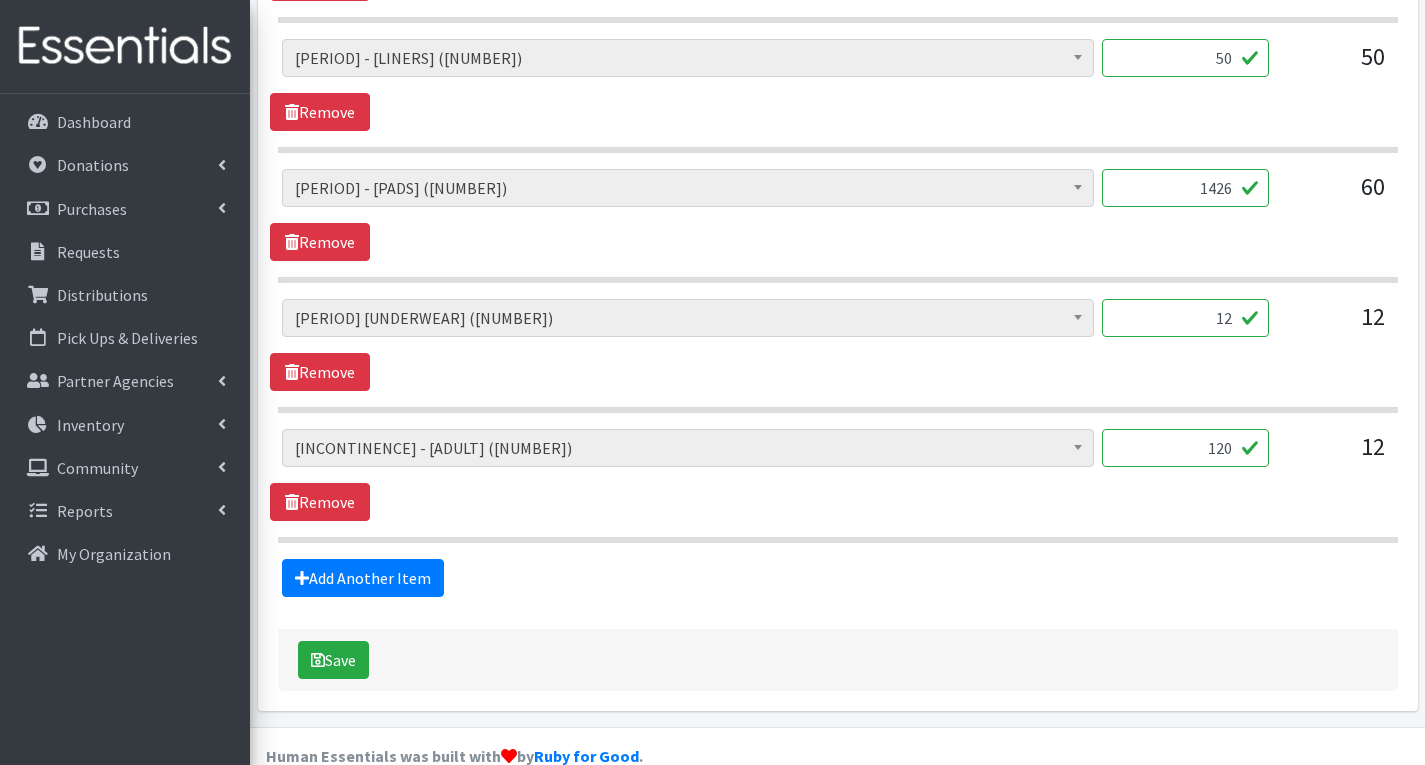 type on "120" 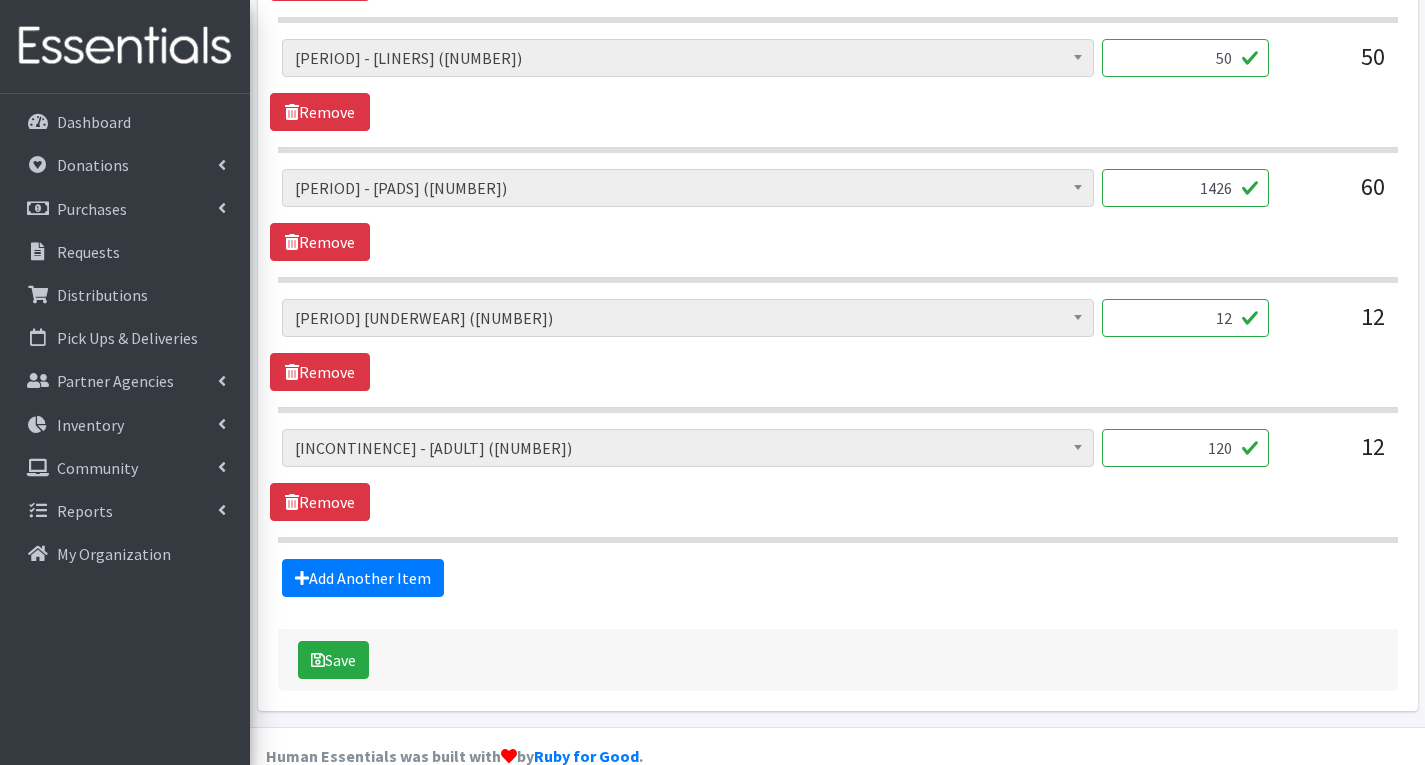 click on "# of Children this order will serve (83390)
# of Individuals Living in Household (46018)
Activity Mat (9866)
Baby Carriers (9564)
Bath Tubs (916)
Bed Pads (5190)
Bibs (4561)
Birthday Box - Boy (60)
Birthday Box - Girl (69)
Blankets/Swaddlers/Sleepsacks (1689)
Books (5416)
Bottles (8534)
Breast Pump (10001)
Bundle Me's (8939)
Car Seat - 3in1 up to 80 lbs. (0)
Car Seat - Infant up to 22lbs. w/ handle (17)" at bounding box center [837, 475] 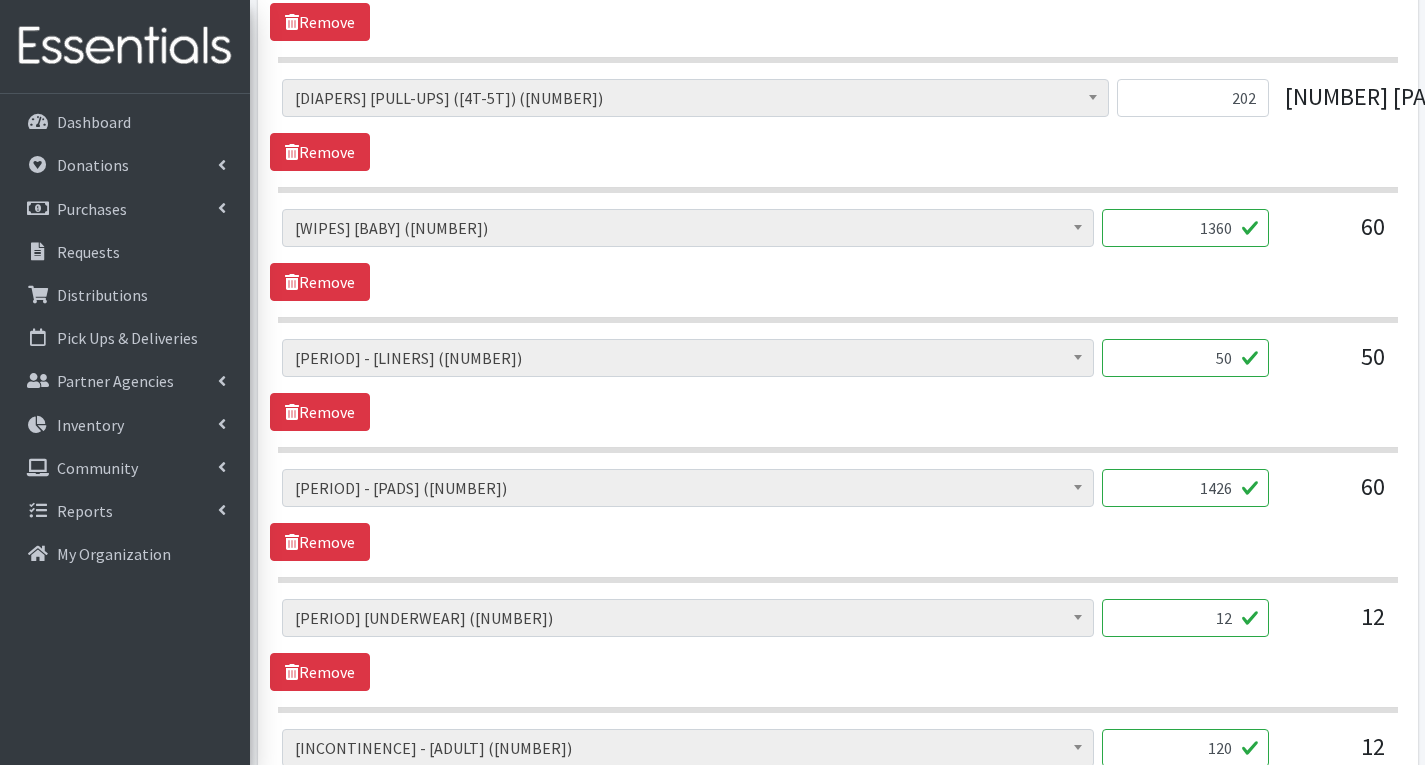 scroll, scrollTop: 1700, scrollLeft: 0, axis: vertical 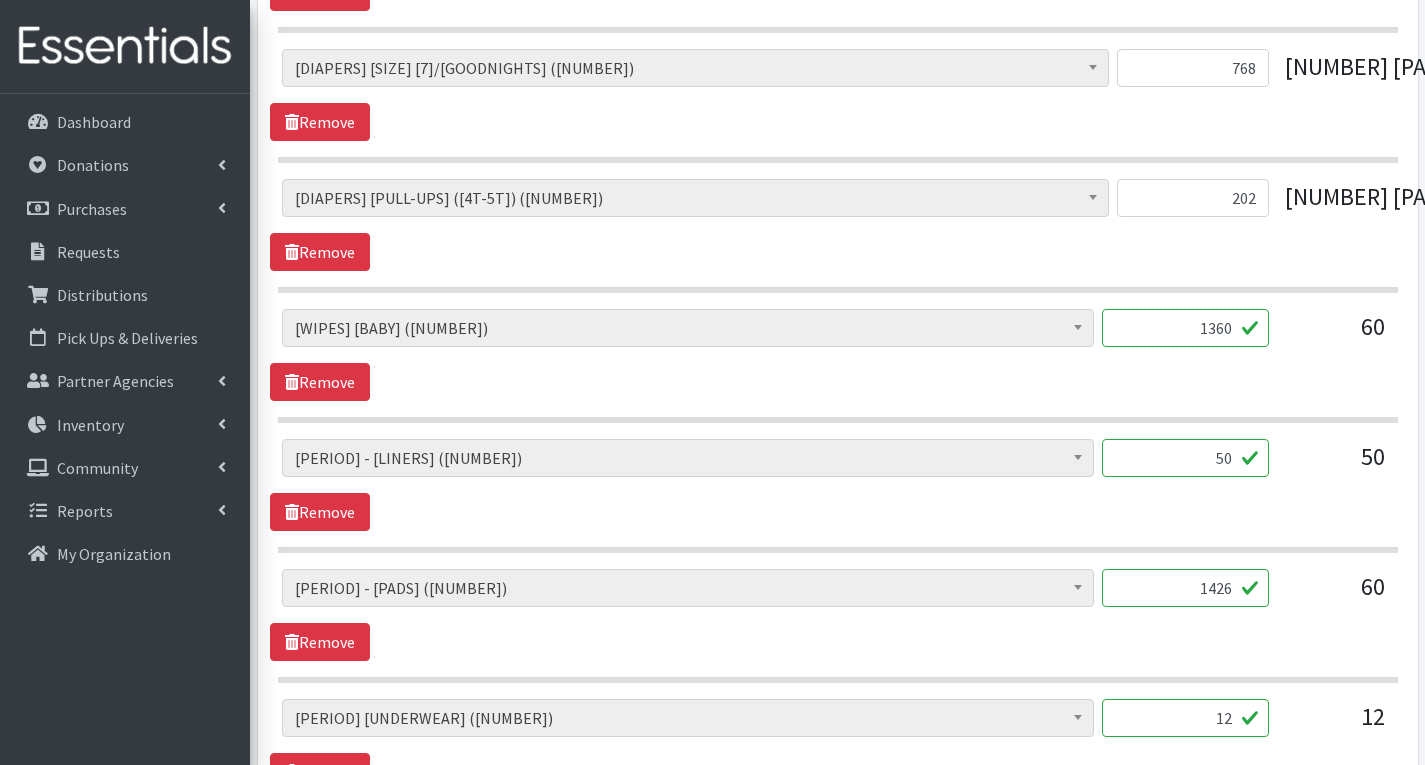 click on "50" at bounding box center (1185, 458) 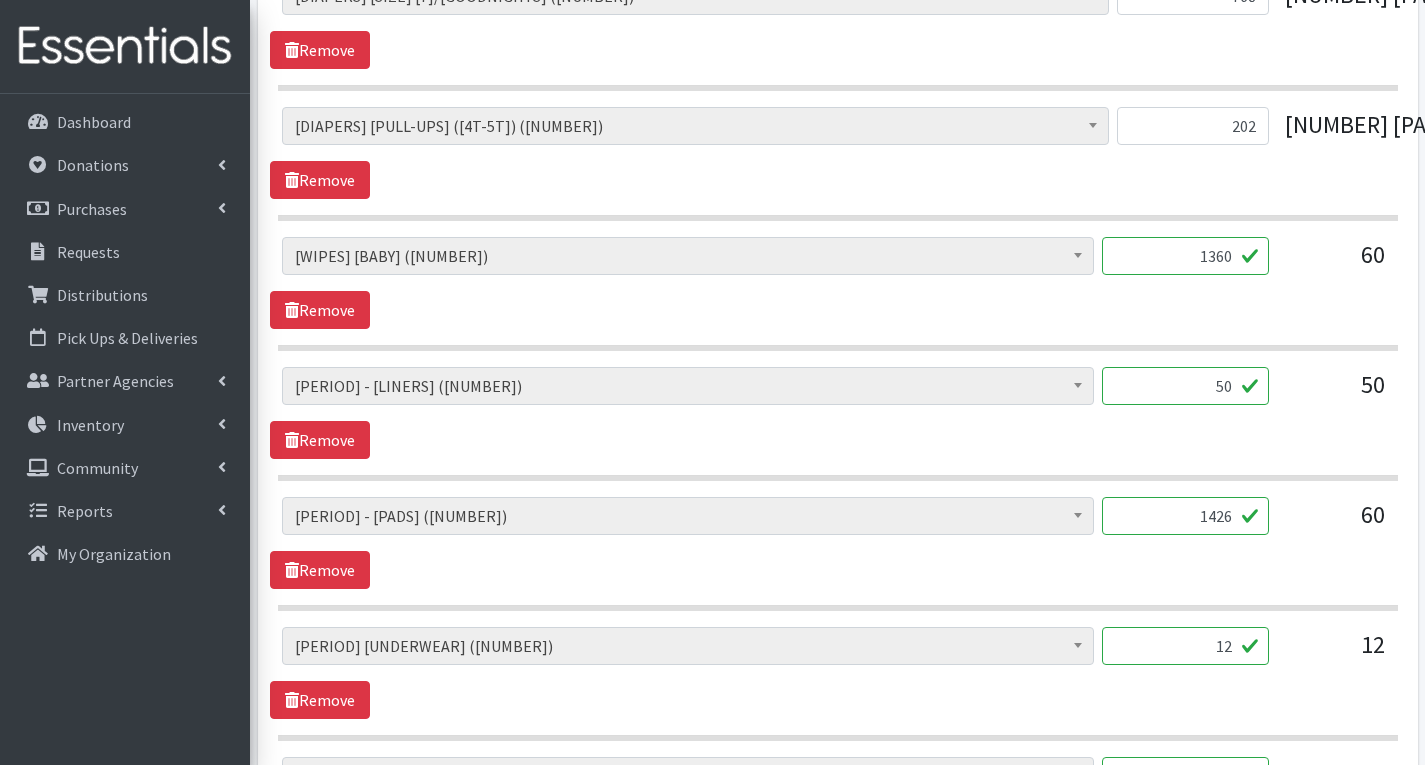 scroll, scrollTop: 1700, scrollLeft: 0, axis: vertical 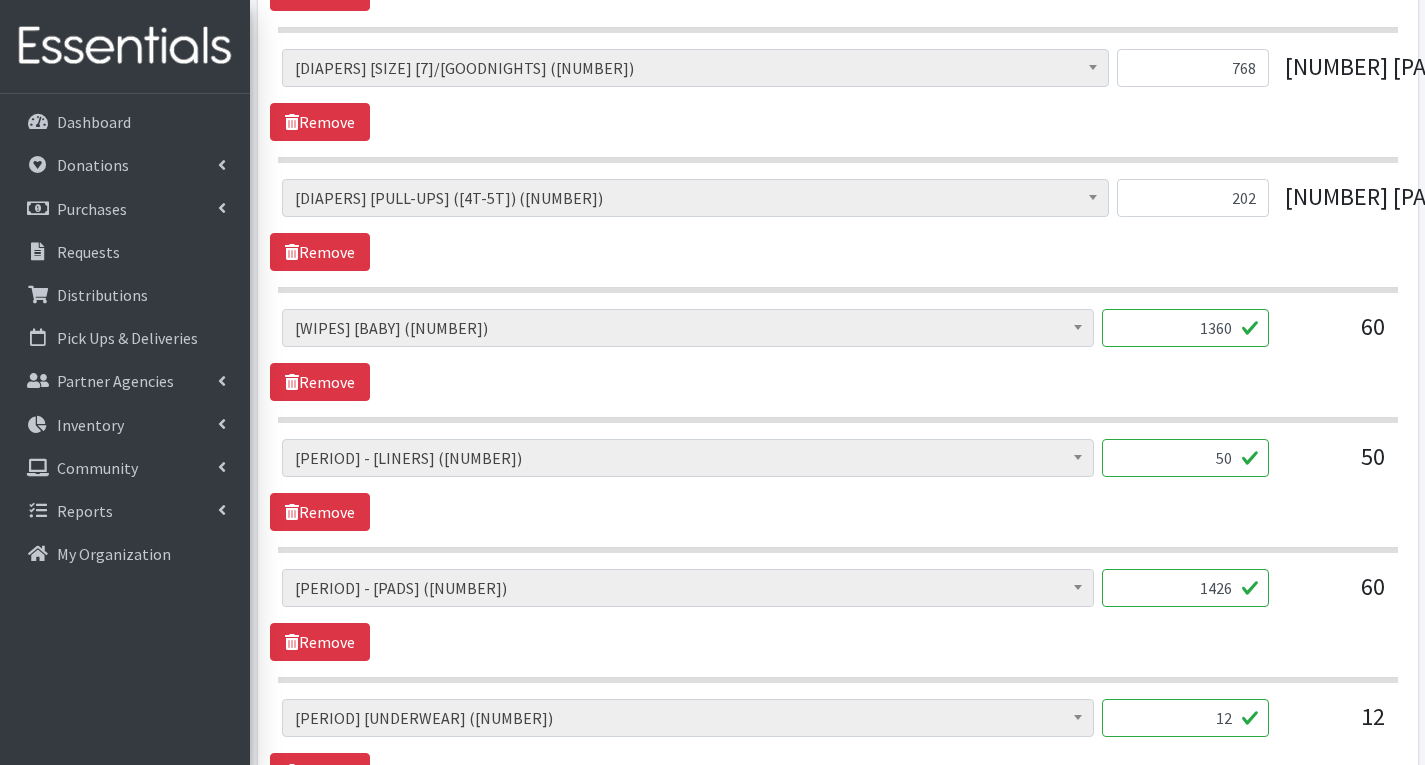 type on "5" 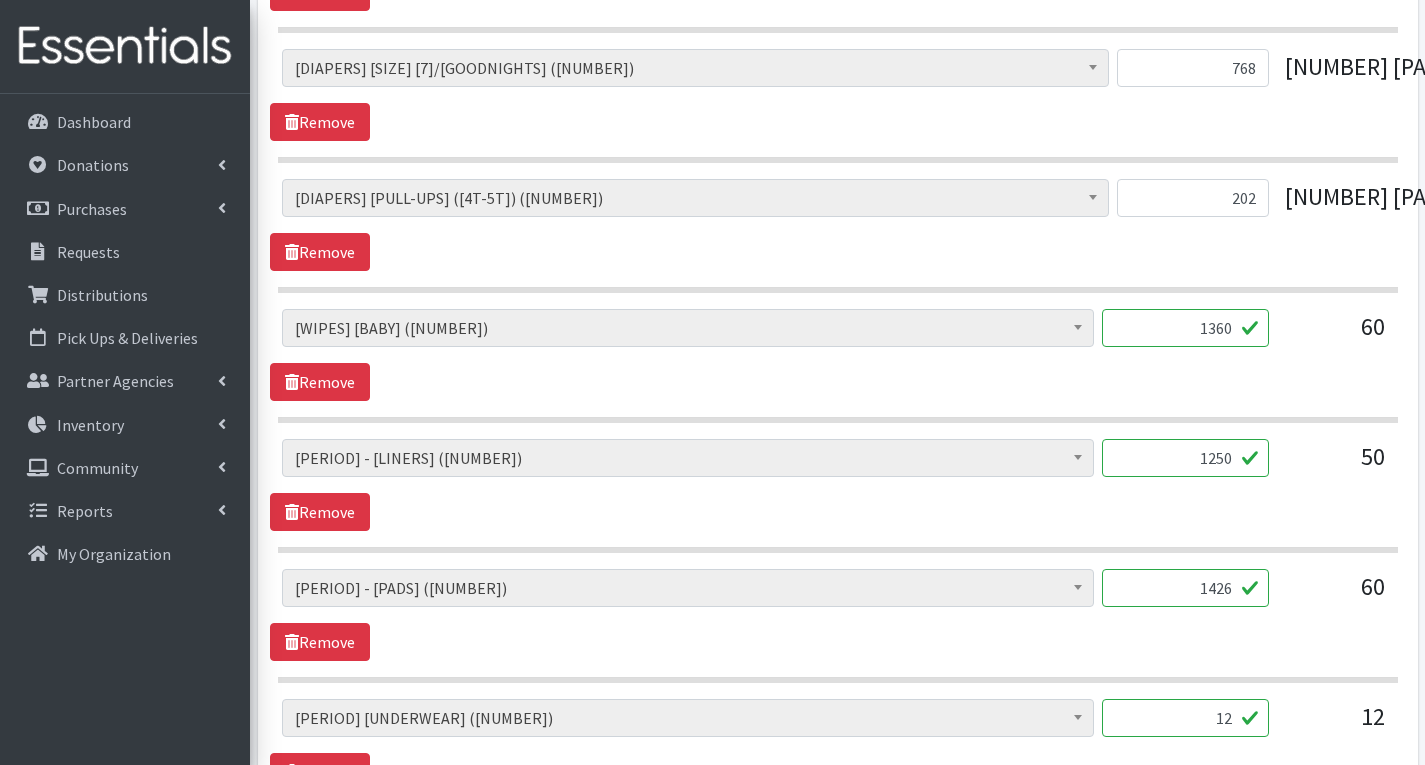 type on "1250" 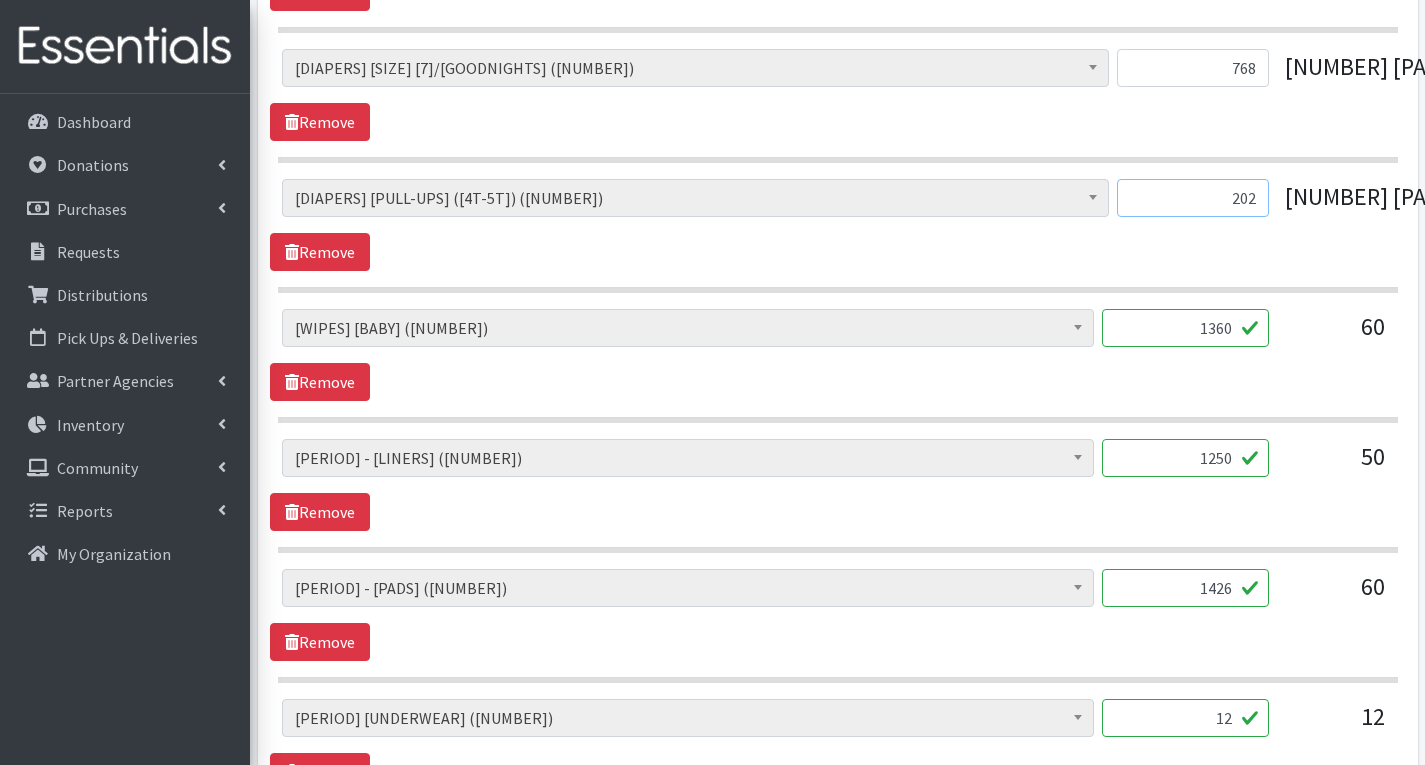 click on "202" at bounding box center (1193, 198) 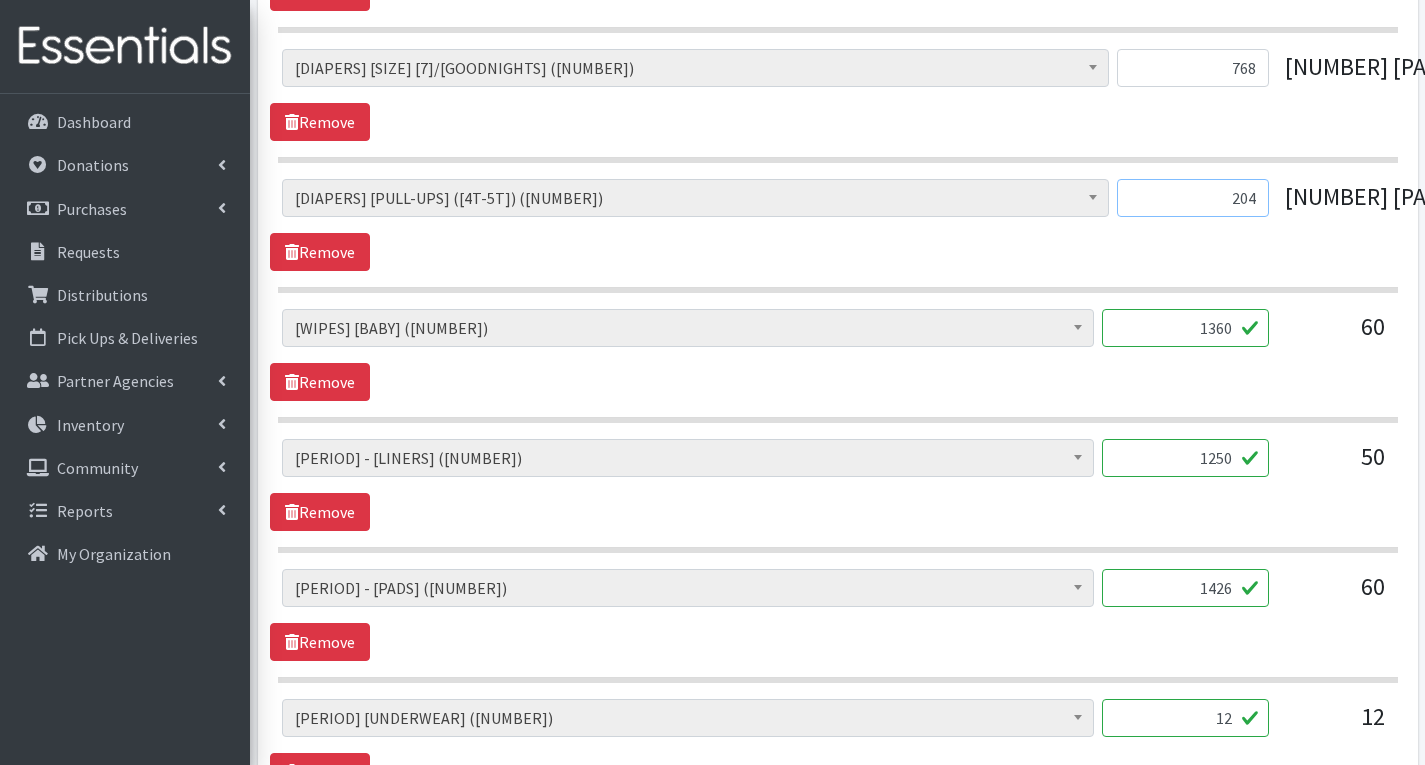 type on "204" 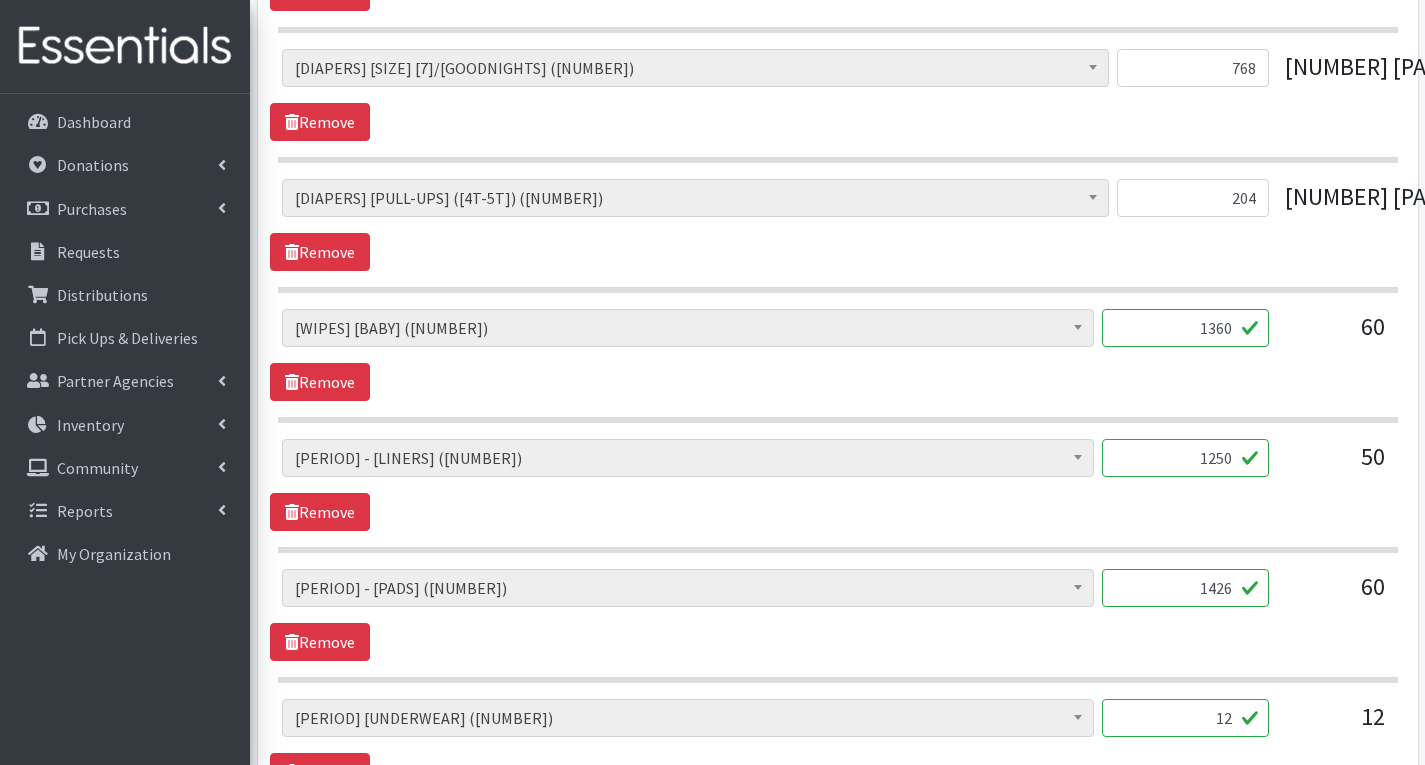 click on "# of Children this order will serve (83390)
# of Individuals Living in Household (46018)
Activity Mat (9866)
Baby Carriers (9564)
Bath Tubs (916)
Bed Pads (5190)
Bibs (4561)
Birthday Box - Boy (60)
Birthday Box - Girl (69)
Blankets/Swaddlers/Sleepsacks (1689)
Books (5416)
Bottles (8534)
Breast Pump (10001)
Bundle Me's (8939)
Car Seat - 3in1 up to 80 lbs. (0)
Car Seat - Infant up to 22lbs. w/ handle (17)" at bounding box center [838, 366] 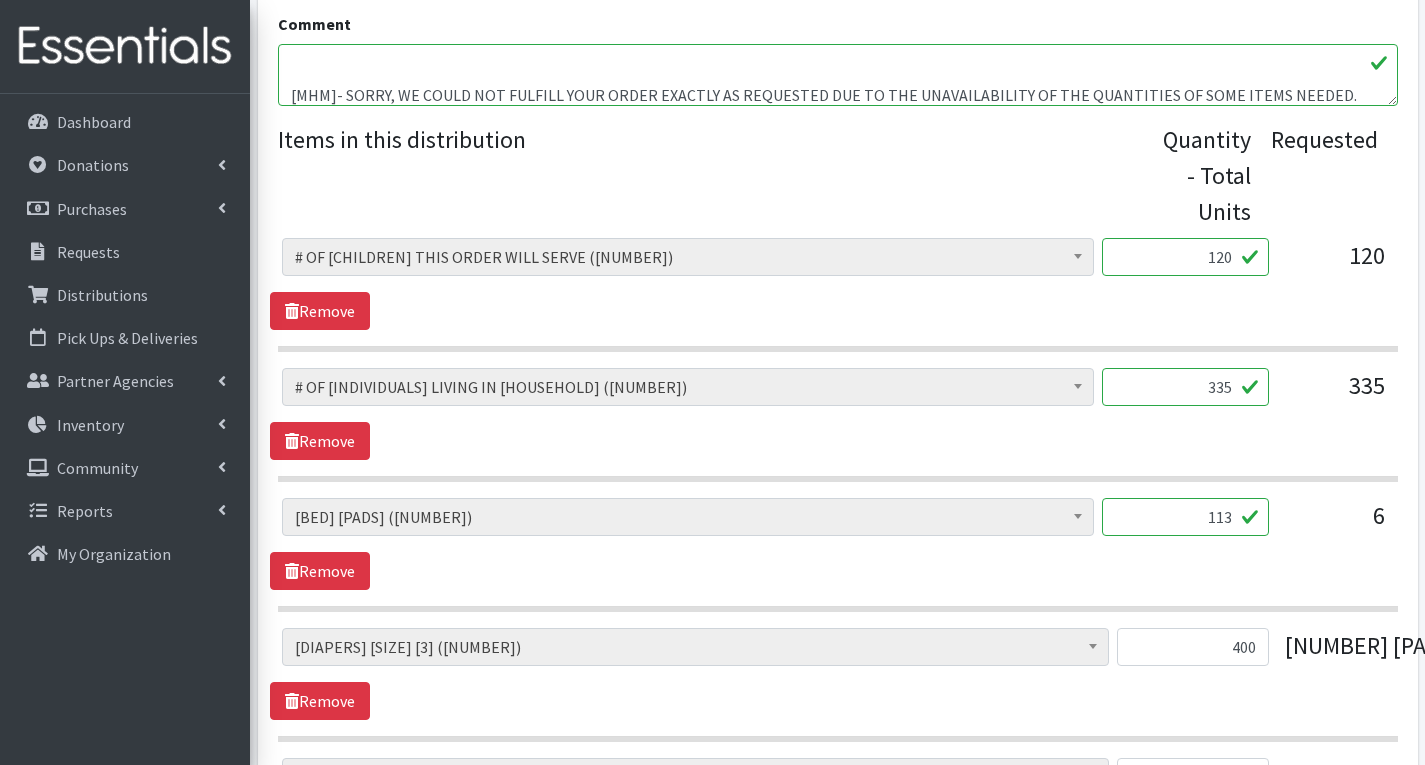 scroll, scrollTop: 700, scrollLeft: 0, axis: vertical 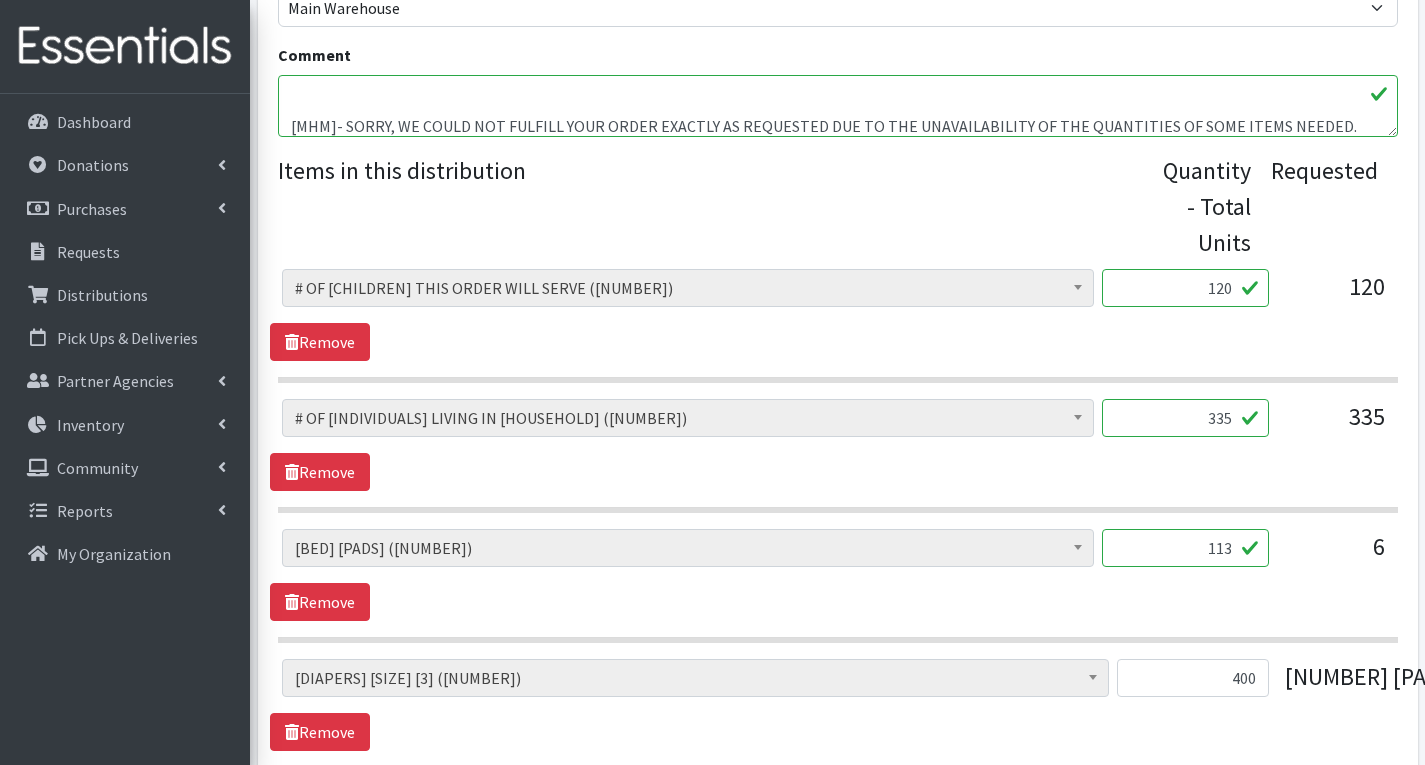 click on "Period underwear-if available, we would like larger sizes. Incontinence adult-we prefer size large. Bed pads-6 packs. Thank you." at bounding box center (838, 106) 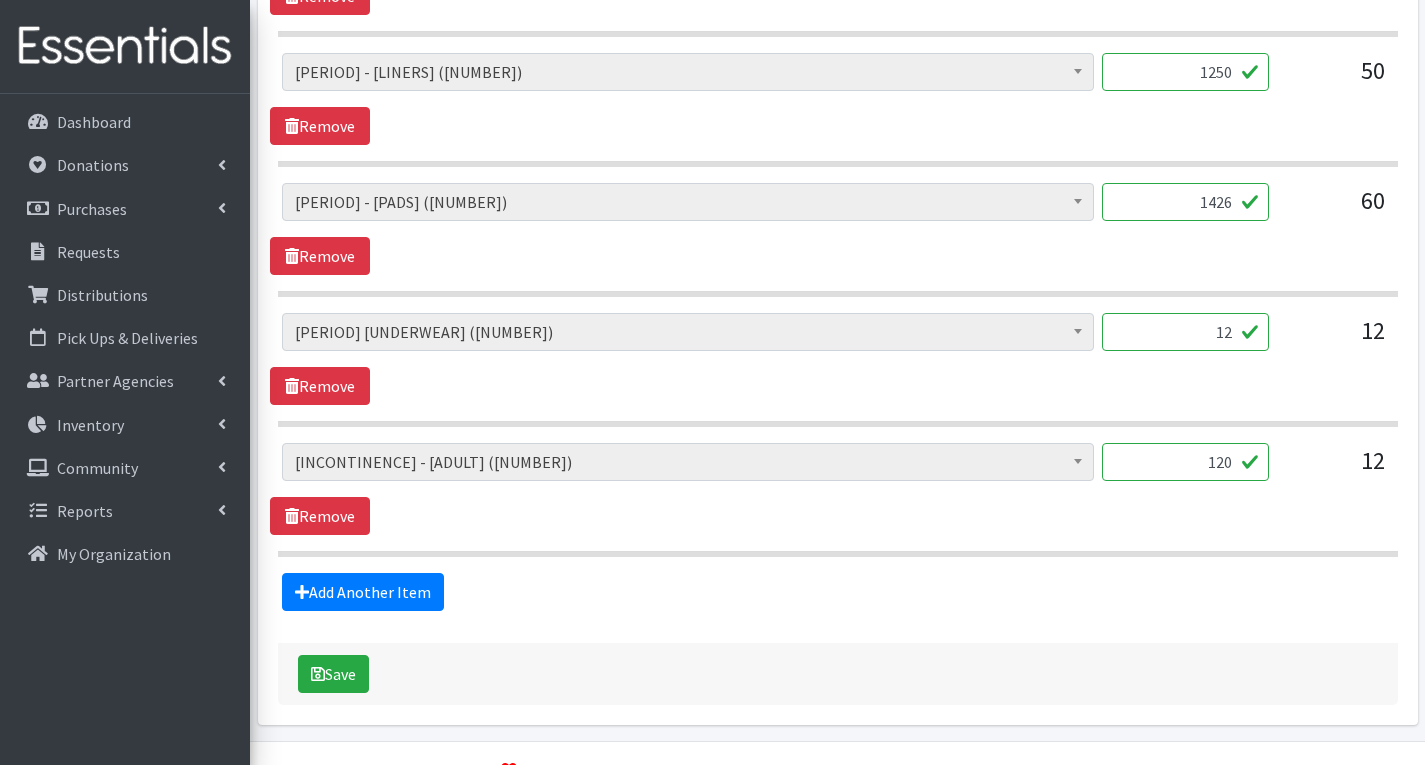 scroll, scrollTop: 2137, scrollLeft: 0, axis: vertical 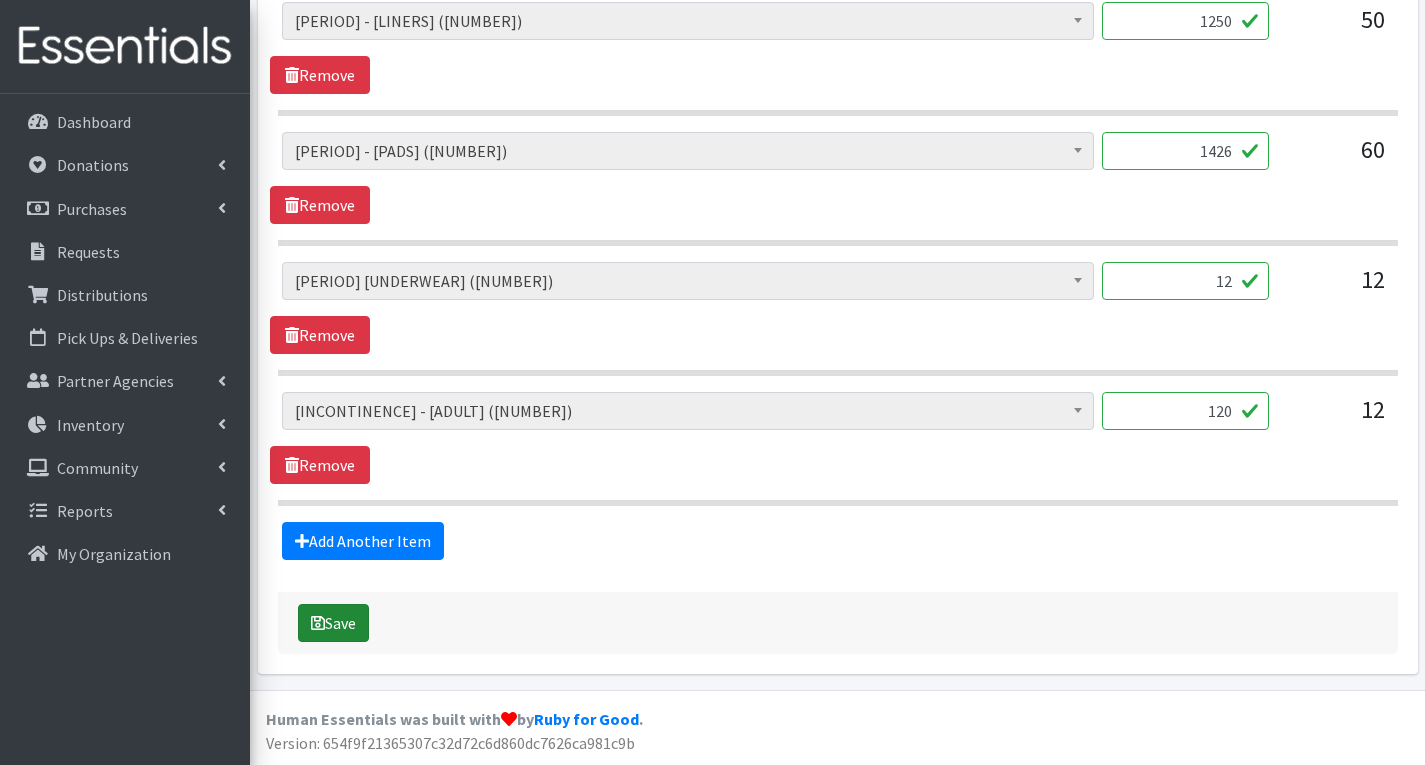 type on "Period underwear-if available, we would like larger sizes. Incontinence adult-we prefer size large. Bed pads-6 packs. Thank you.
MHM- Sorry, we could not fulfill your order exactly as requested due to the unavailability of the quantities of some items needed. There are no more wipes, no more size 4 diapers and no large period underwear(only small)." 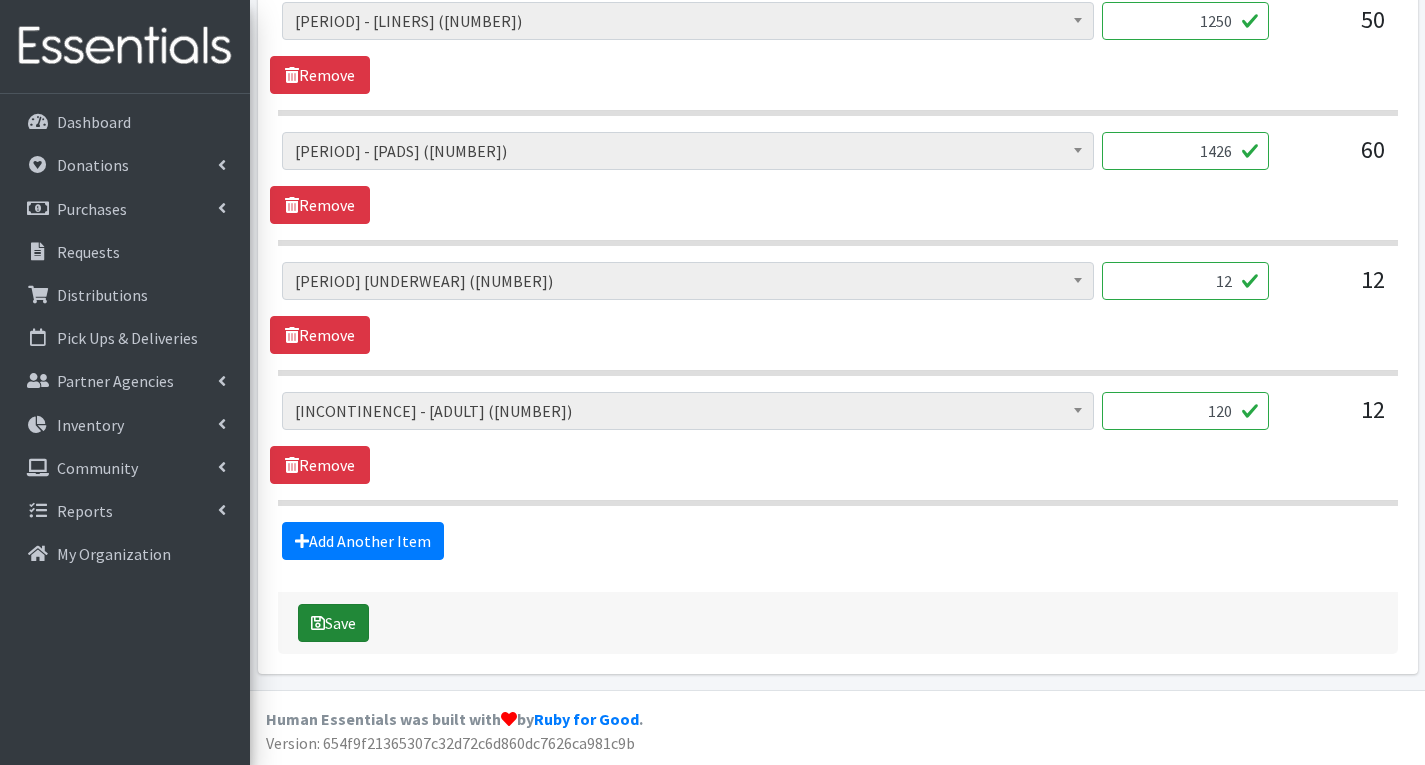click on "Save" at bounding box center [333, 623] 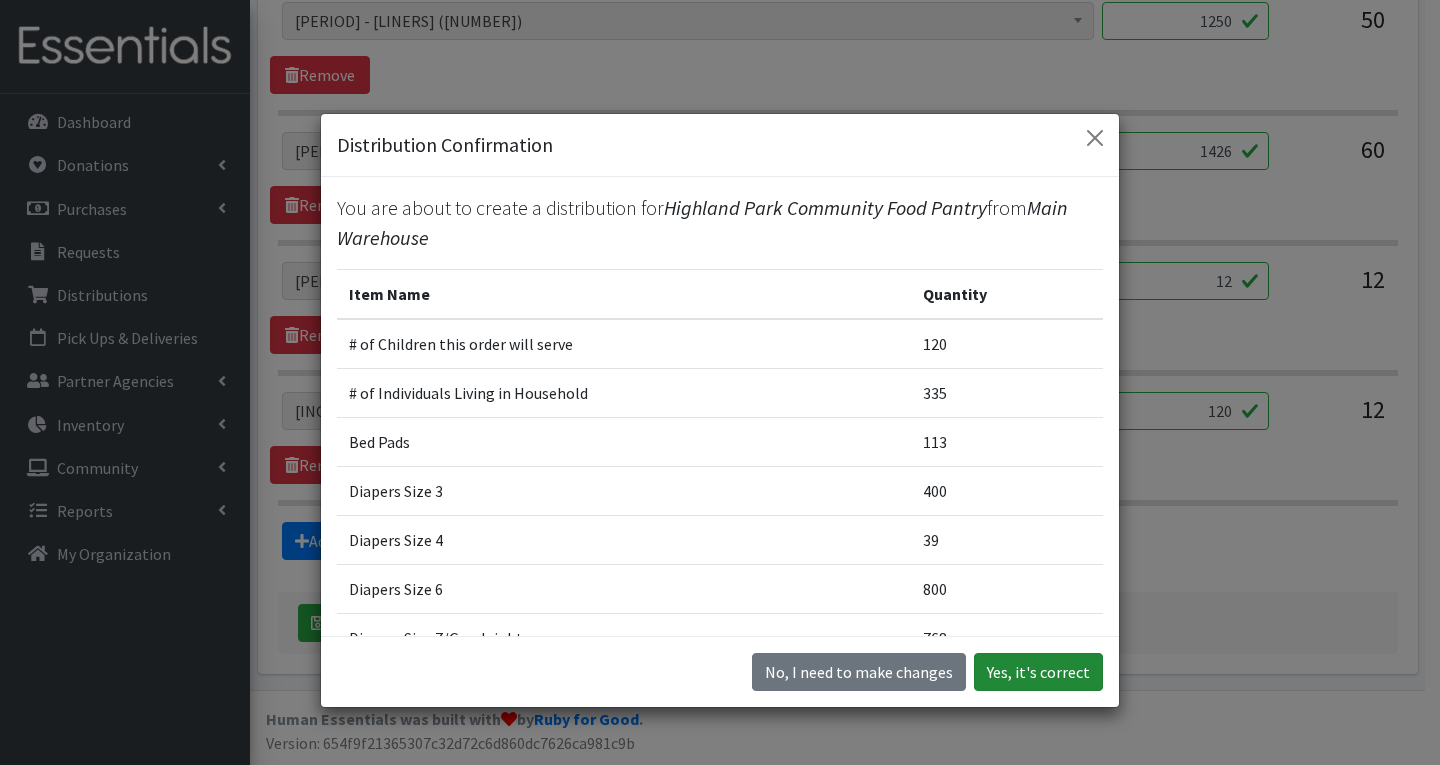 click on "Yes, it's correct" at bounding box center [1038, 672] 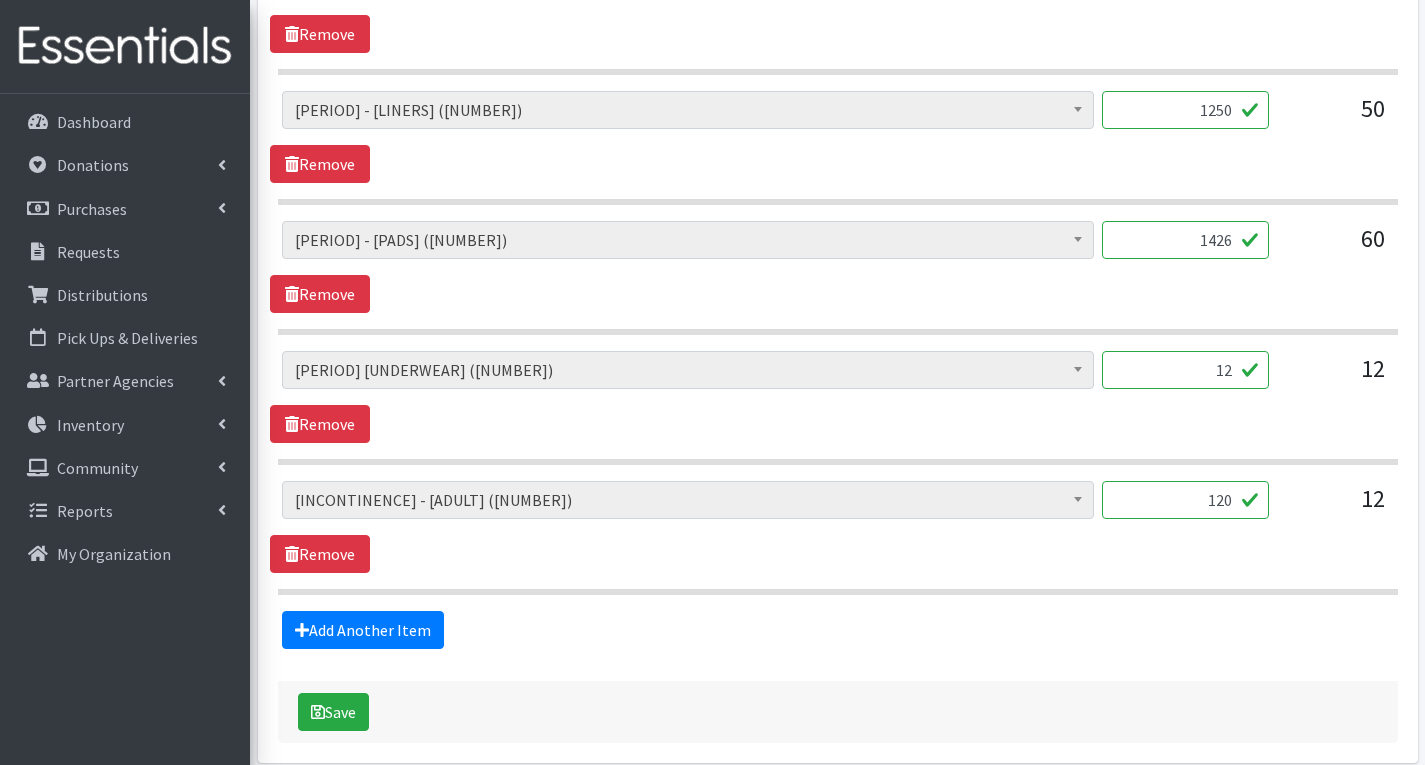 scroll, scrollTop: 2161, scrollLeft: 0, axis: vertical 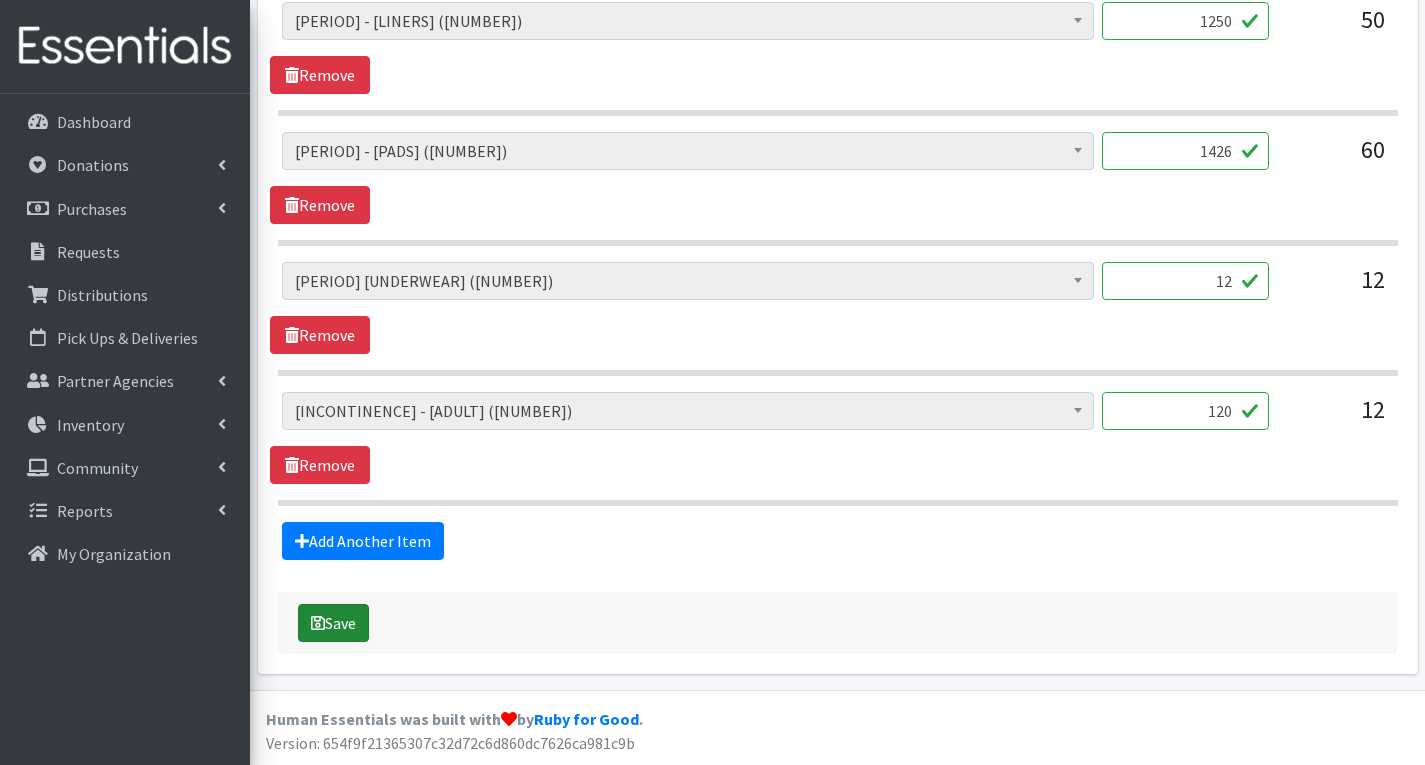 click on "Save" at bounding box center (333, 623) 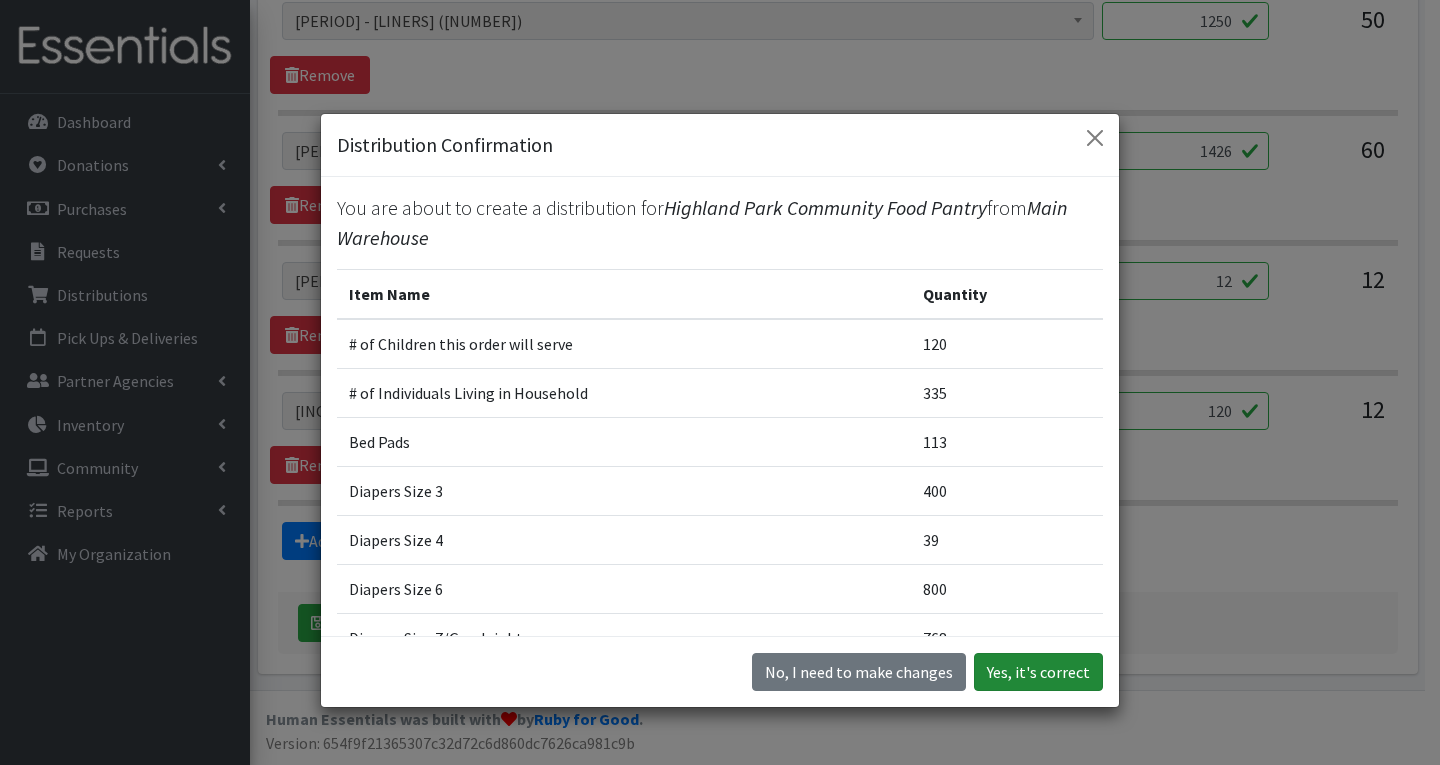 click on "Yes, it's correct" at bounding box center [1038, 672] 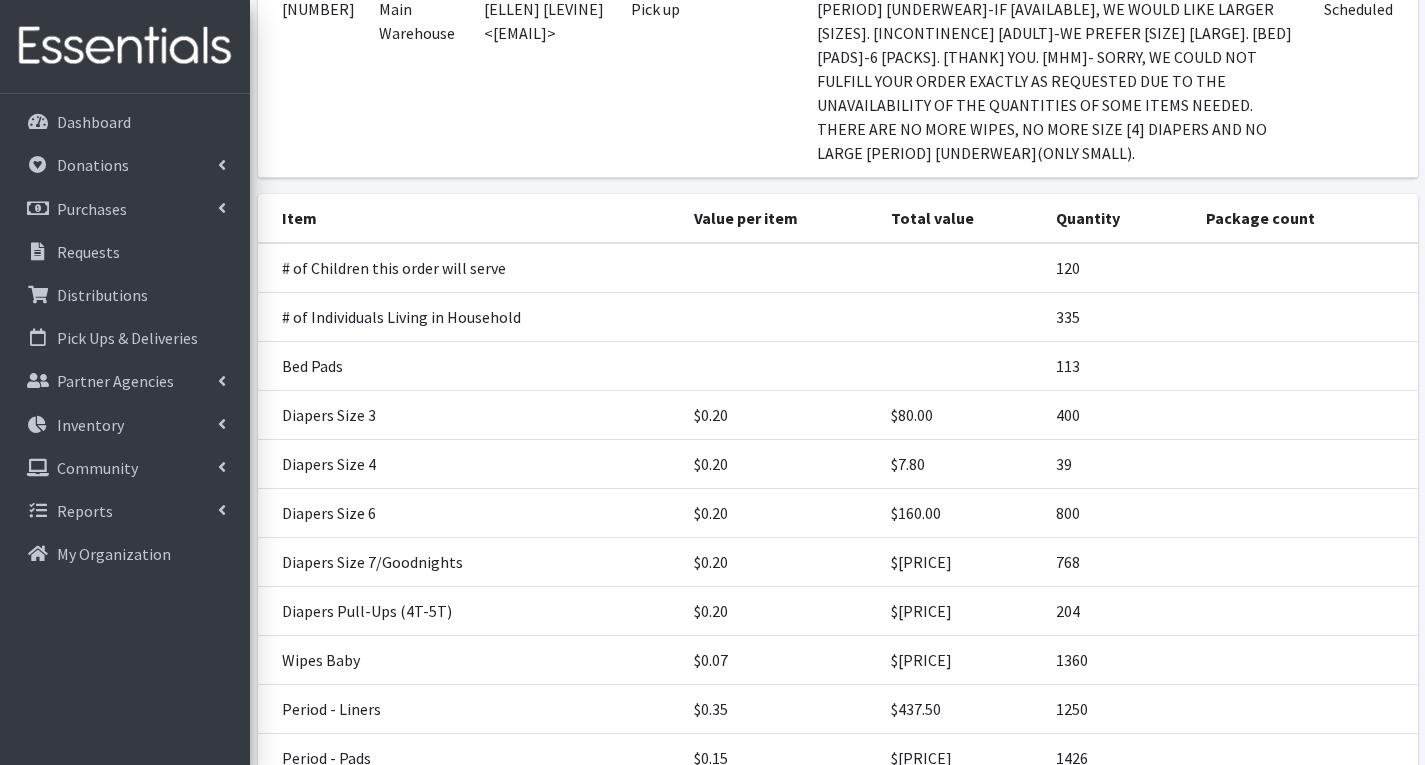 scroll, scrollTop: 0, scrollLeft: 0, axis: both 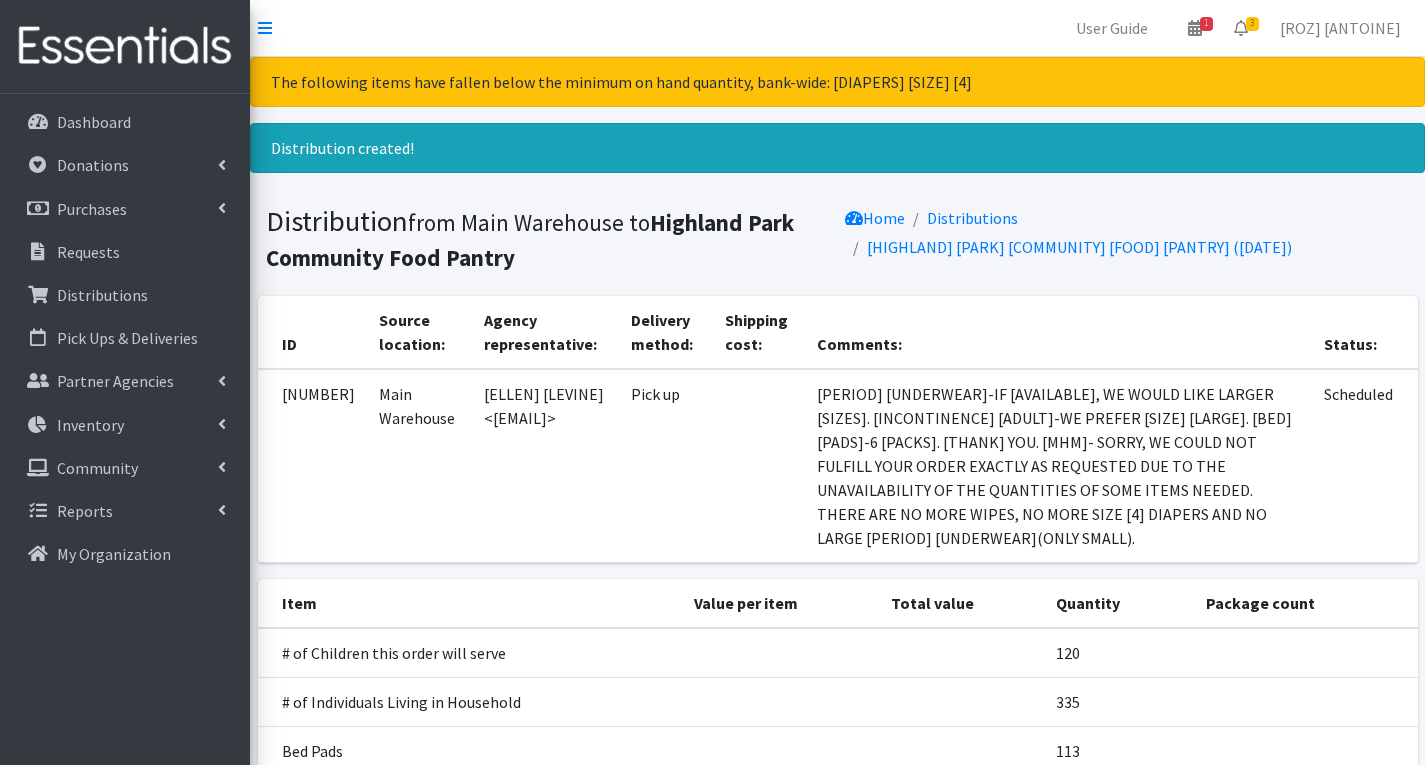 drag, startPoint x: 458, startPoint y: 421, endPoint x: 622, endPoint y: 436, distance: 164.68454 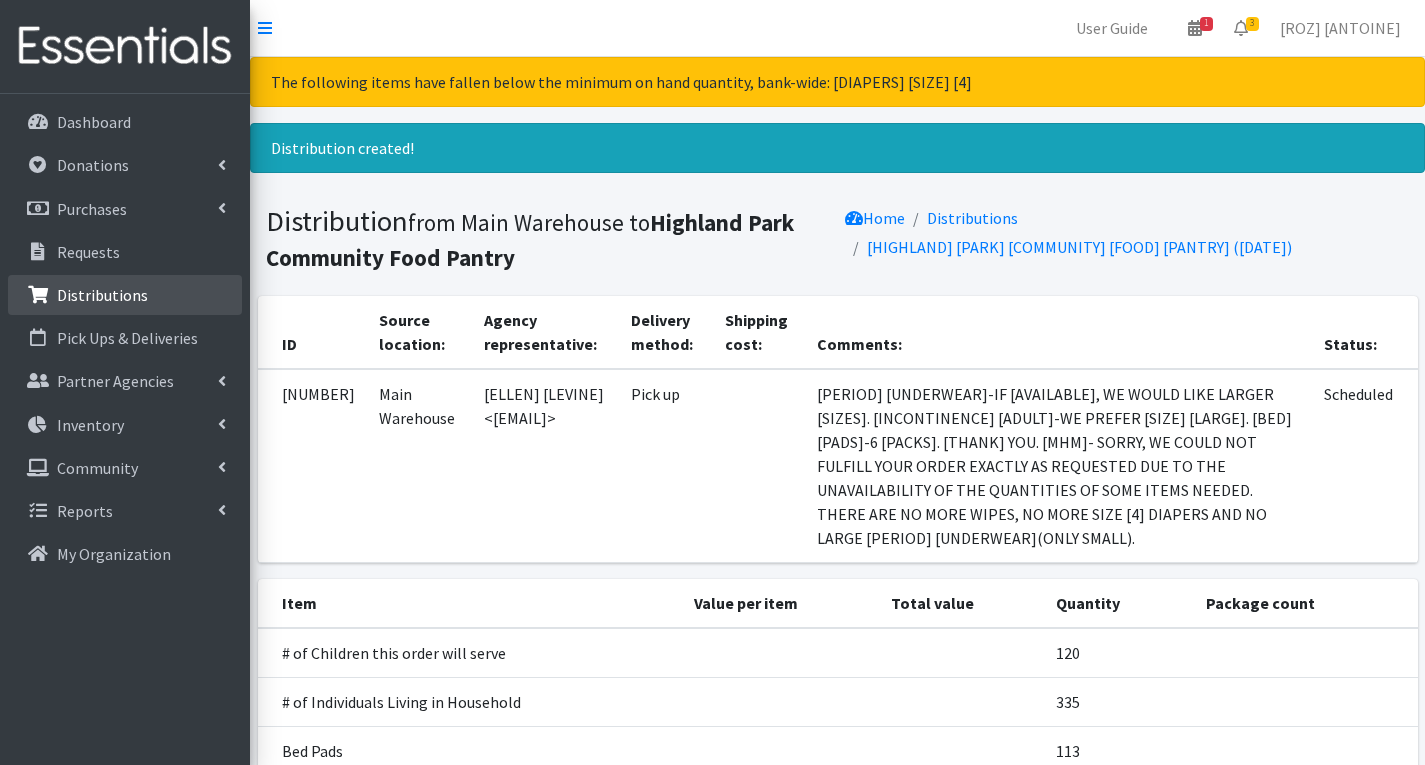 click on "Distributions" at bounding box center (102, 295) 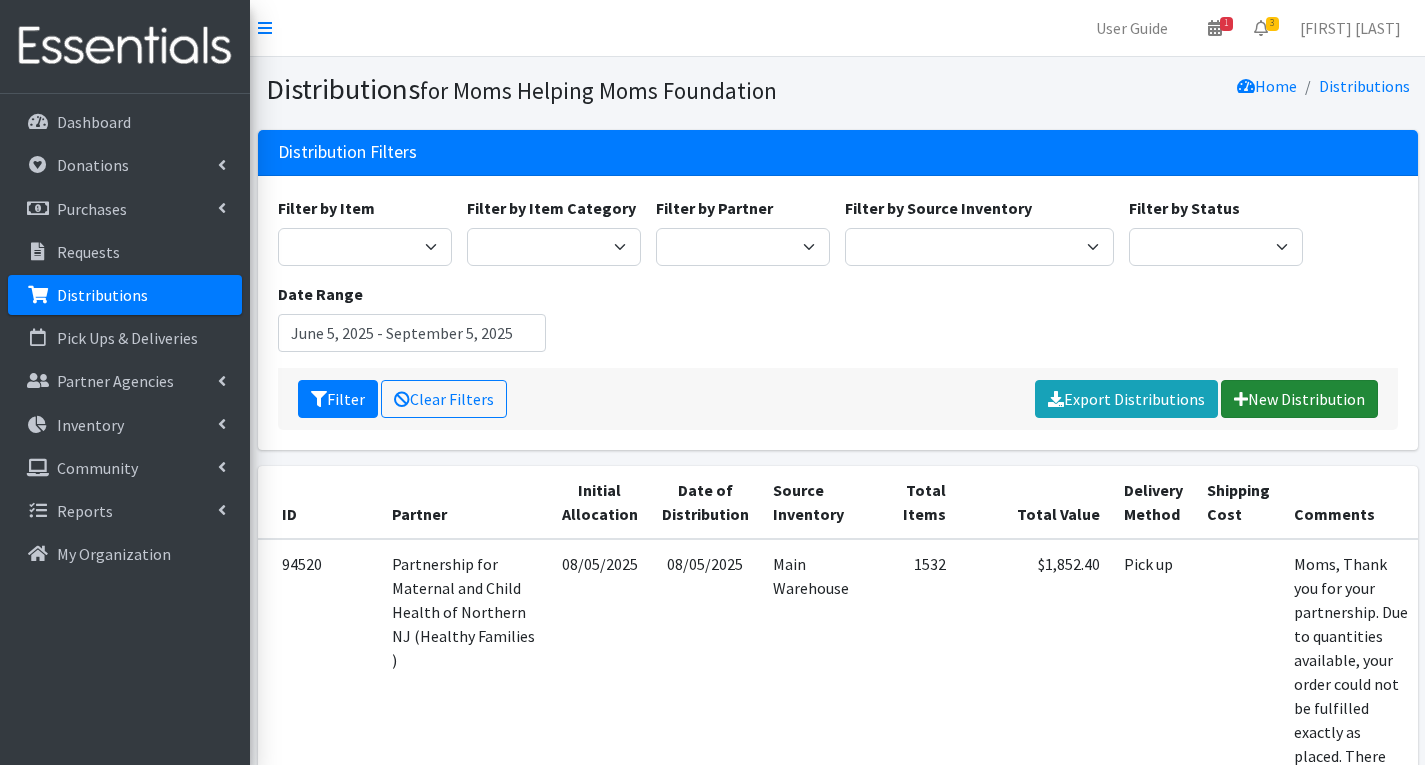 scroll, scrollTop: 0, scrollLeft: 0, axis: both 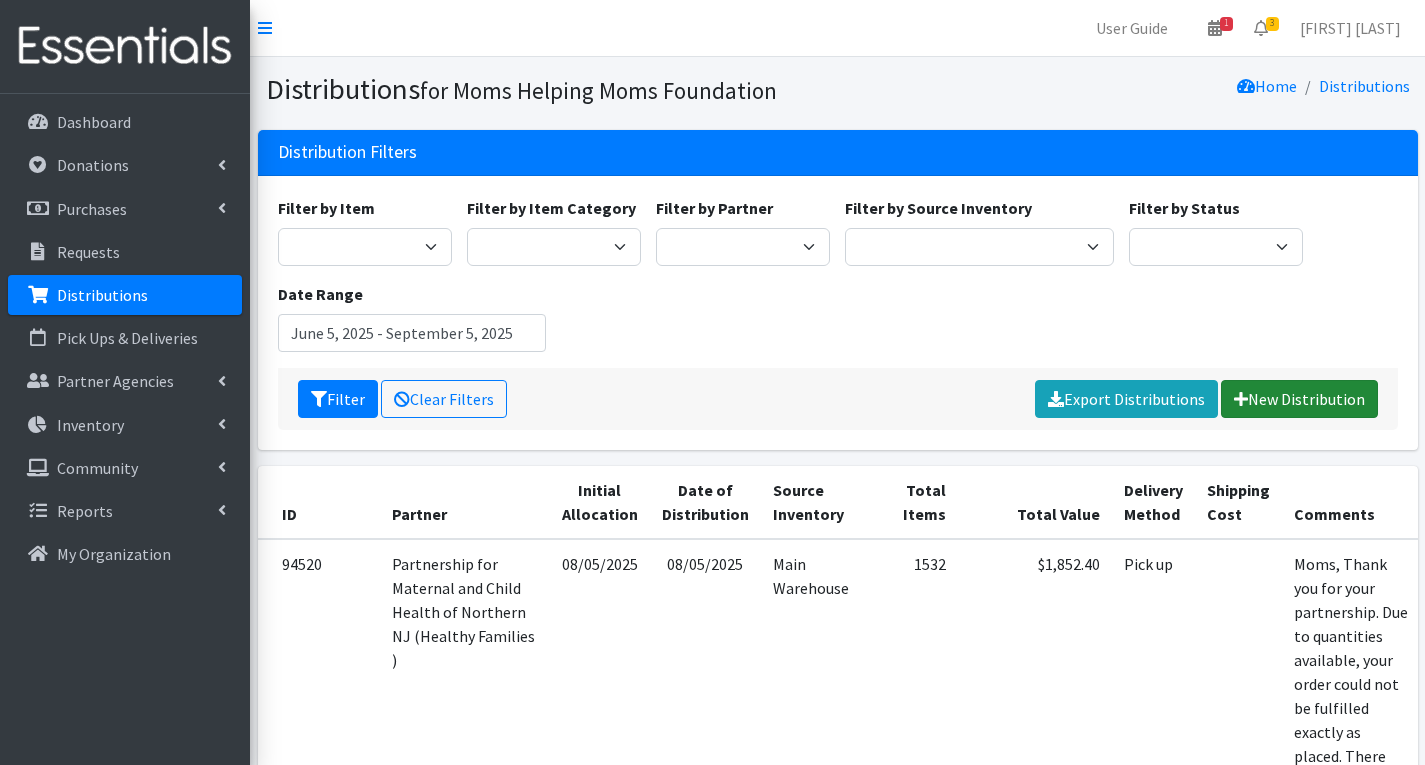 click on "New Distribution" at bounding box center [1299, 399] 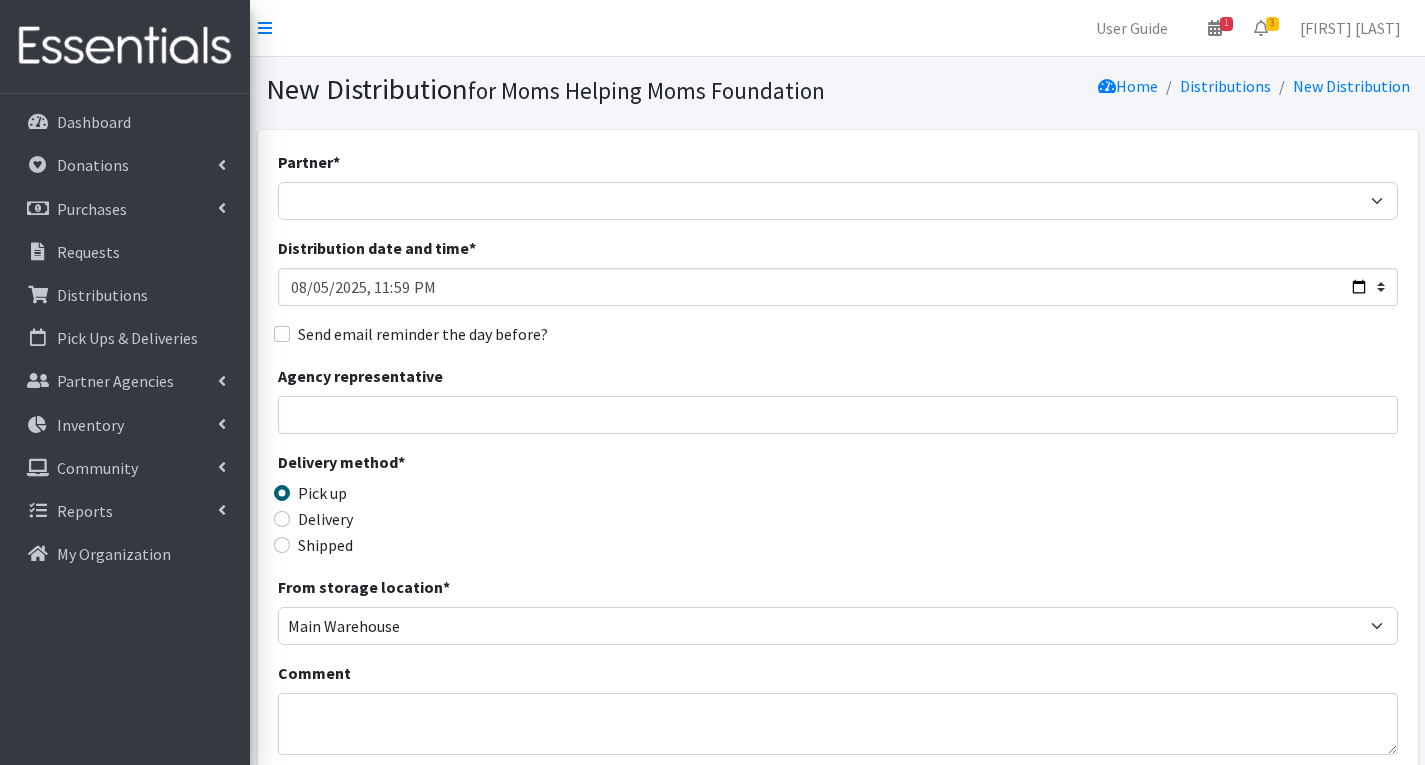 scroll, scrollTop: 0, scrollLeft: 0, axis: both 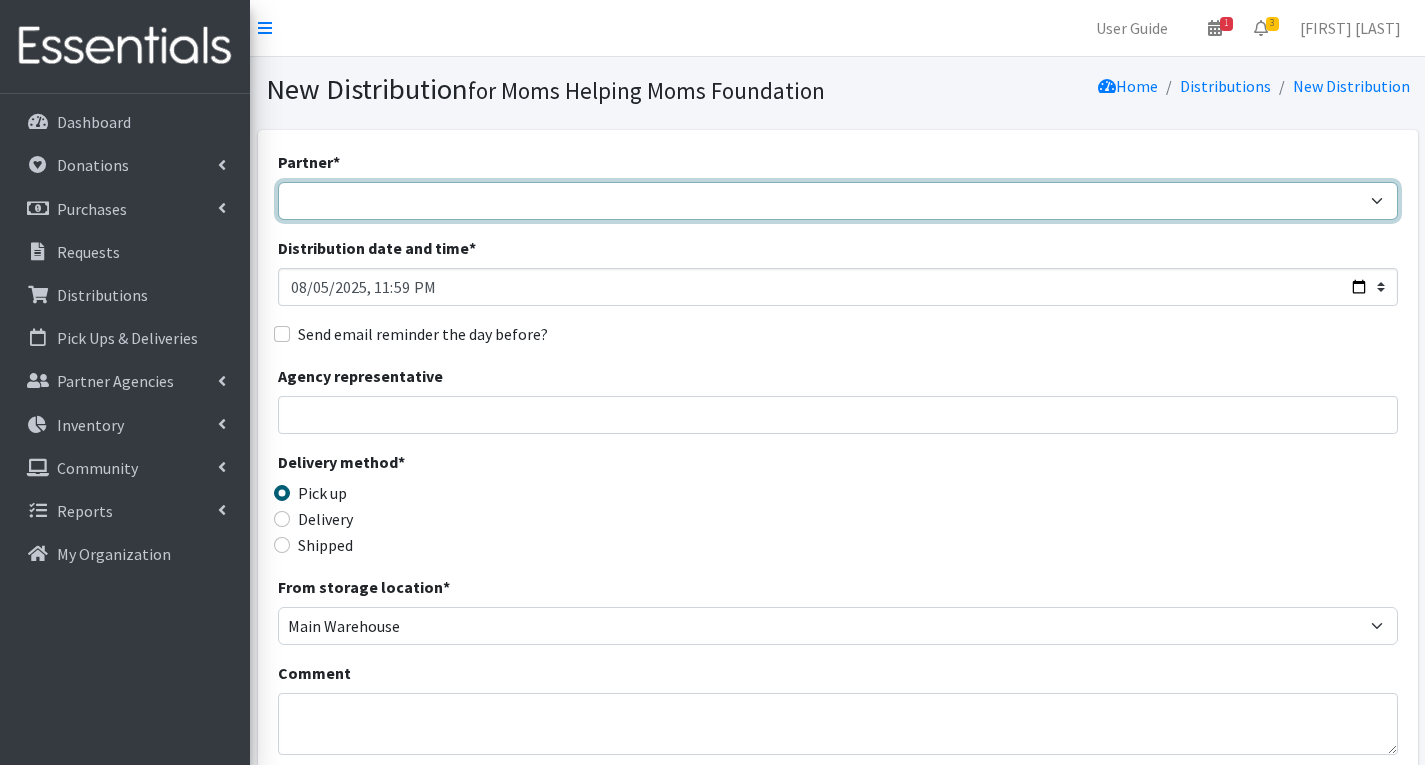click on "Acenda Integrated Health - FSC
Acenda Integrated Health - Maternal Health
Alternatives, Inc/Franklin House
AngelaCARES, Inc.
Bayway Family Success Center (Prevention Links)
Bergen Family Center/Bridges Family Success Center
Black Interest Team Enterprise (BITE)
Bring Dinner Home/Camden Street School
Casa de Oracion Restauration Center - UWGUC
Children's Home Society (Exchange Parent Aide)
Children's Home Society of NJ
Children's Home Society of NJ - Healthy Women Healthy Families
Children's Home Society of NJ - WIC Mercer County
Children's Specialized Hospital
Christ Child Society of Summit
Community Coordinated Child Care & Union County Council for Young Children
Community Events
Covenant House NJ/Raphael's Life House
Department of Children Protection & Permanency
Elizabeth Public Library
Embrella
Emergency Distribution
Family Link, Regional Early Intervention Collaborative
Feeding Hands Pantry
Flemington Area Food Pantry
Franciscan Charities, Inc" at bounding box center (838, 201) 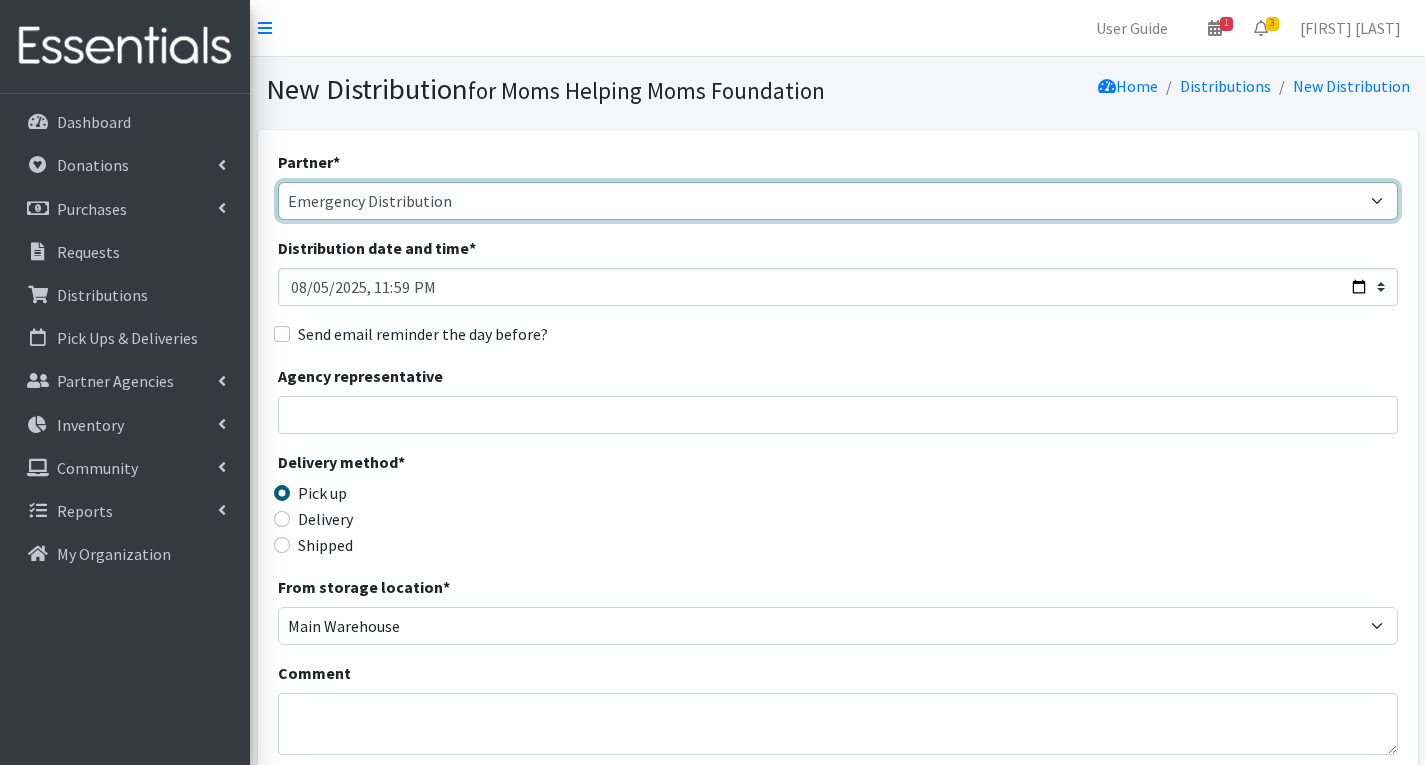 click on "Acenda Integrated Health - FSC
Acenda Integrated Health - Maternal Health
Alternatives, Inc/Franklin House
AngelaCARES, Inc.
Bayway Family Success Center (Prevention Links)
Bergen Family Center/Bridges Family Success Center
Black Interest Team Enterprise (BITE)
Bring Dinner Home/Camden Street School
Casa de Oracion Restauration Center - UWGUC
Children's Home Society (Exchange Parent Aide)
Children's Home Society of NJ
Children's Home Society of NJ - Healthy Women Healthy Families
Children's Home Society of NJ - WIC Mercer County
Children's Specialized Hospital
Christ Child Society of Summit
Community Coordinated Child Care & Union County Council for Young Children
Community Events
Covenant House NJ/Raphael's Life House
Department of Children Protection & Permanency
Elizabeth Public Library
Embrella
Emergency Distribution
Family Link, Regional Early Intervention Collaborative
Feeding Hands Pantry
Flemington Area Food Pantry
Franciscan Charities, Inc" at bounding box center (838, 201) 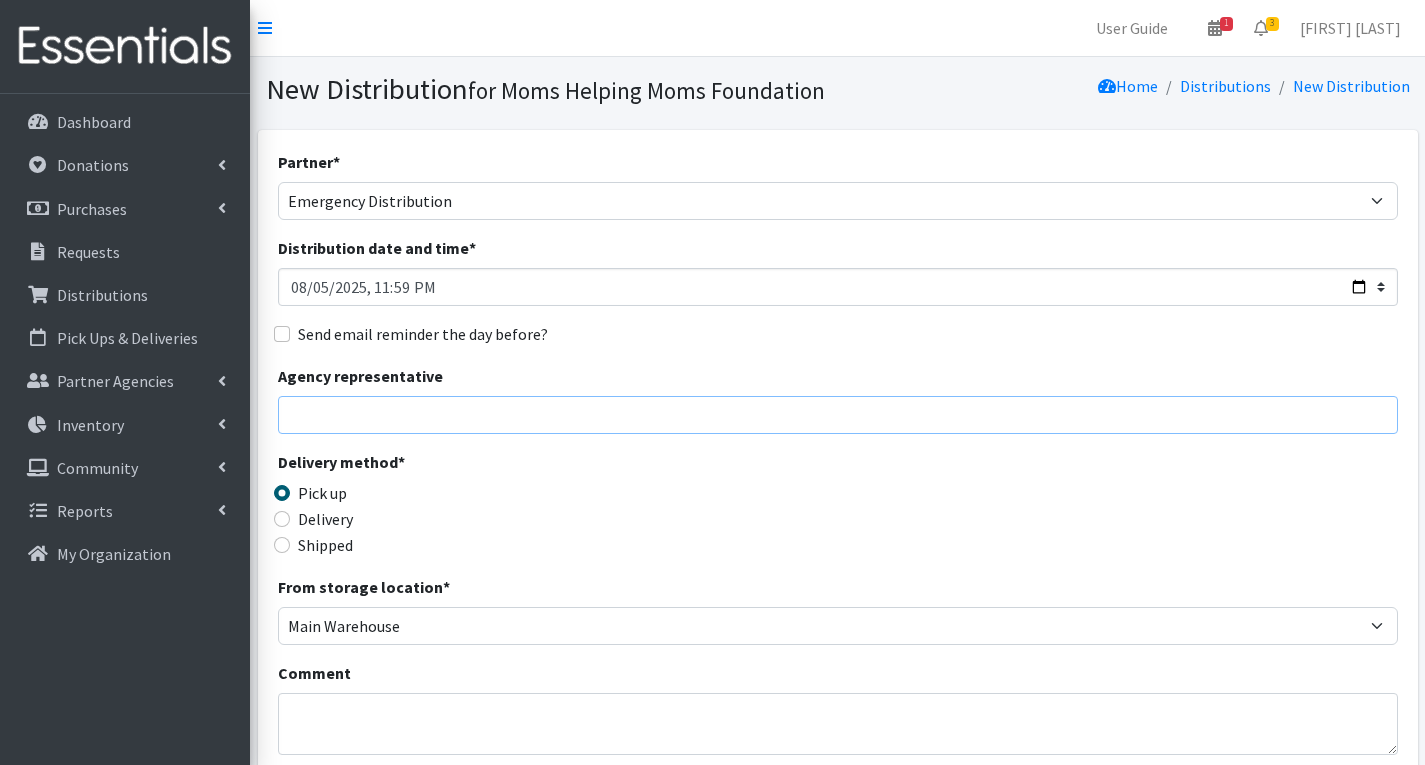 click on "Agency representative" at bounding box center (838, 415) 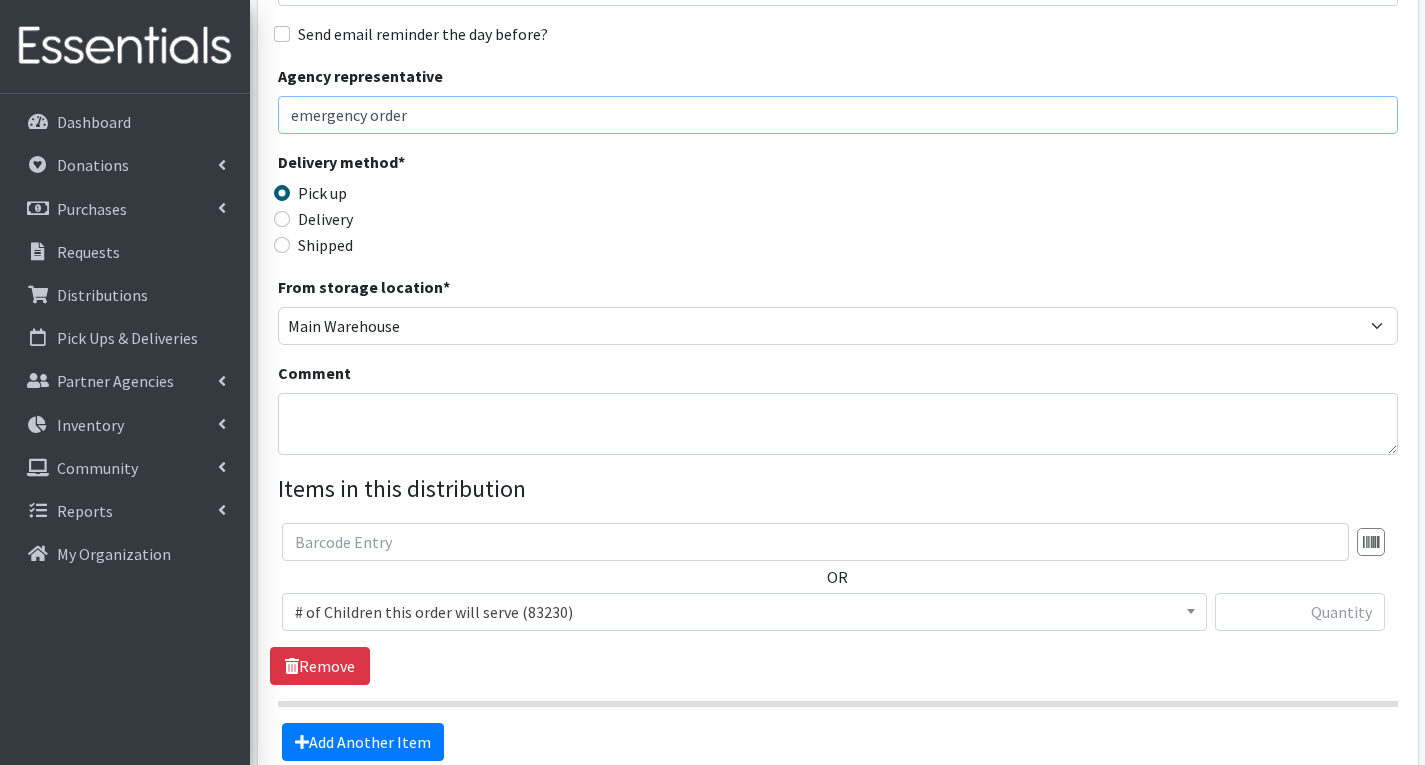 scroll, scrollTop: 400, scrollLeft: 0, axis: vertical 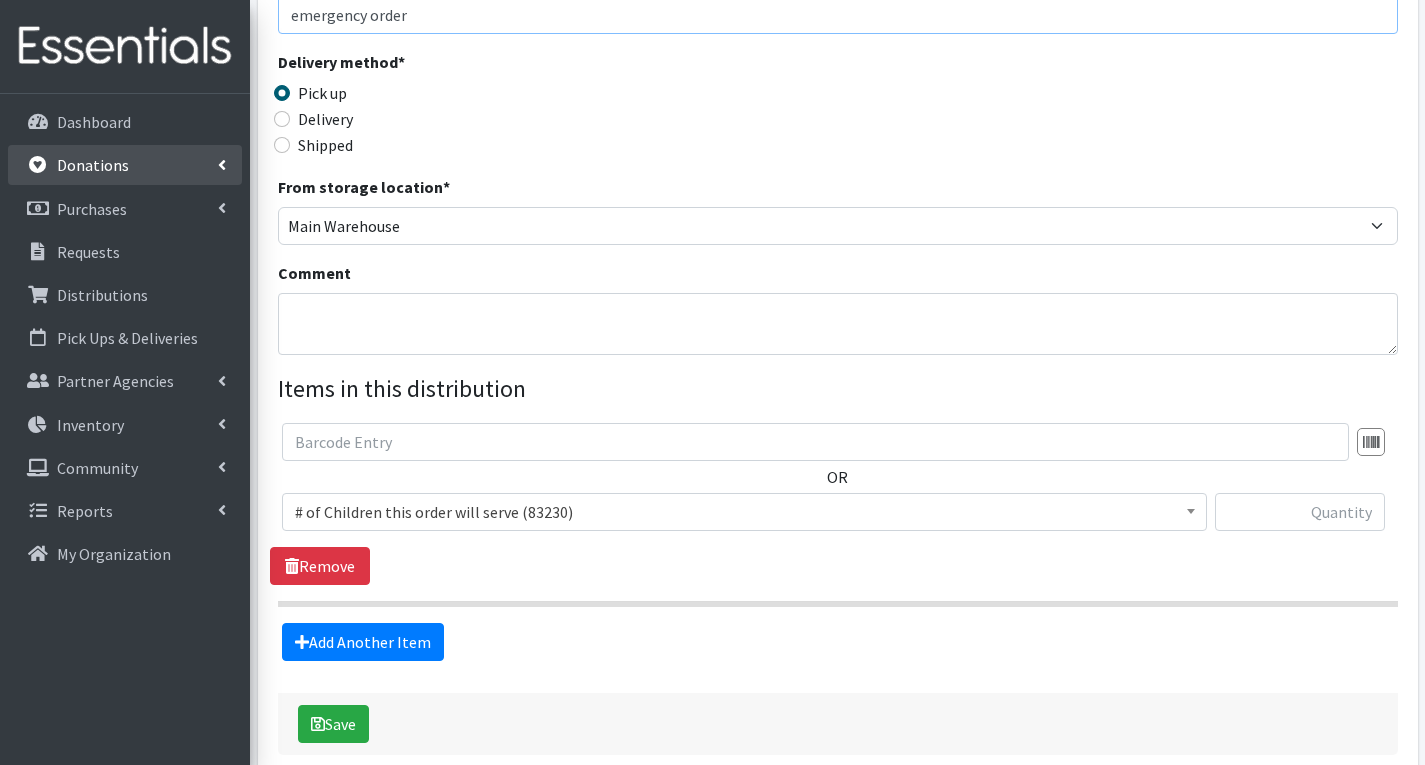 type on "emergency order" 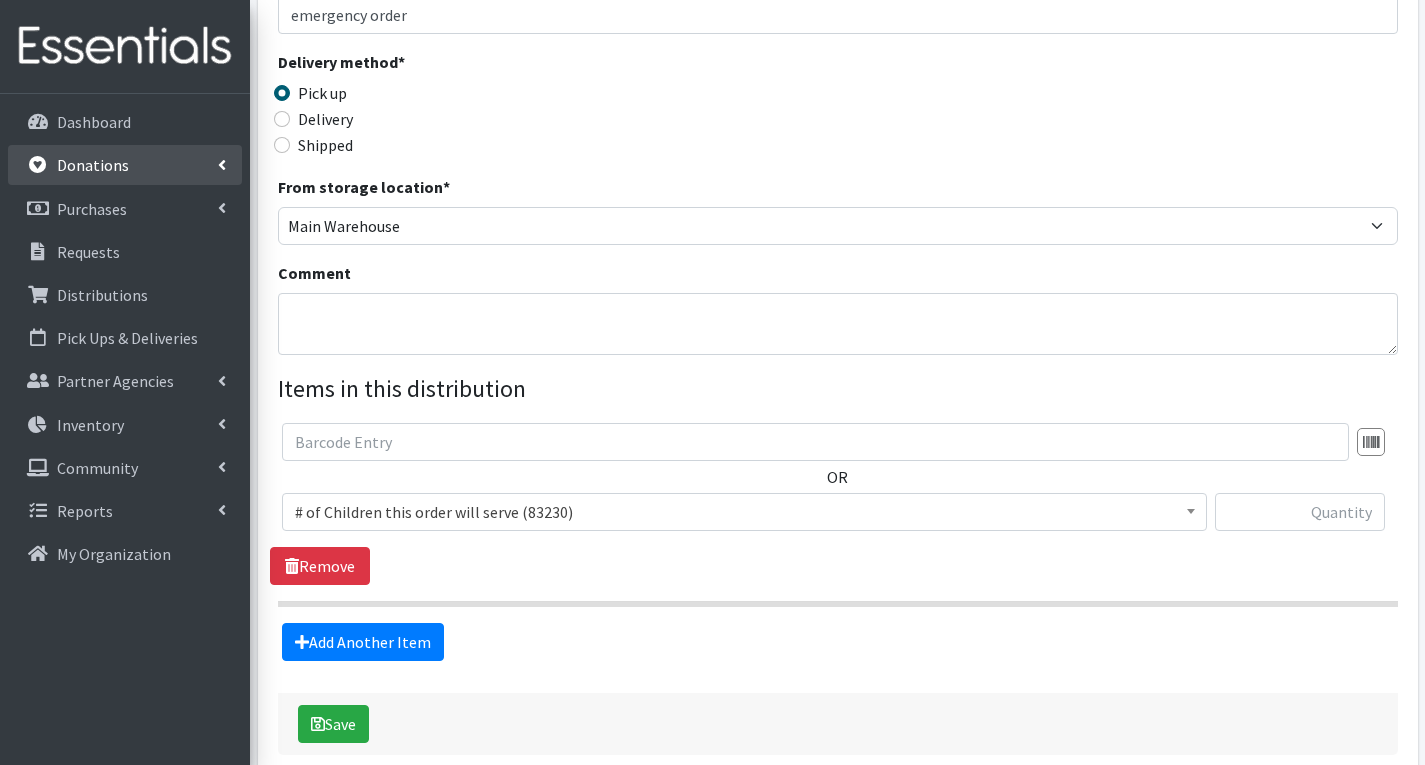 click on "Donations" at bounding box center [93, 165] 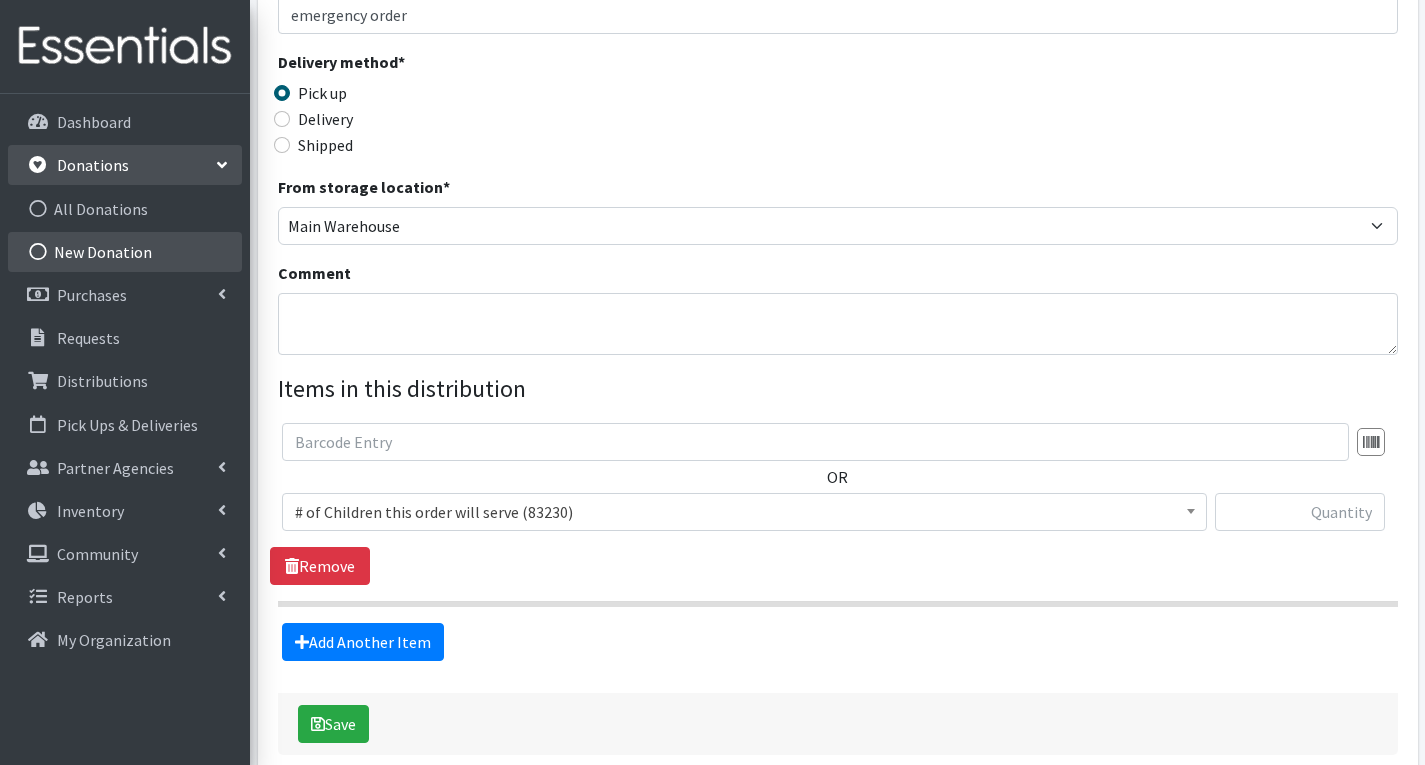 click on "New Donation" at bounding box center [125, 252] 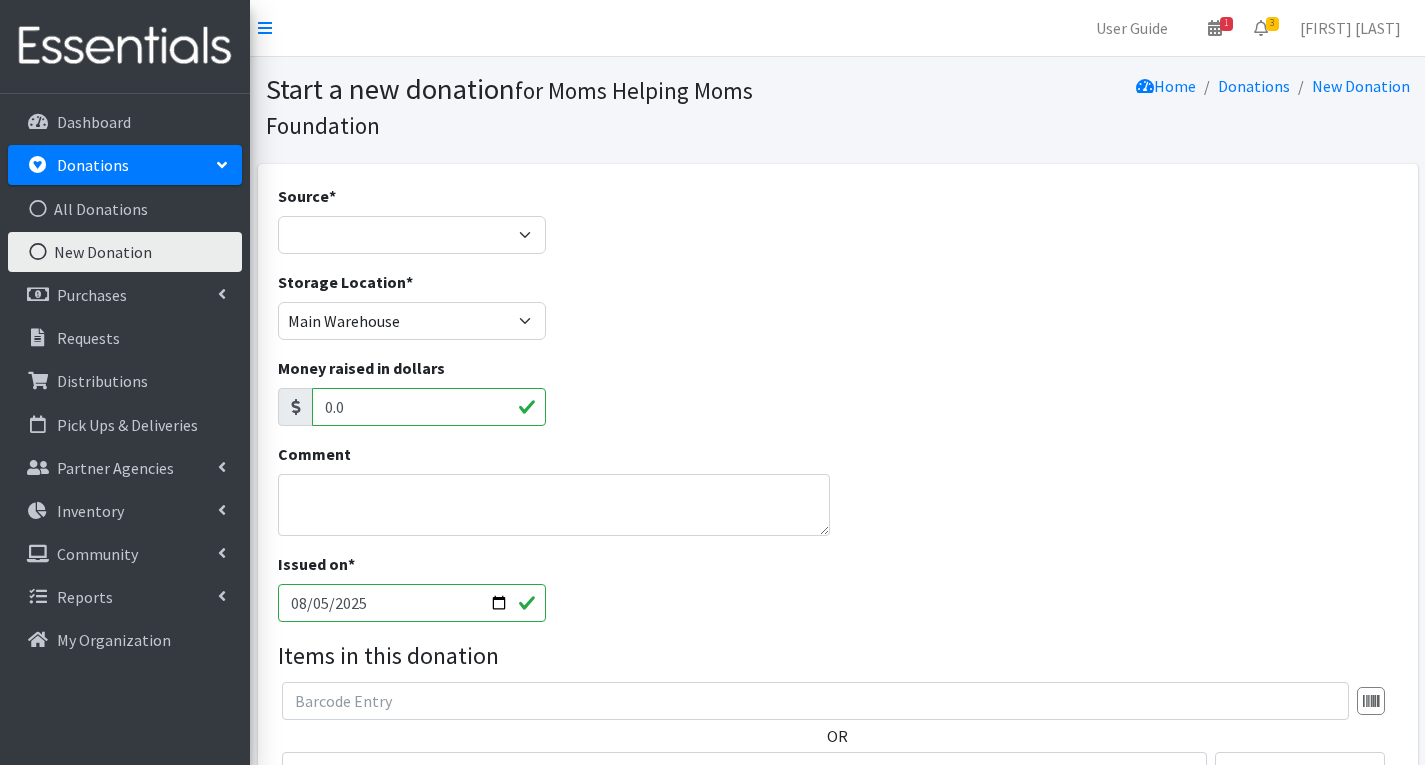 scroll, scrollTop: 0, scrollLeft: 0, axis: both 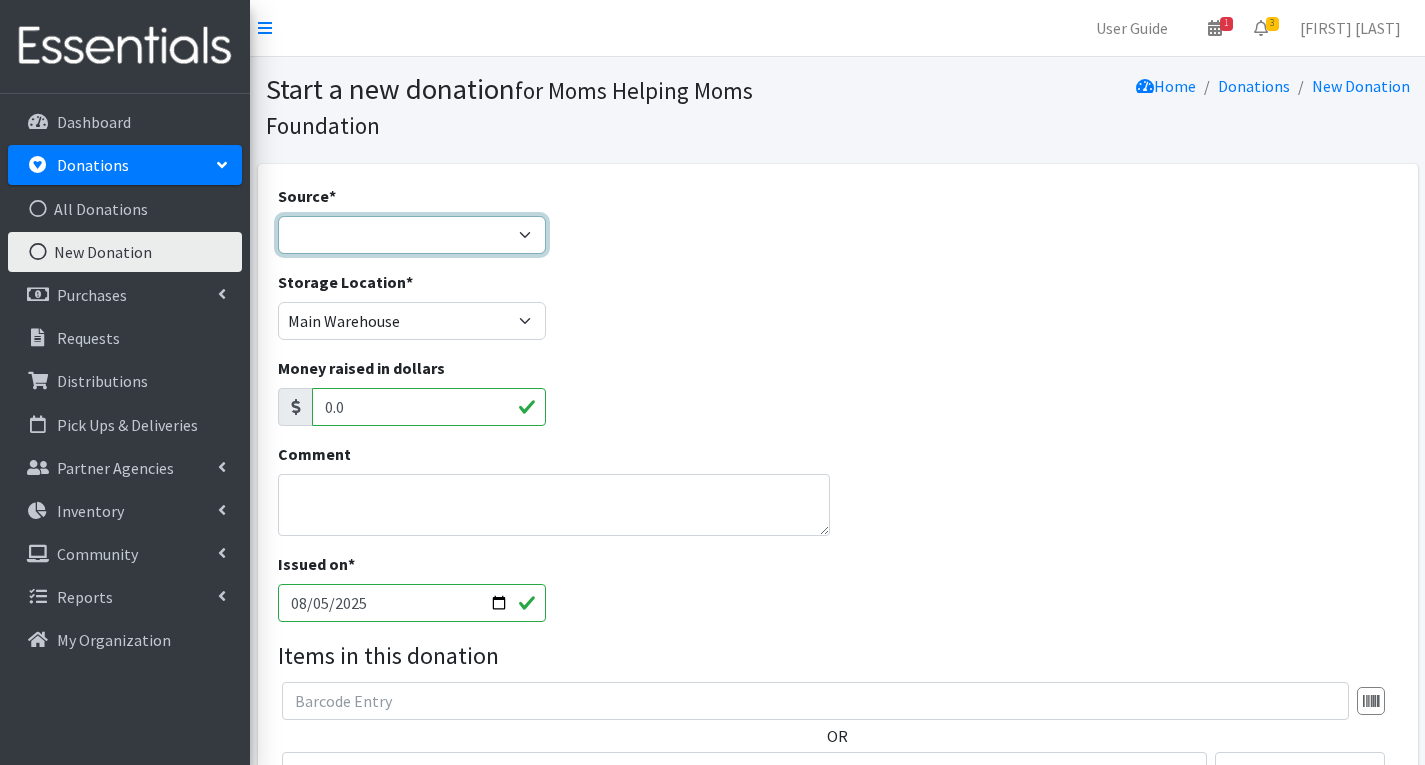 click on "Product Drive
Manufacturer
Donation Site
Misc. Donation" at bounding box center [412, 235] 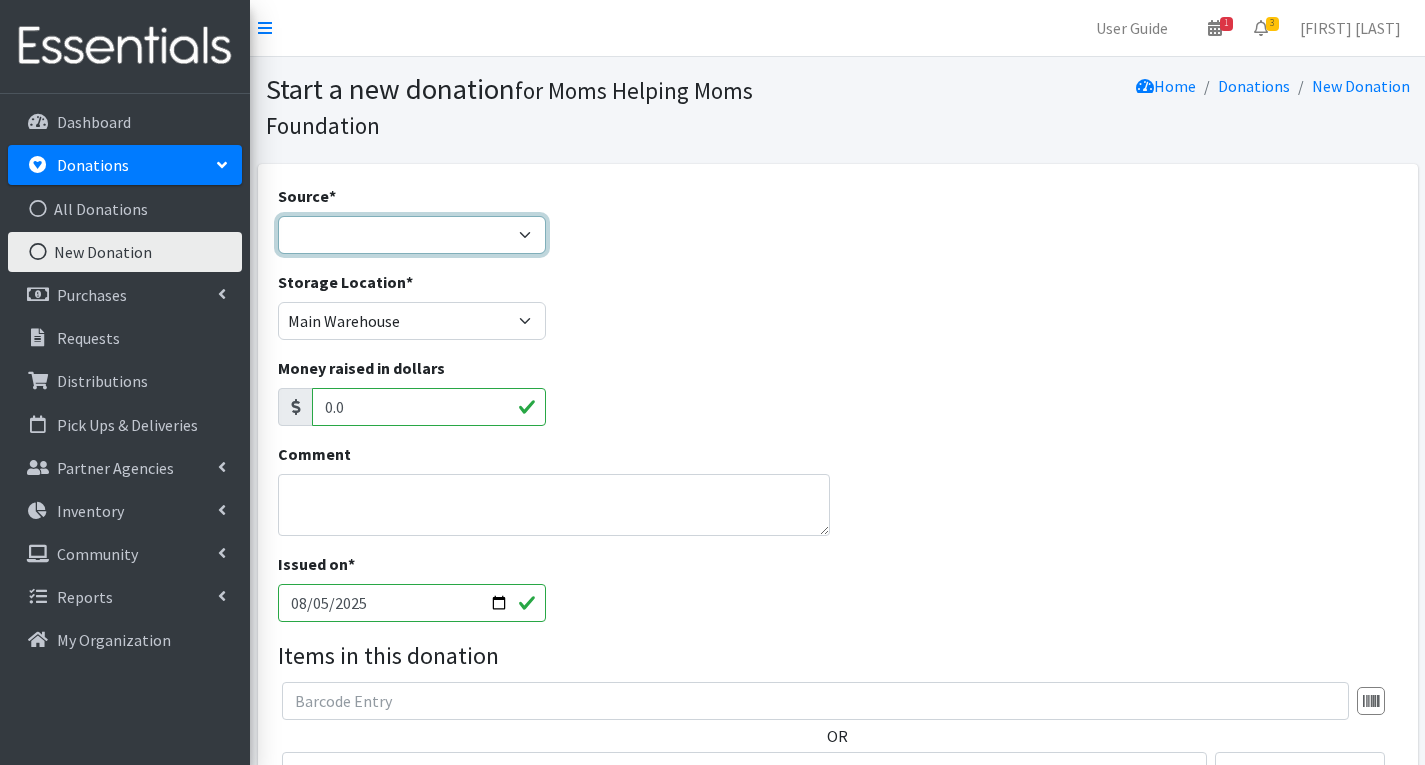 select on "Misc. Donation" 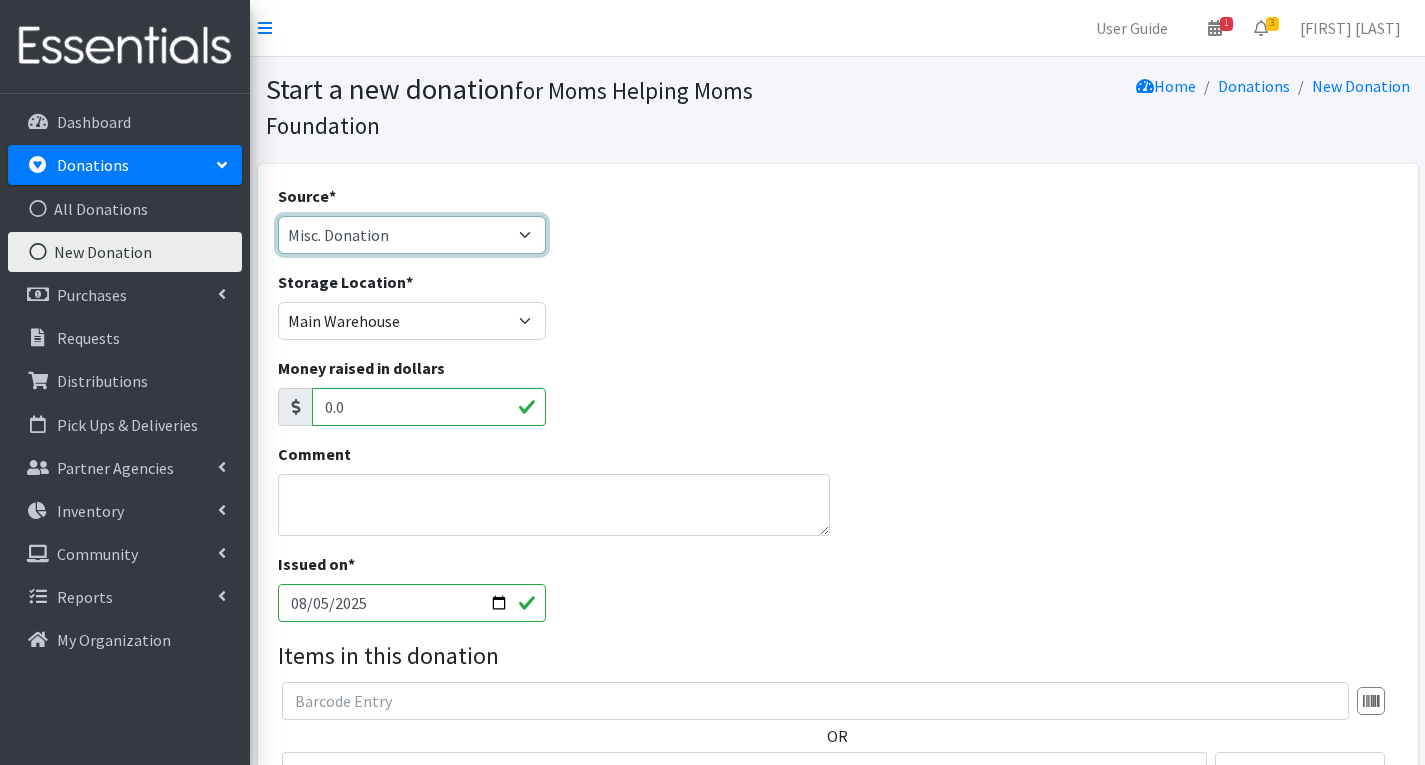 click on "Product Drive
Manufacturer
Donation Site
Misc. Donation" at bounding box center (412, 235) 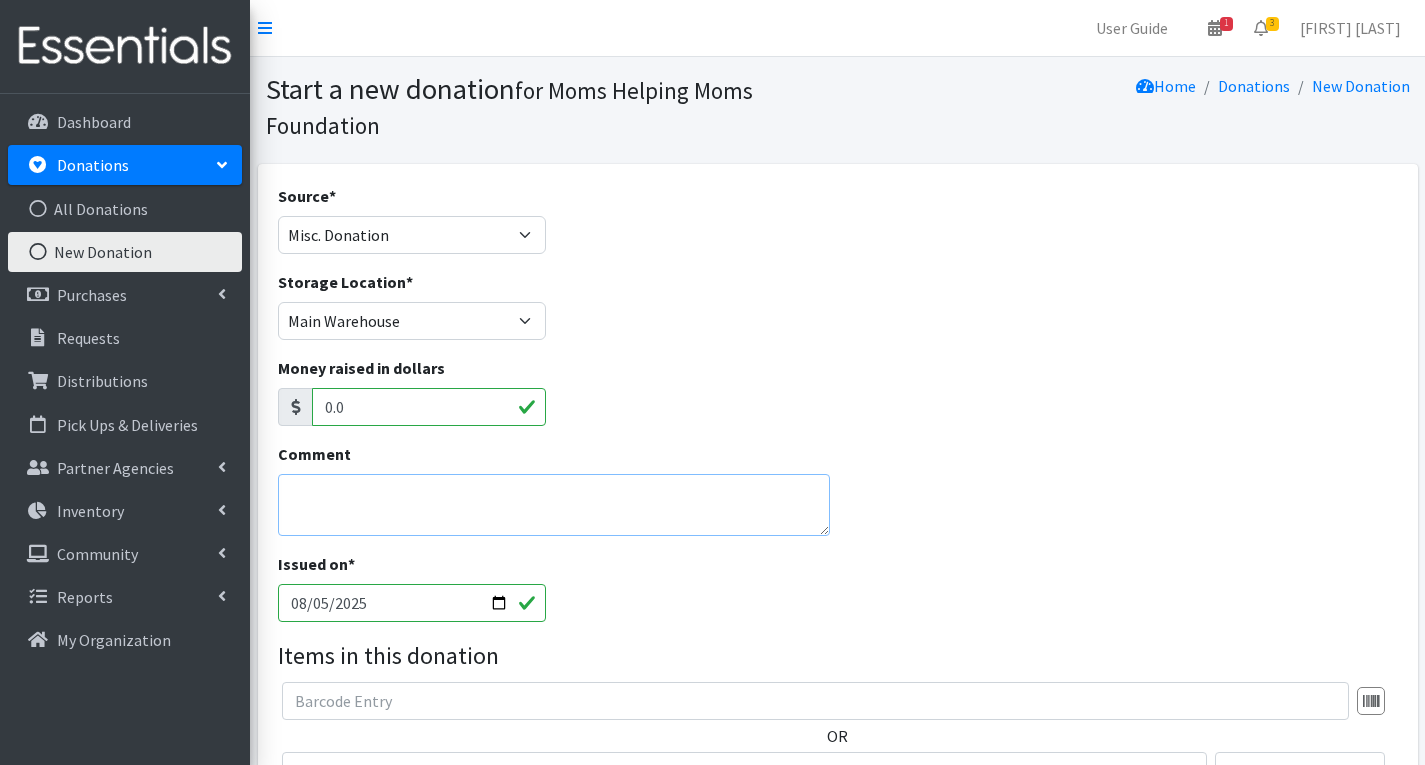 click on "Comment" at bounding box center (554, 505) 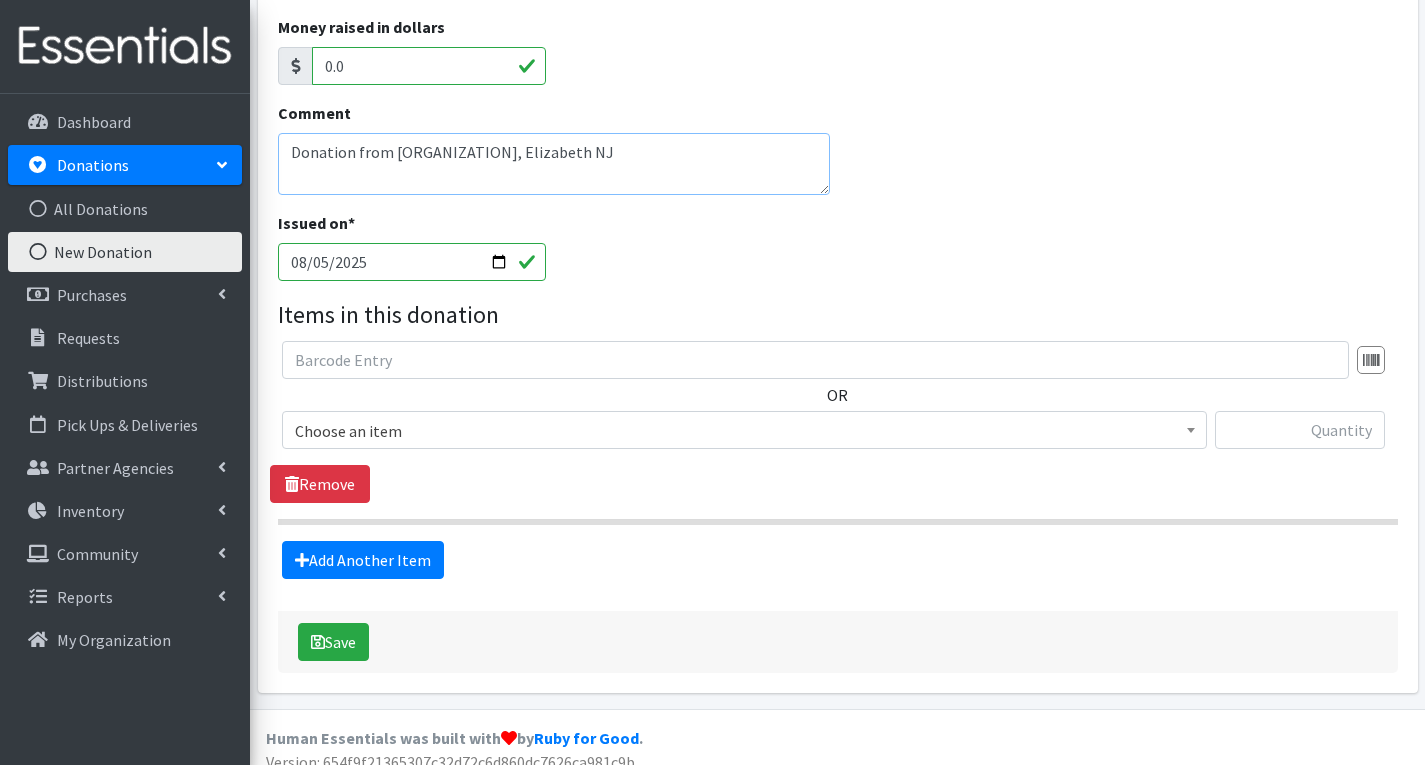 scroll, scrollTop: 360, scrollLeft: 0, axis: vertical 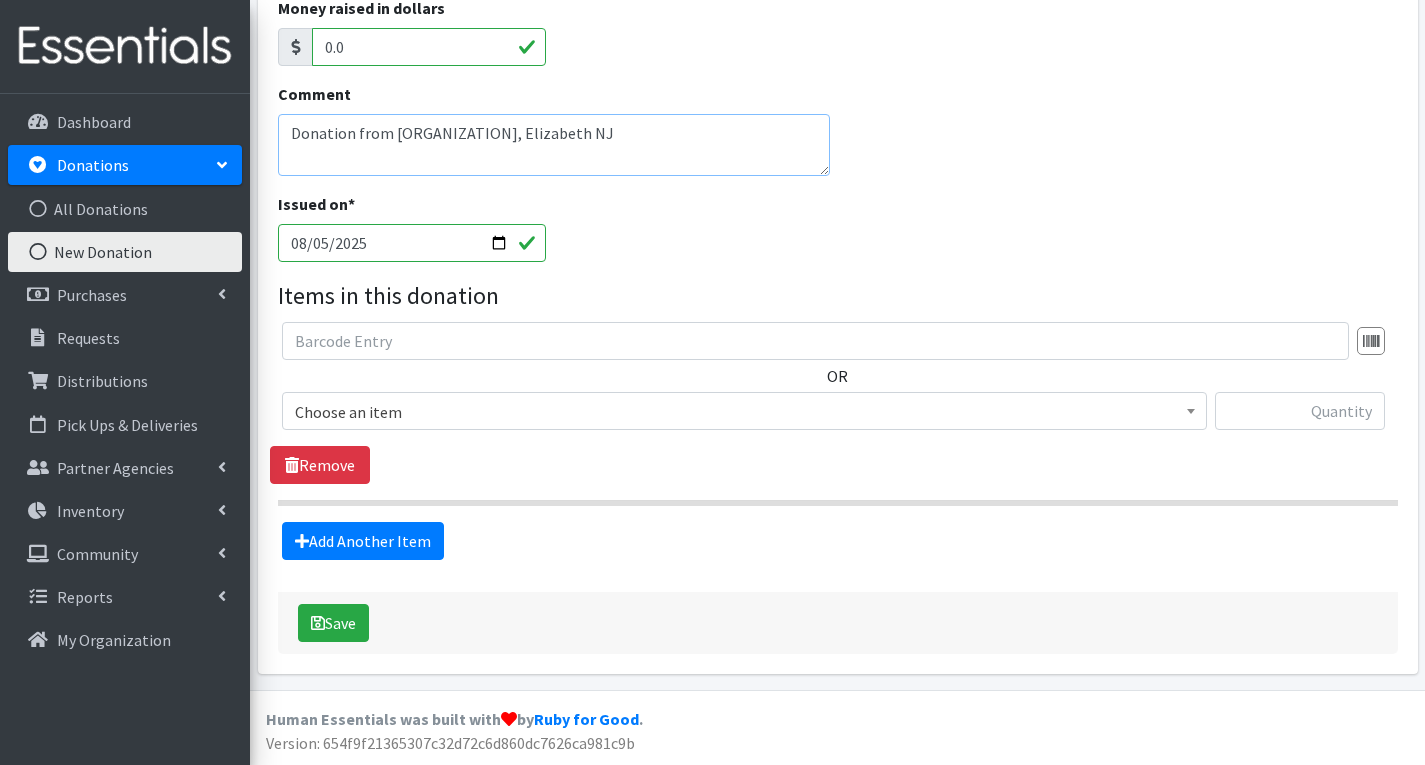 type on "Donation from Covenant House, Elizabeth NJ" 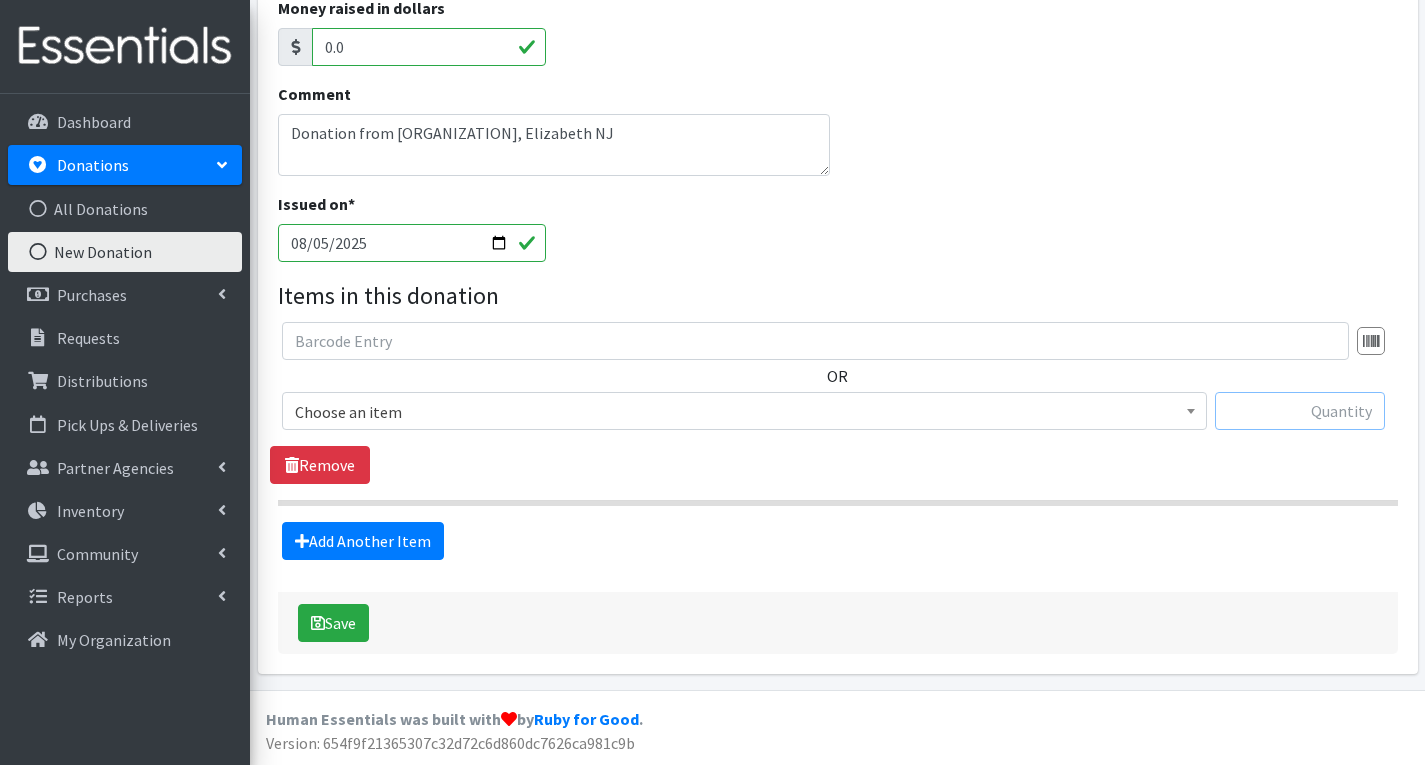 click at bounding box center (1300, 411) 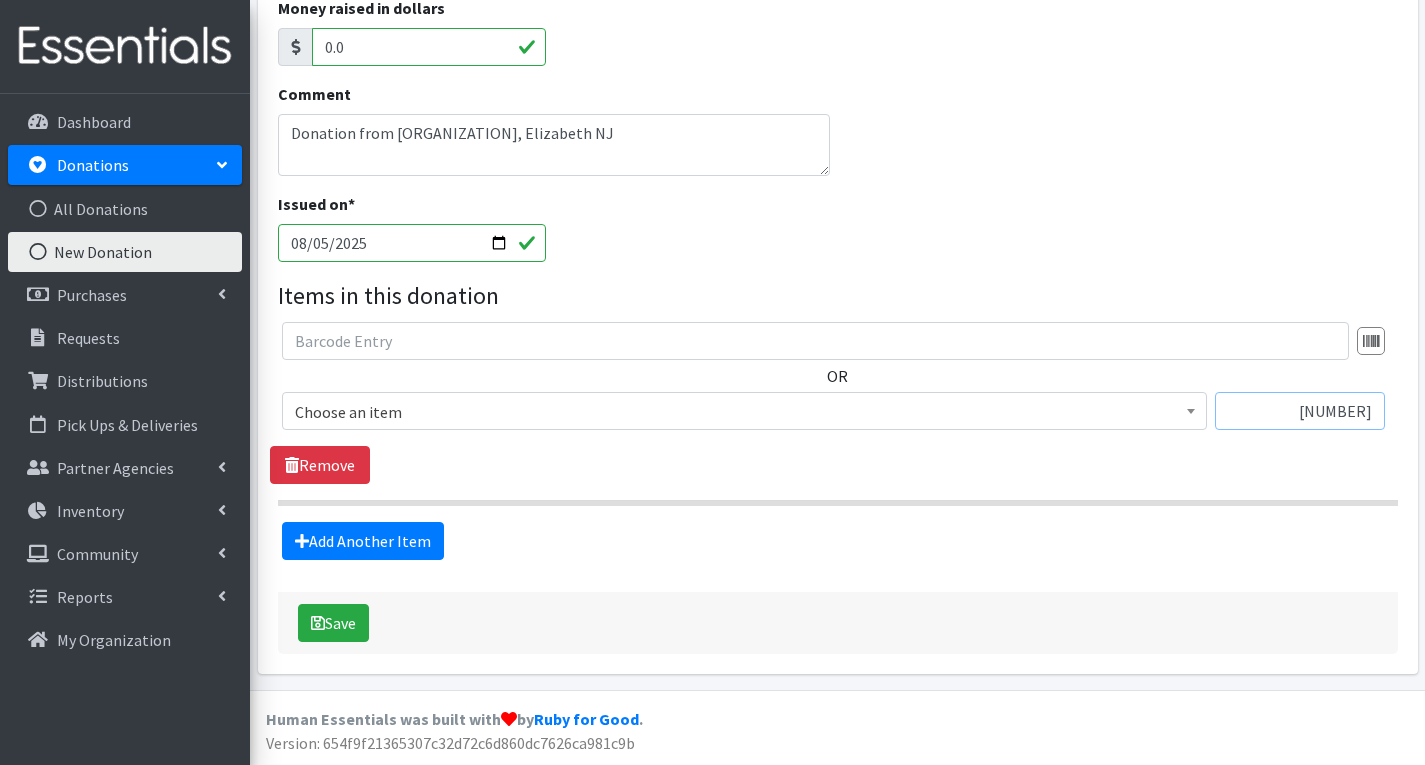 type on "4543" 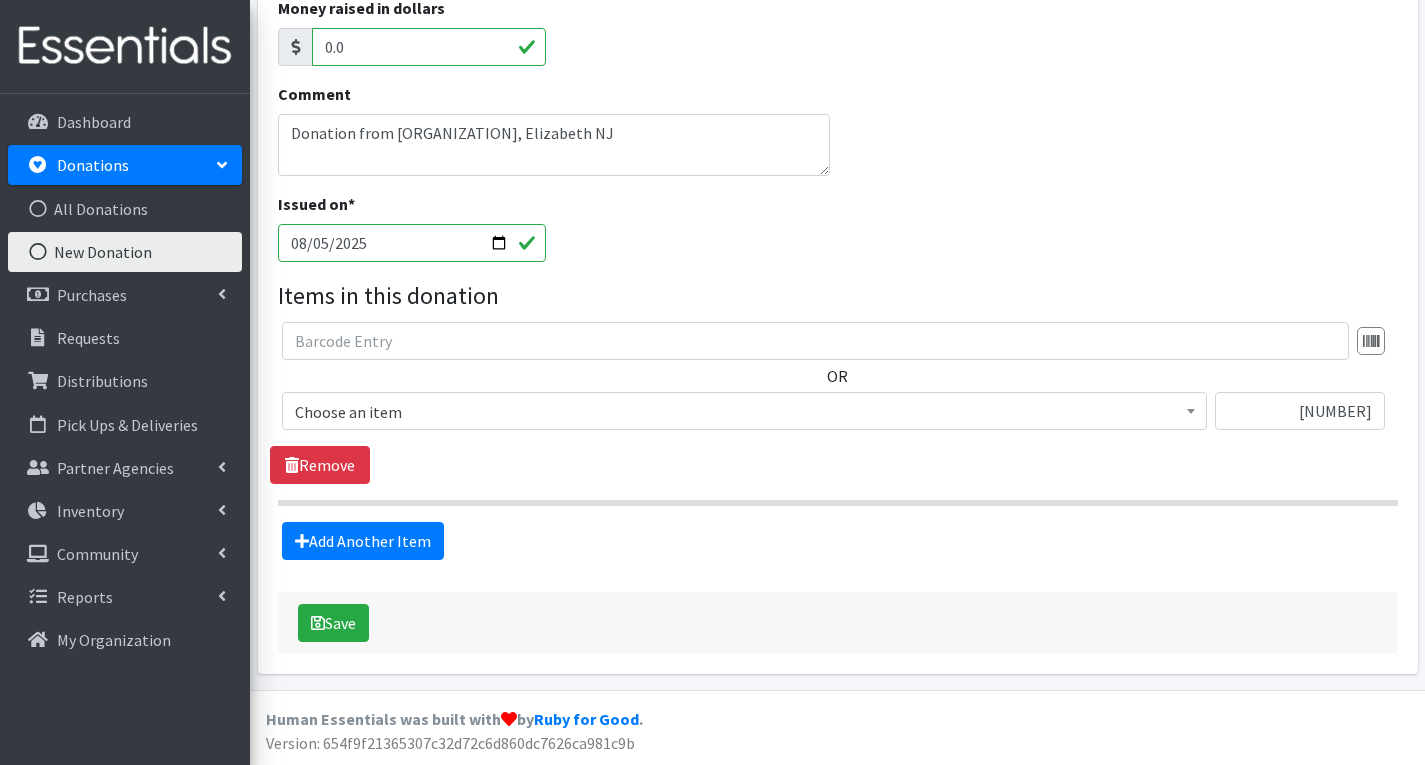 click on "Choose an item" at bounding box center (744, 412) 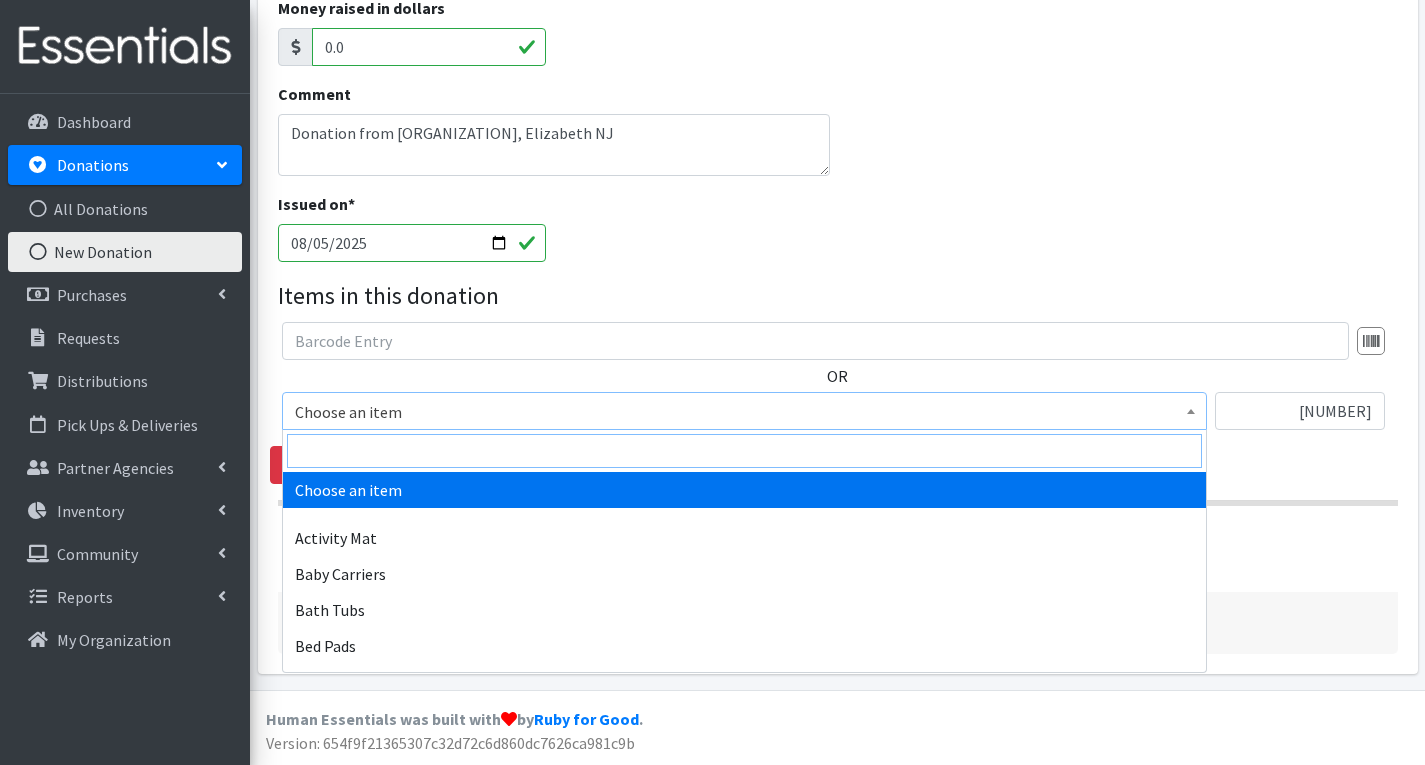 click at bounding box center (744, 451) 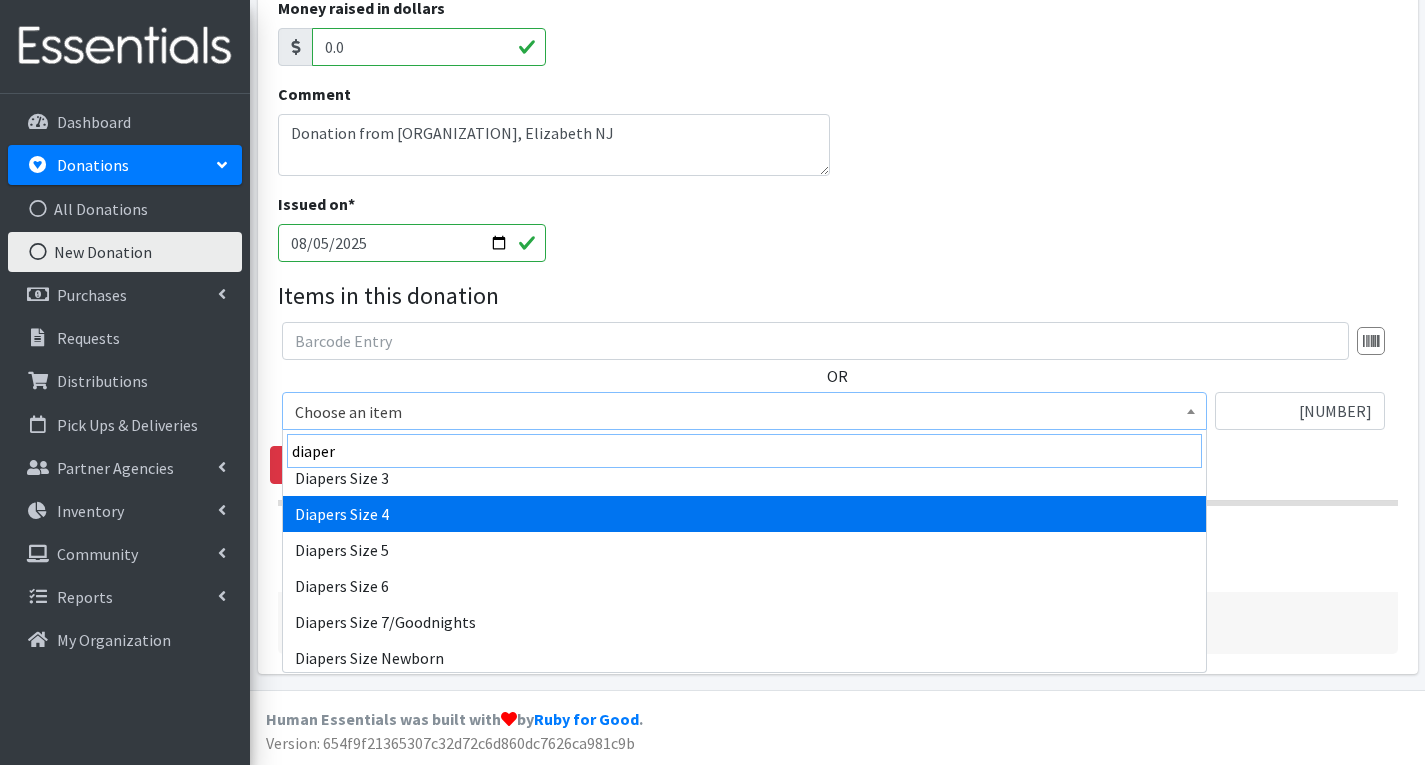 scroll, scrollTop: 200, scrollLeft: 0, axis: vertical 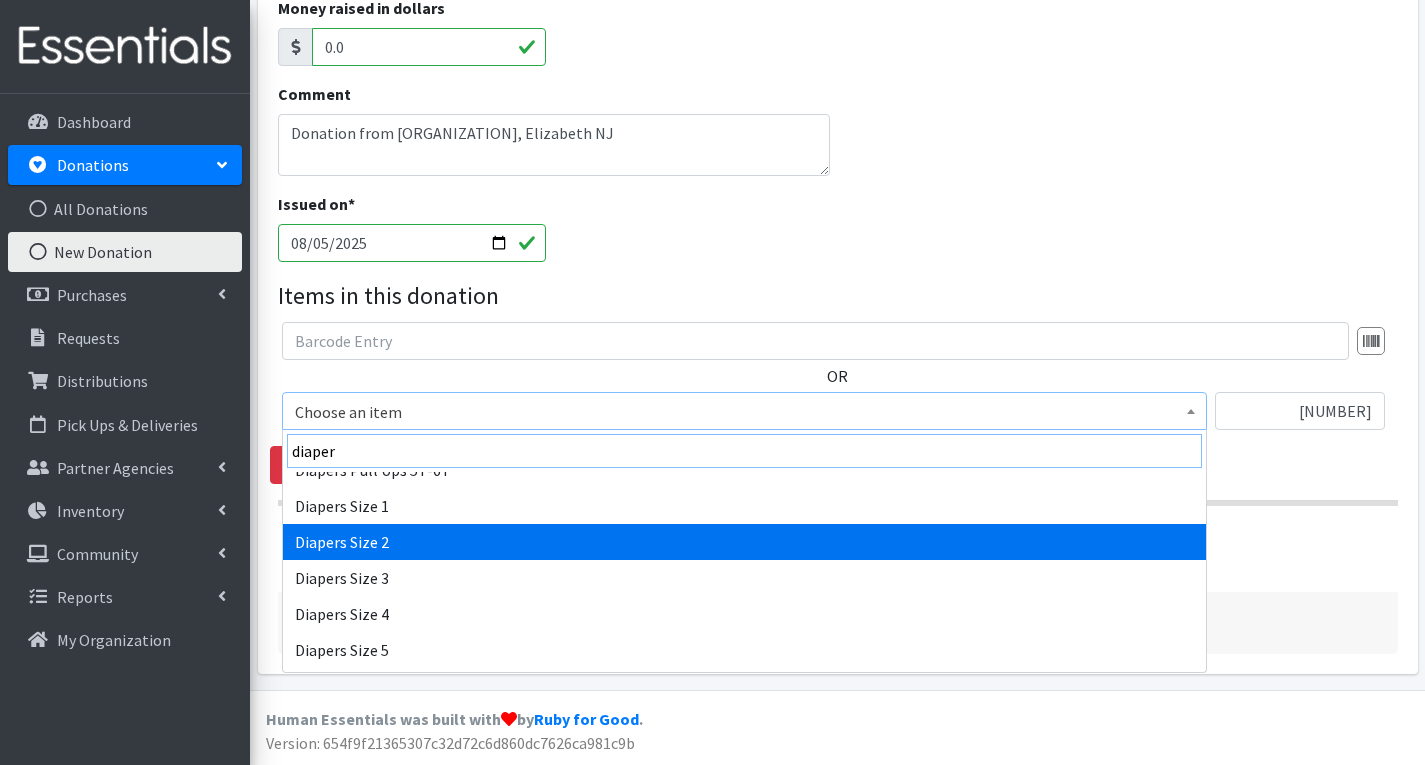 type on "diaper" 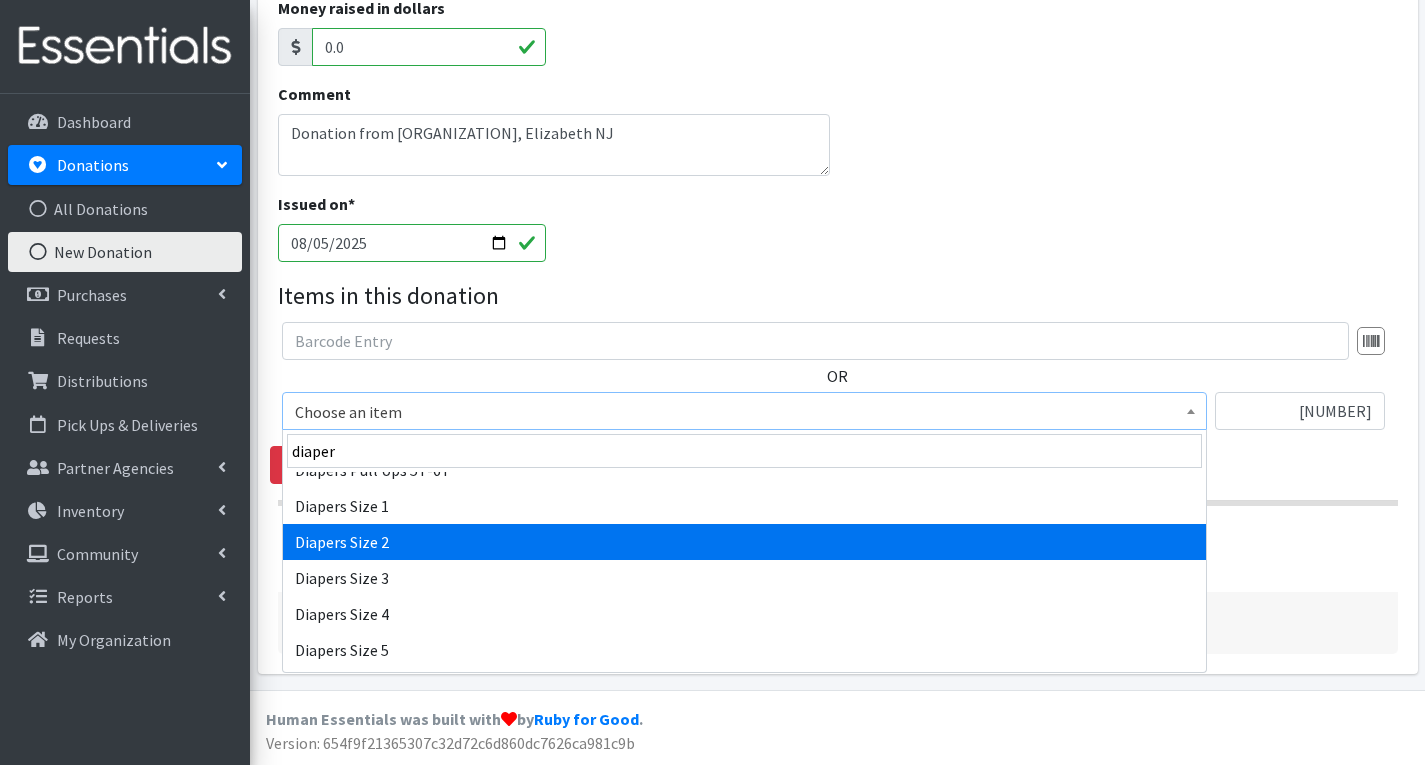 select on "1965" 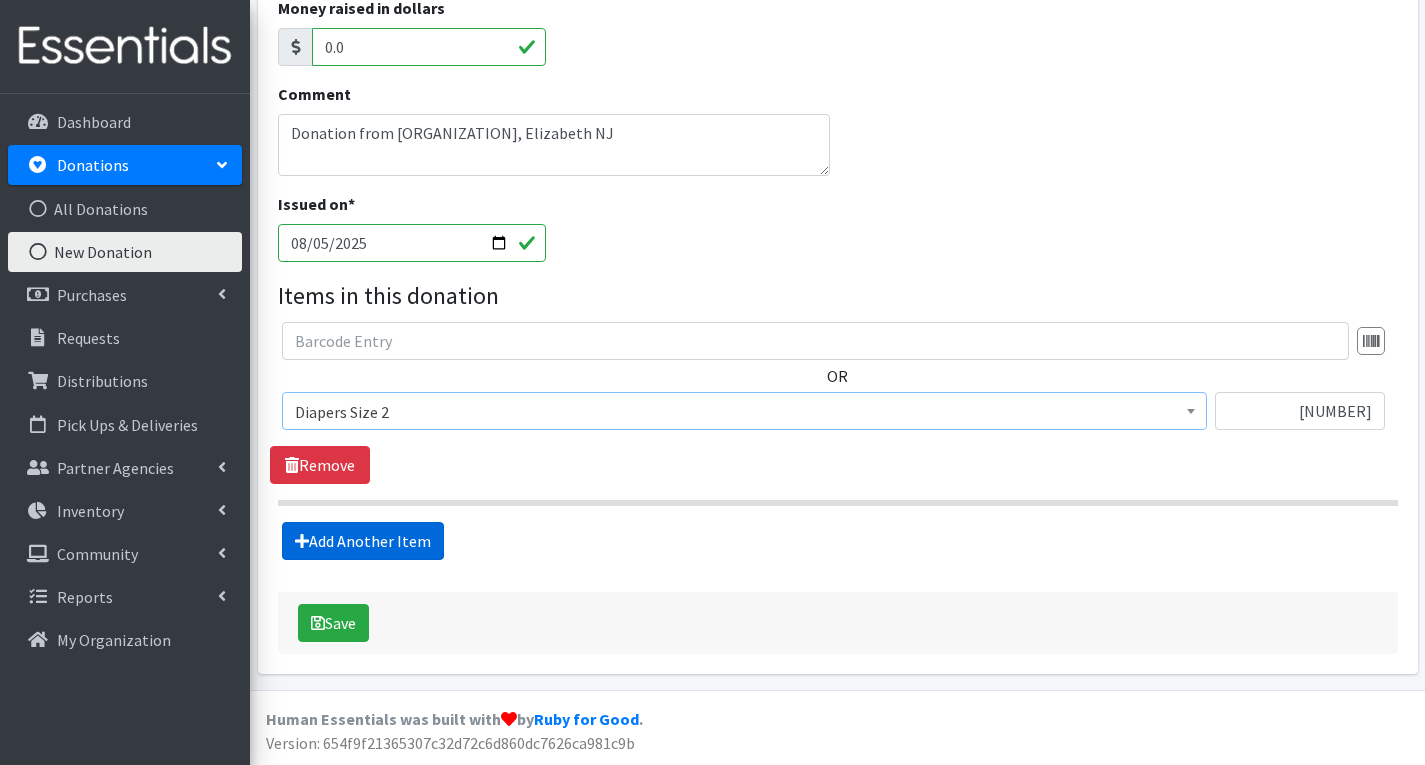 click on "Add Another Item" at bounding box center (363, 541) 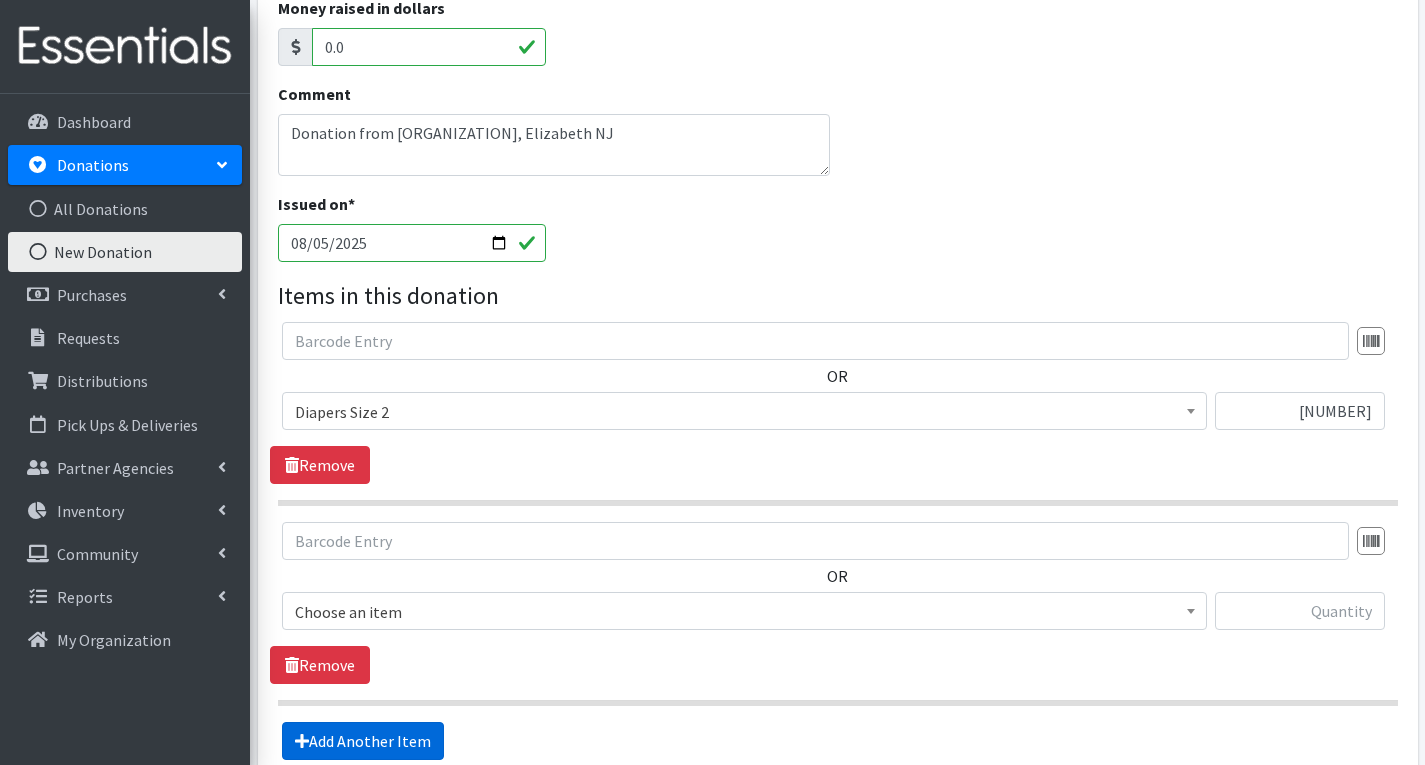 scroll, scrollTop: 560, scrollLeft: 0, axis: vertical 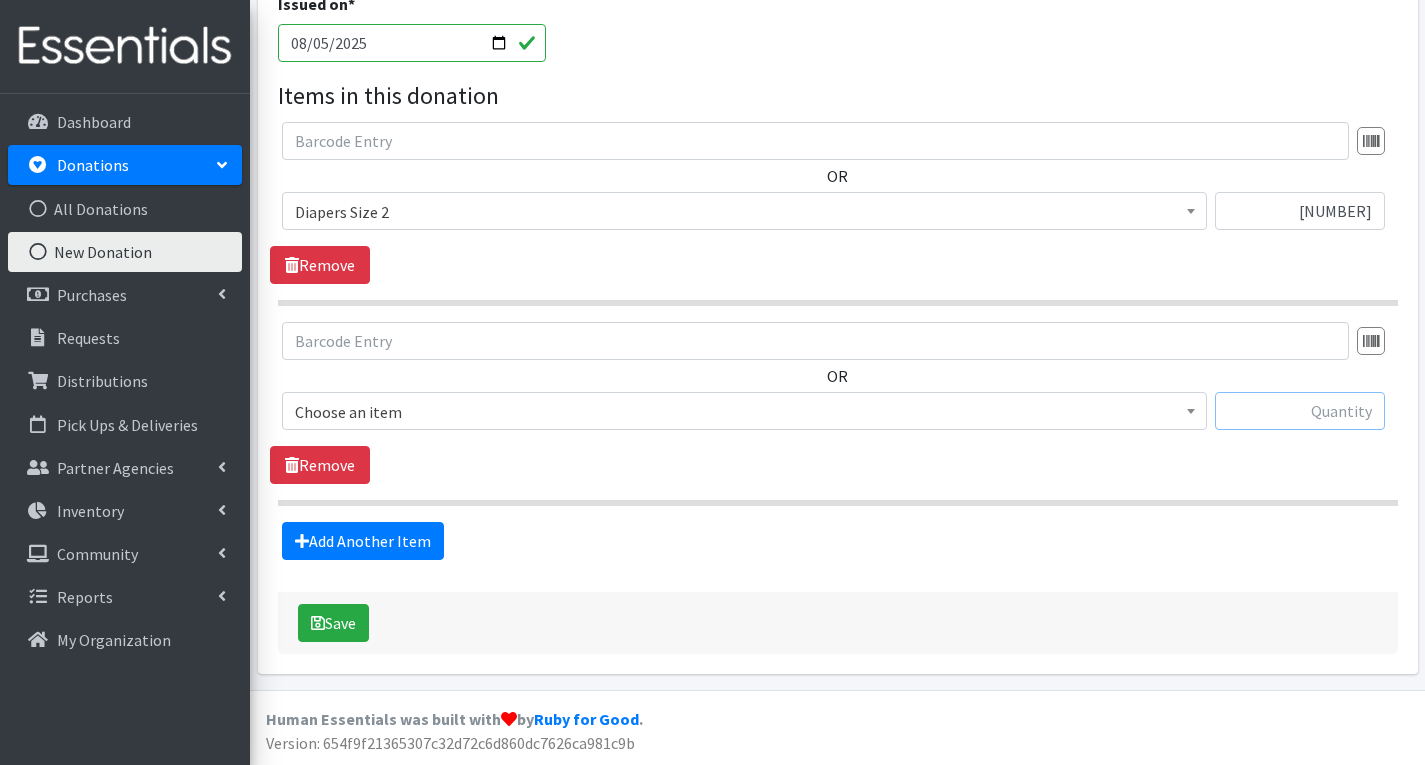 click at bounding box center [1300, 411] 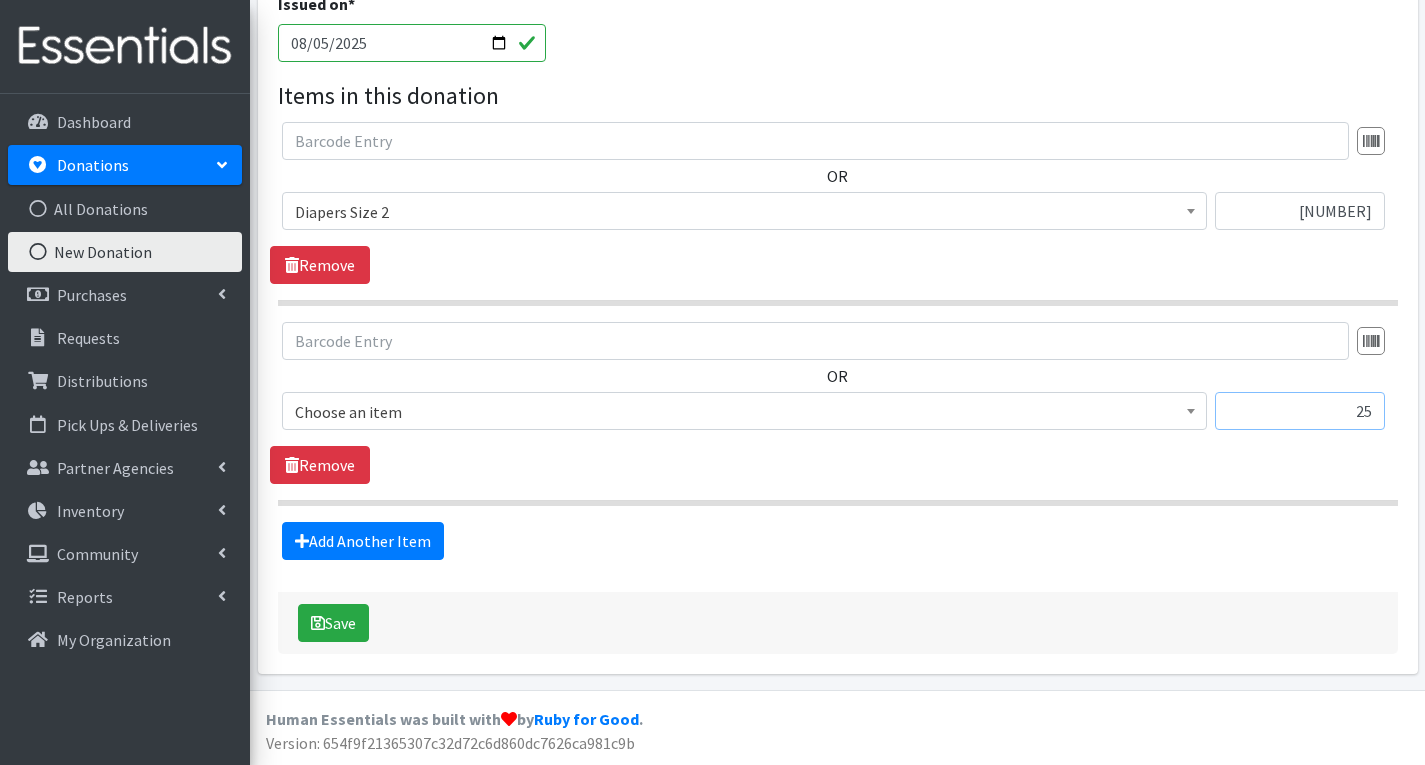 type on "25" 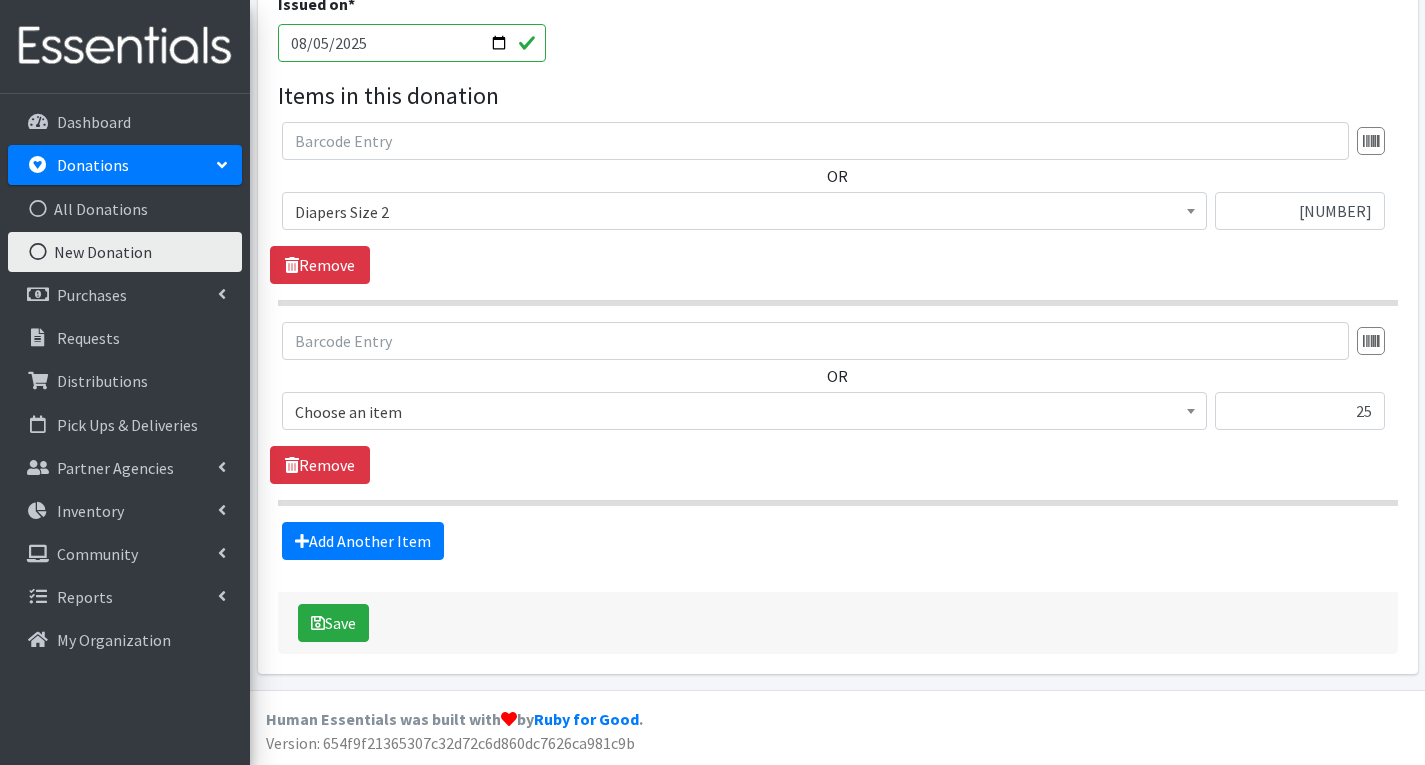 click on "Choose an item" at bounding box center [744, 412] 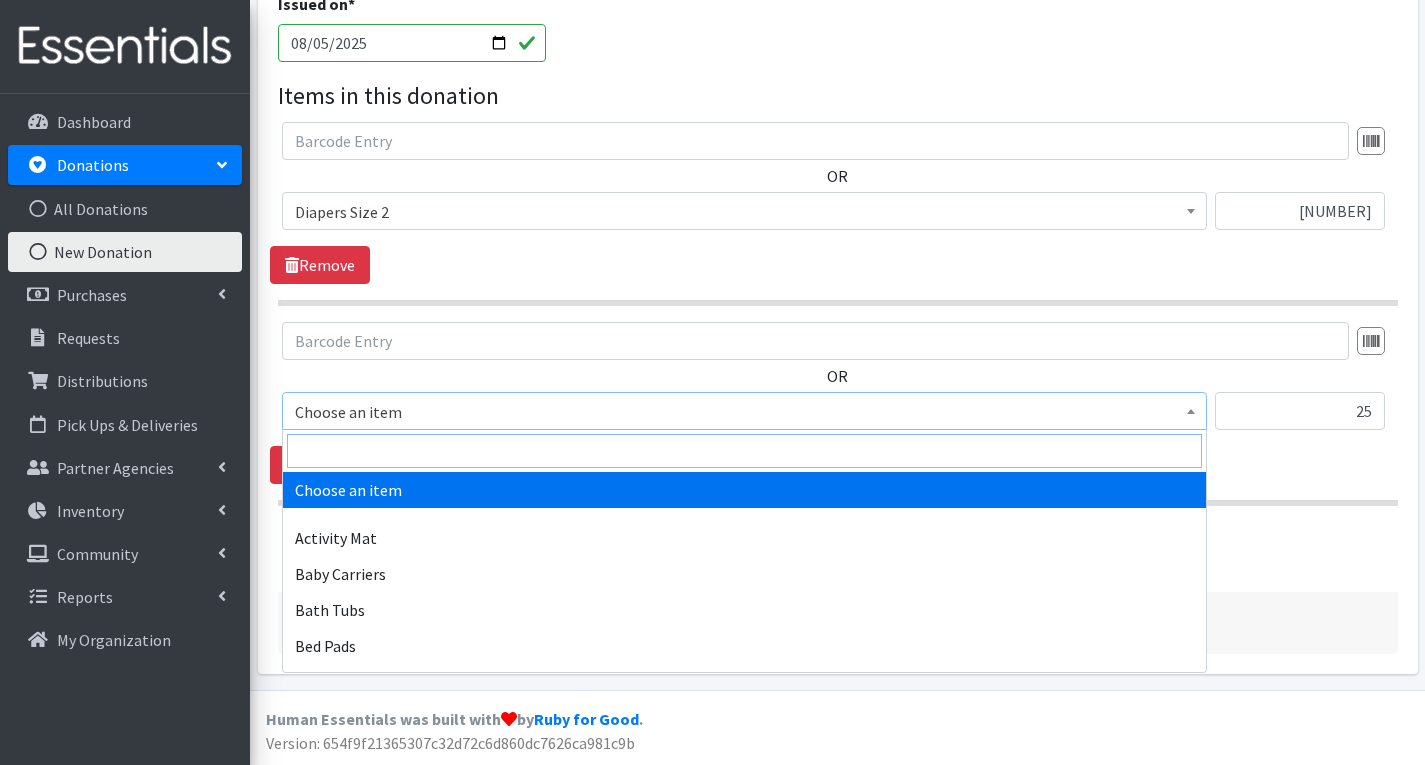 click at bounding box center [744, 451] 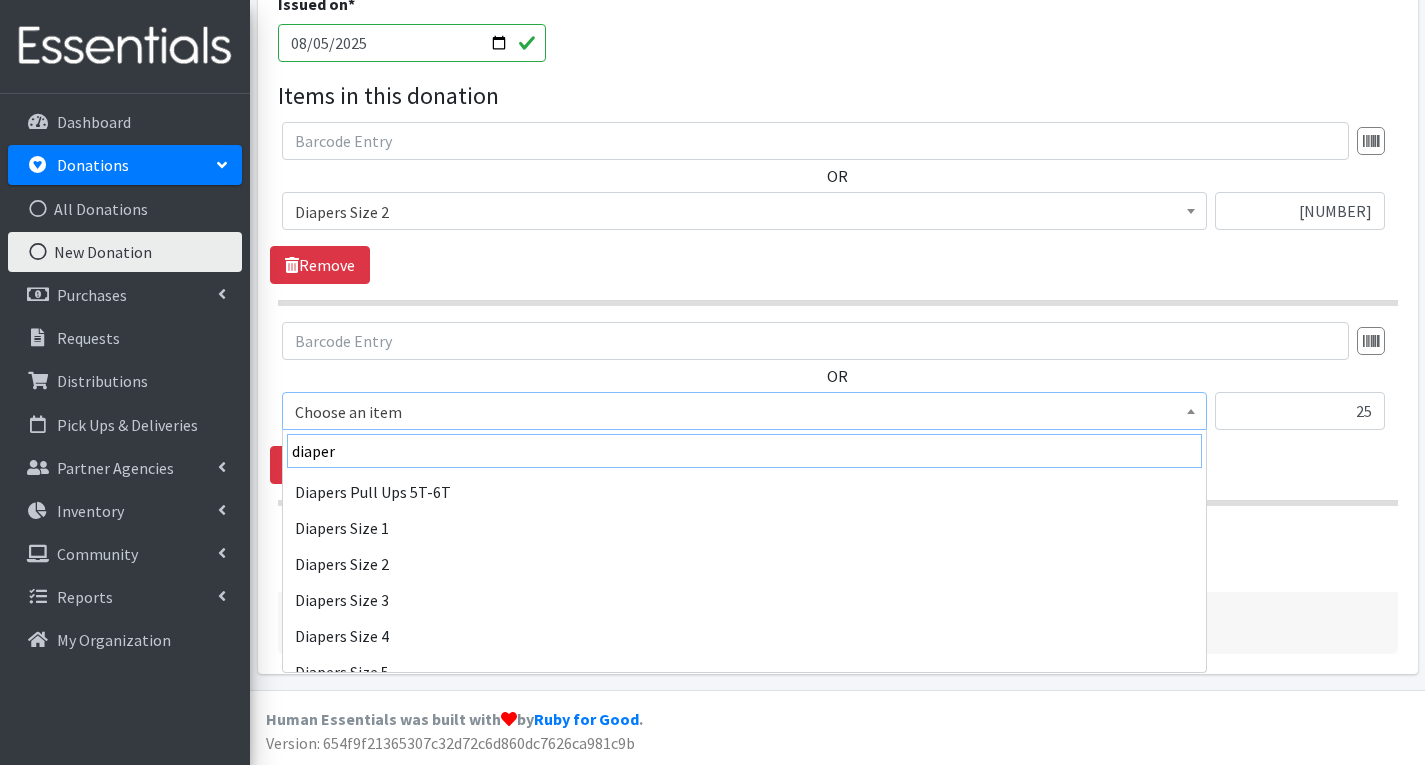 scroll, scrollTop: 200, scrollLeft: 0, axis: vertical 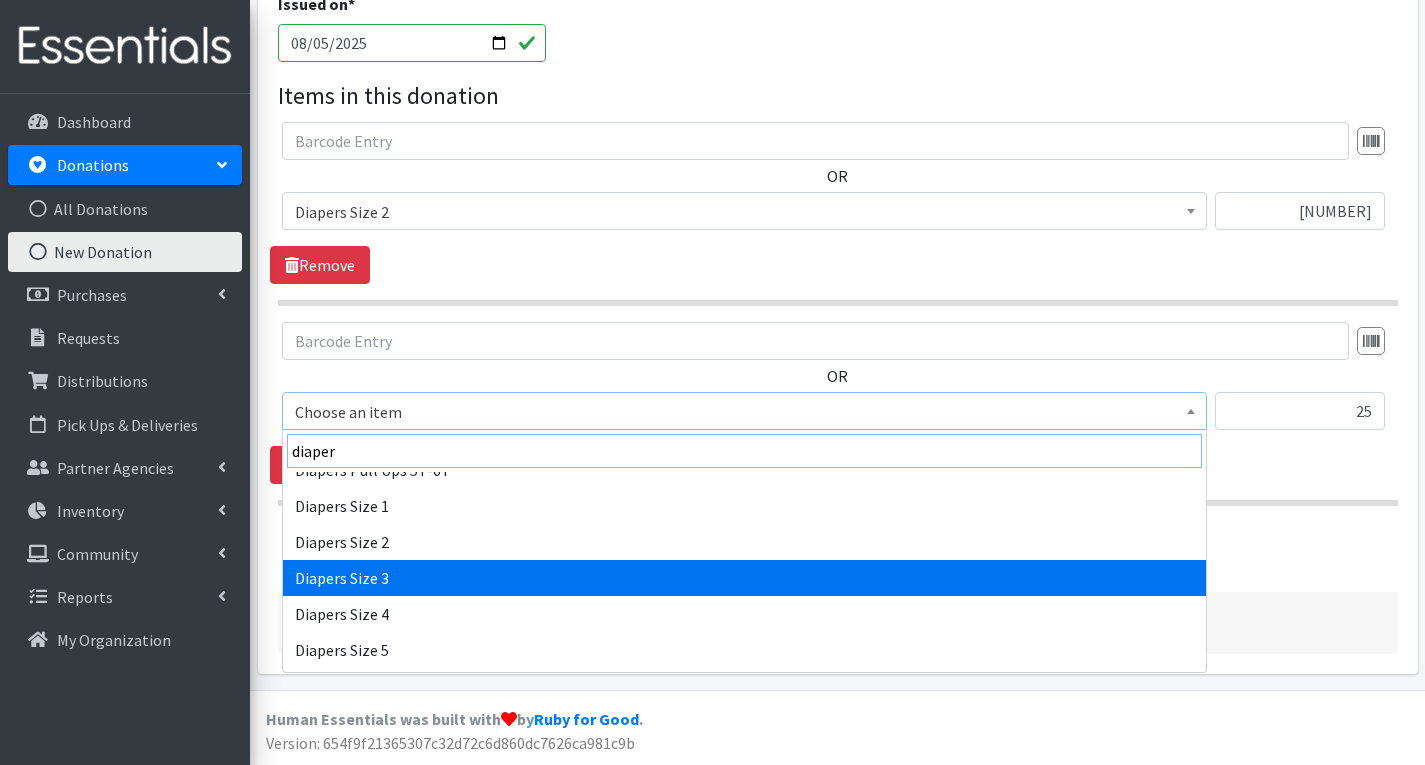 type on "diaper" 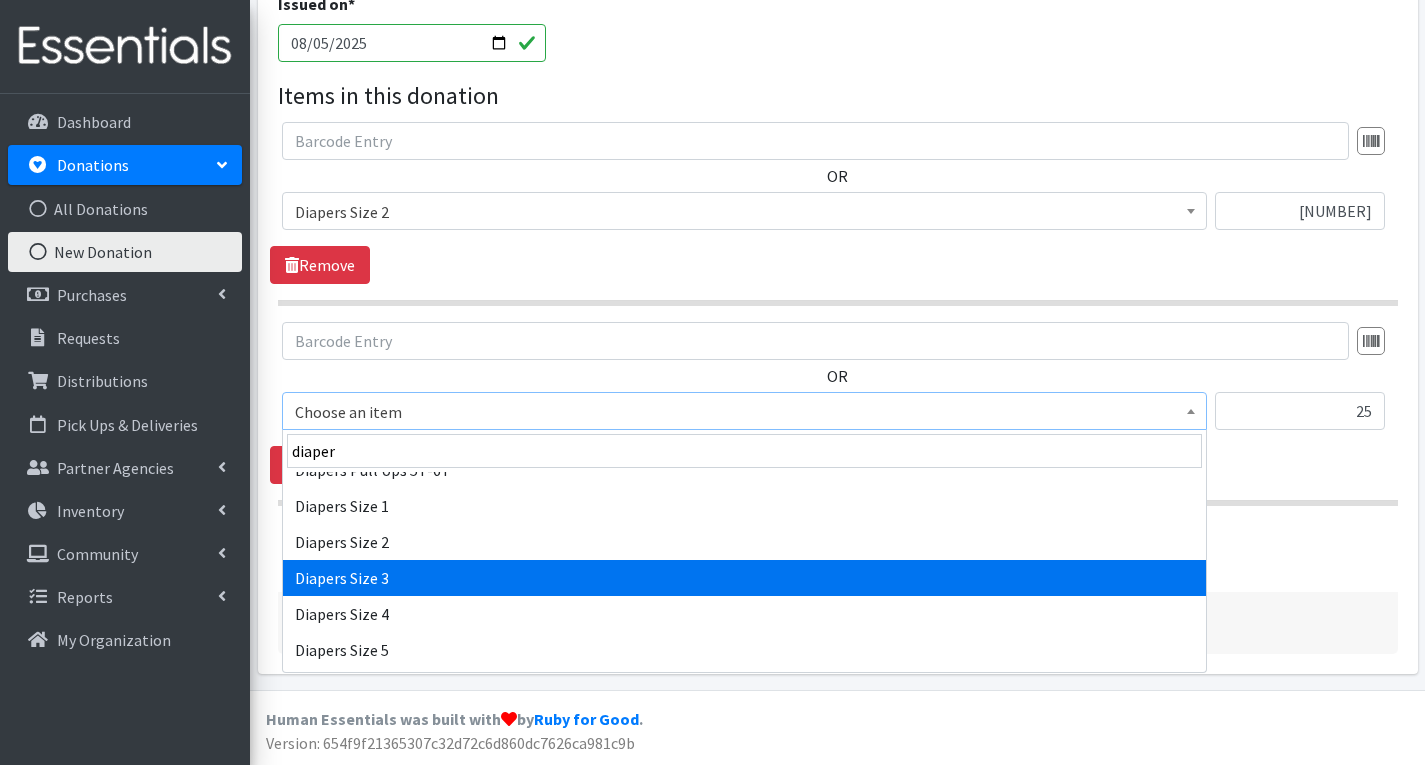 select on "1966" 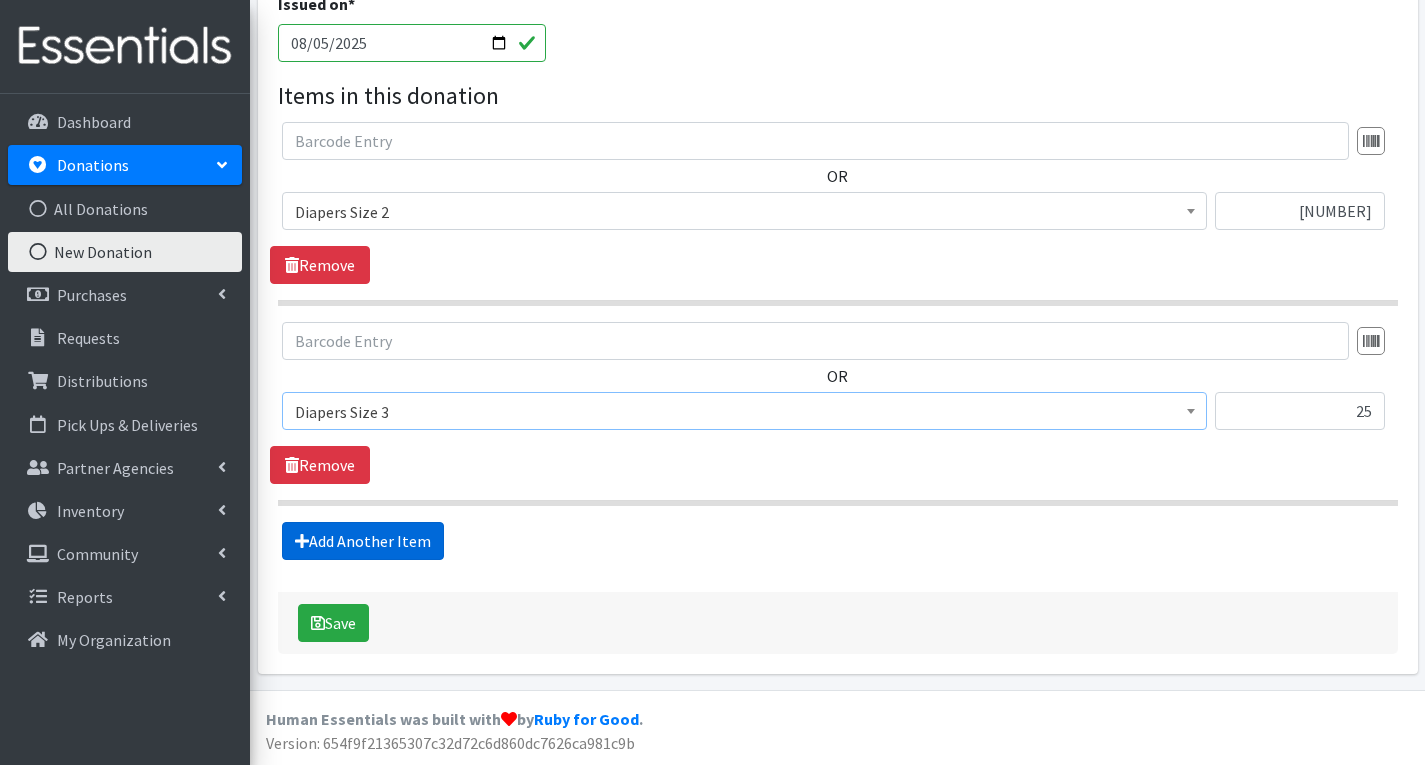 click on "Add Another Item" at bounding box center (363, 541) 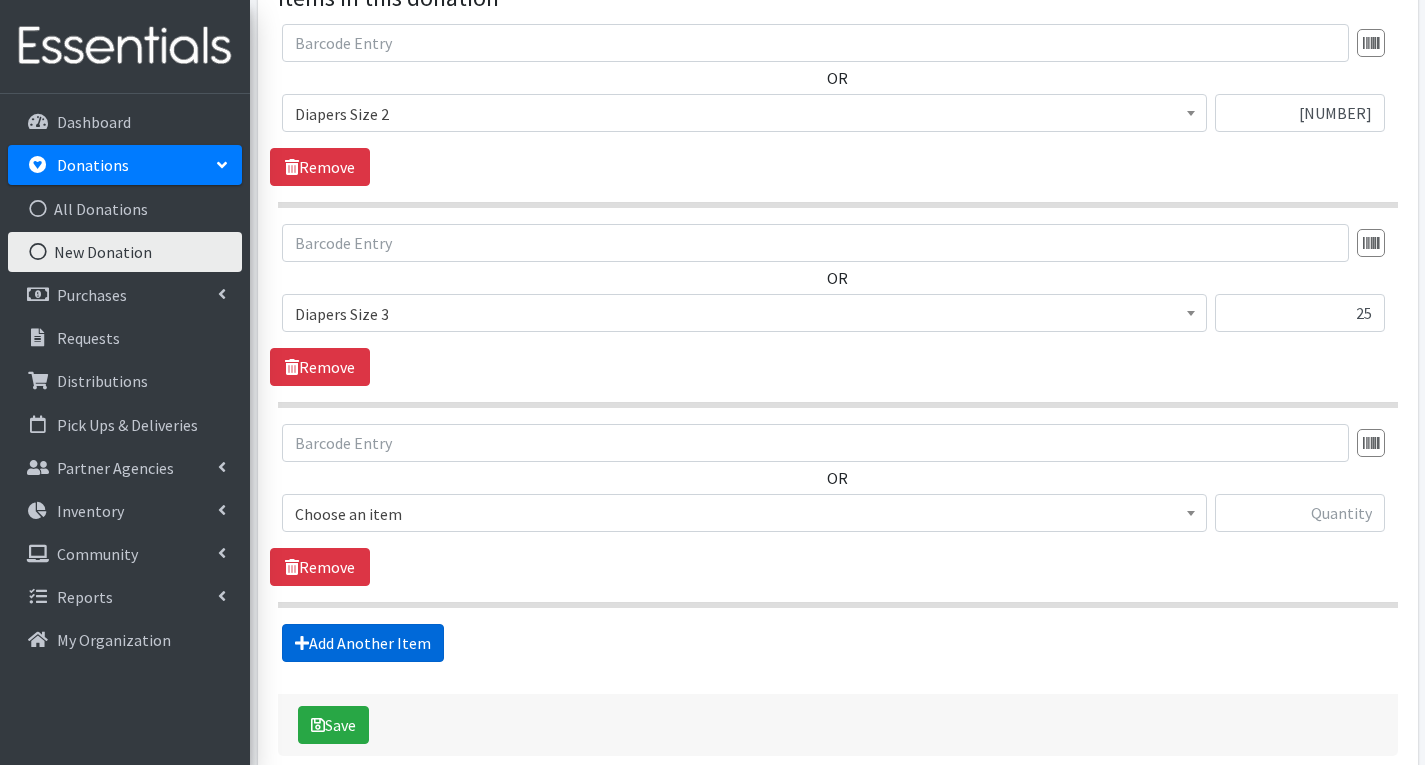 scroll, scrollTop: 760, scrollLeft: 0, axis: vertical 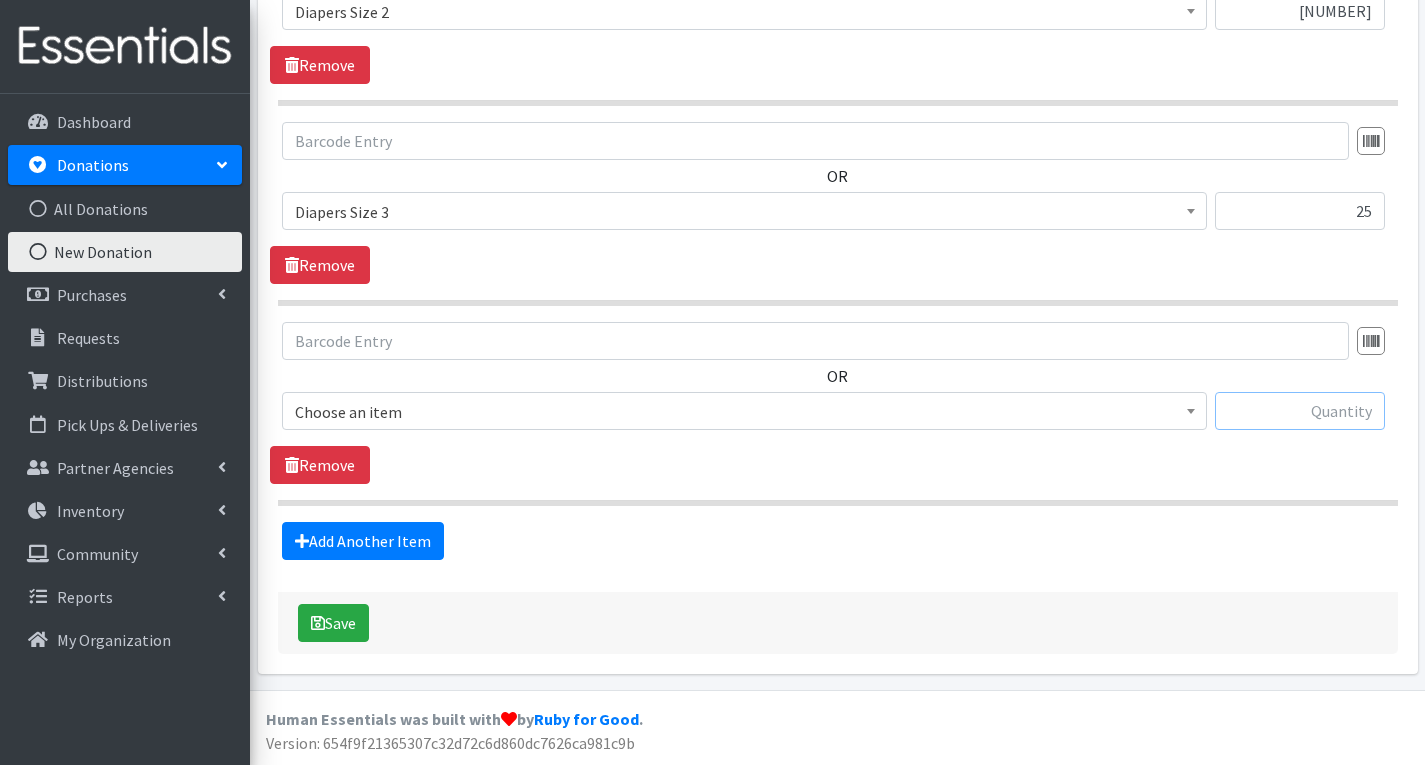 click at bounding box center [1300, 411] 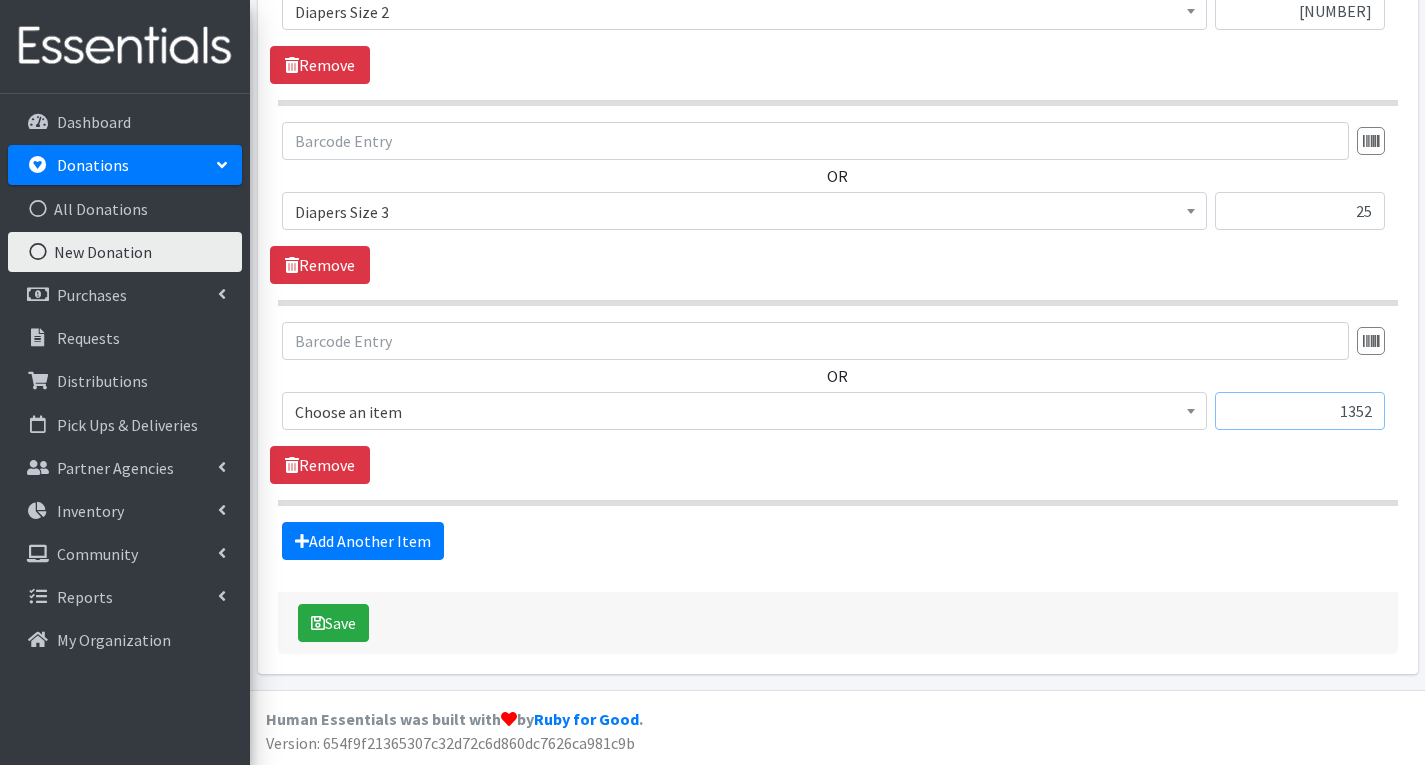 type on "1352" 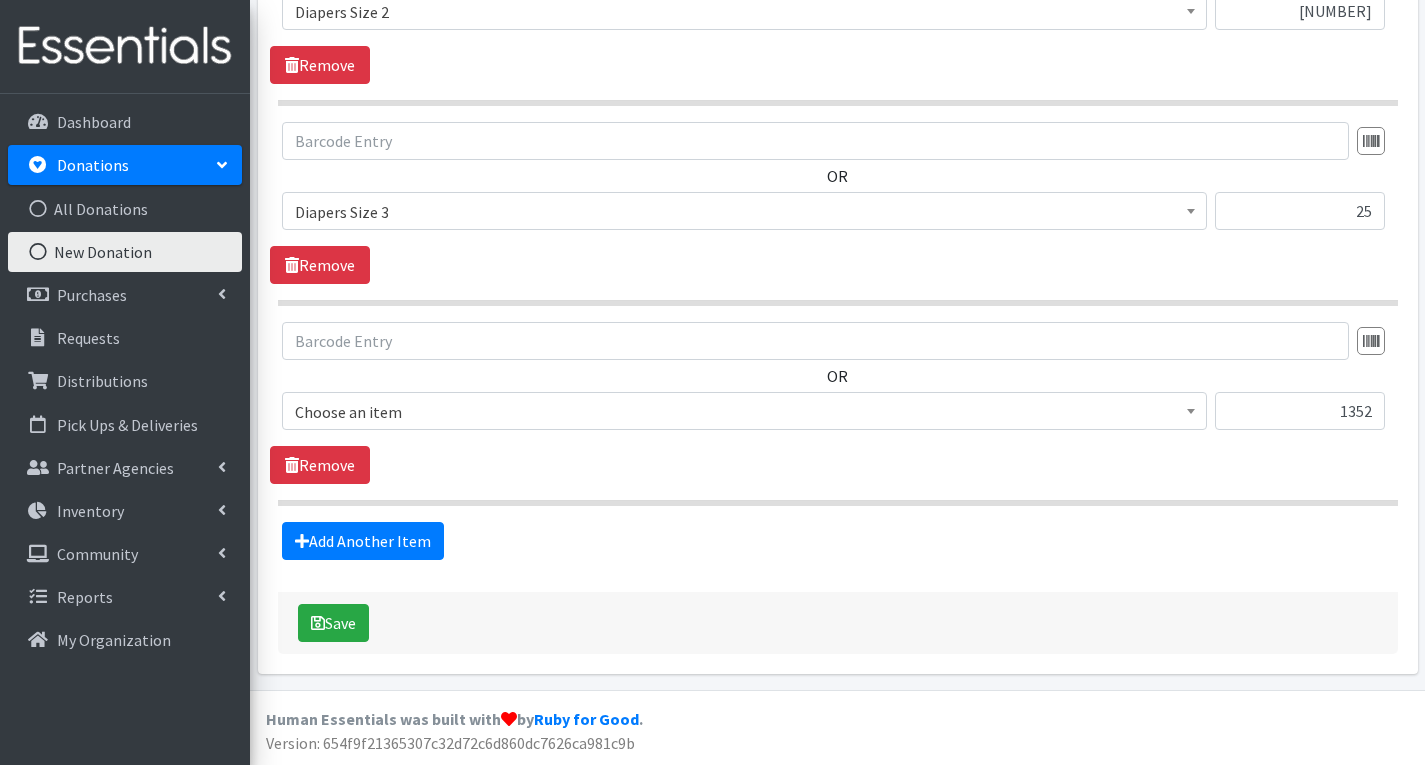 click on "Choose an item" at bounding box center [744, 411] 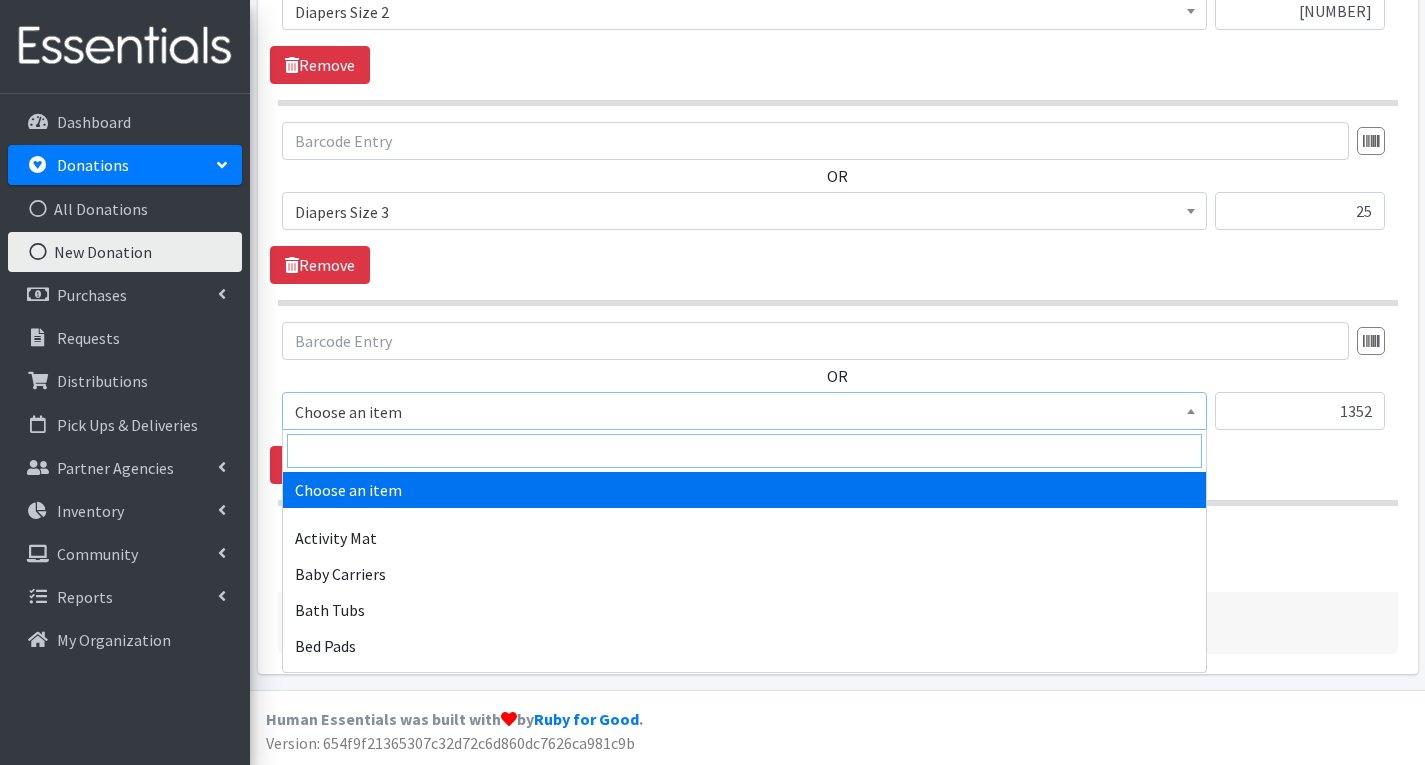 click at bounding box center (744, 451) 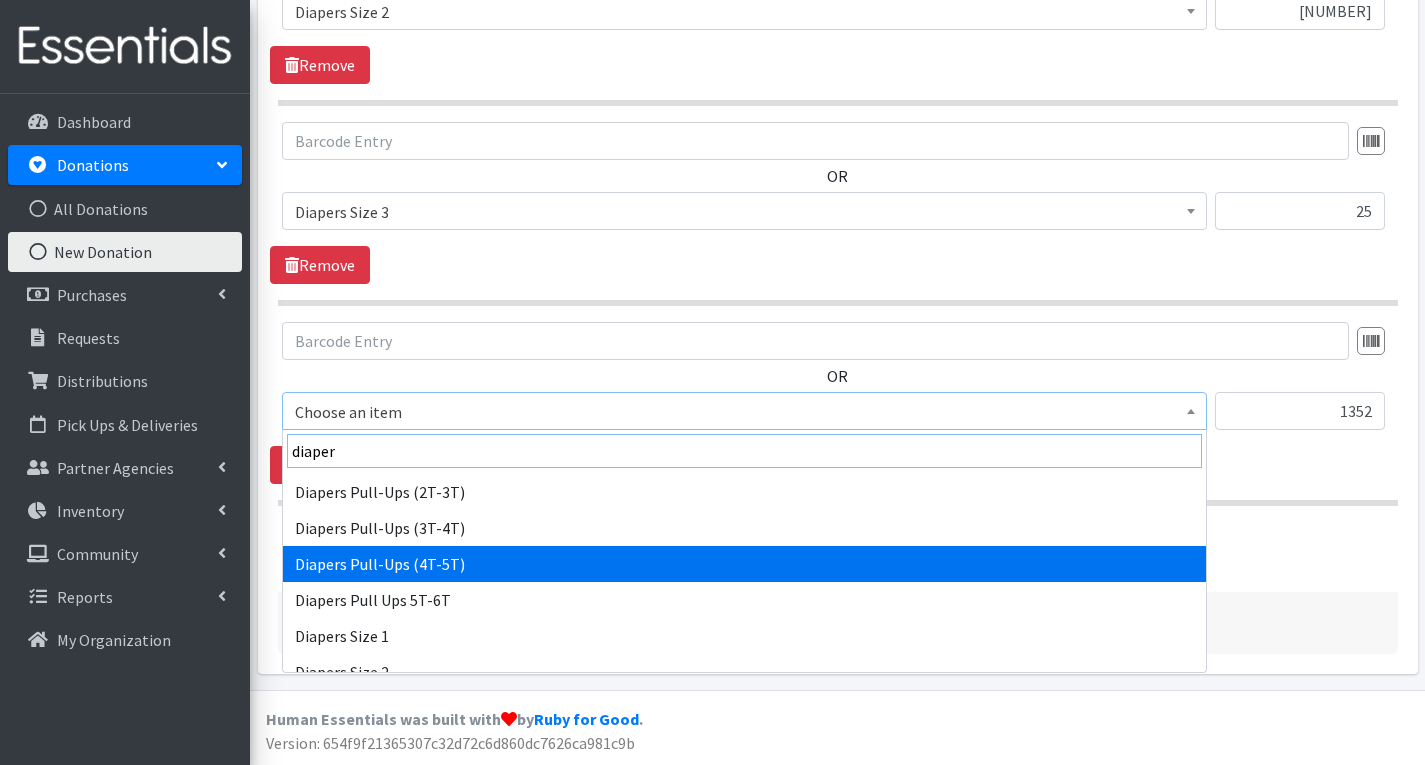scroll, scrollTop: 200, scrollLeft: 0, axis: vertical 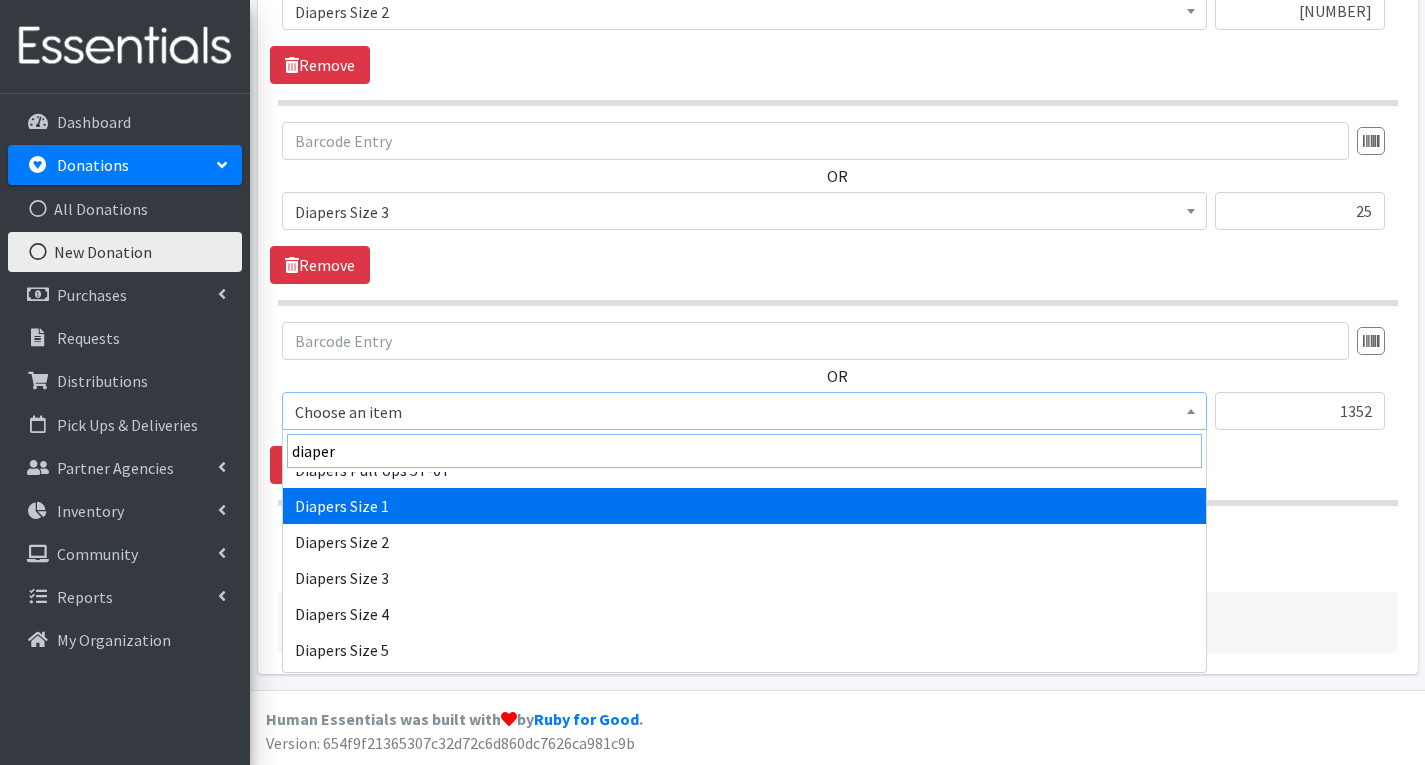 type on "diaper" 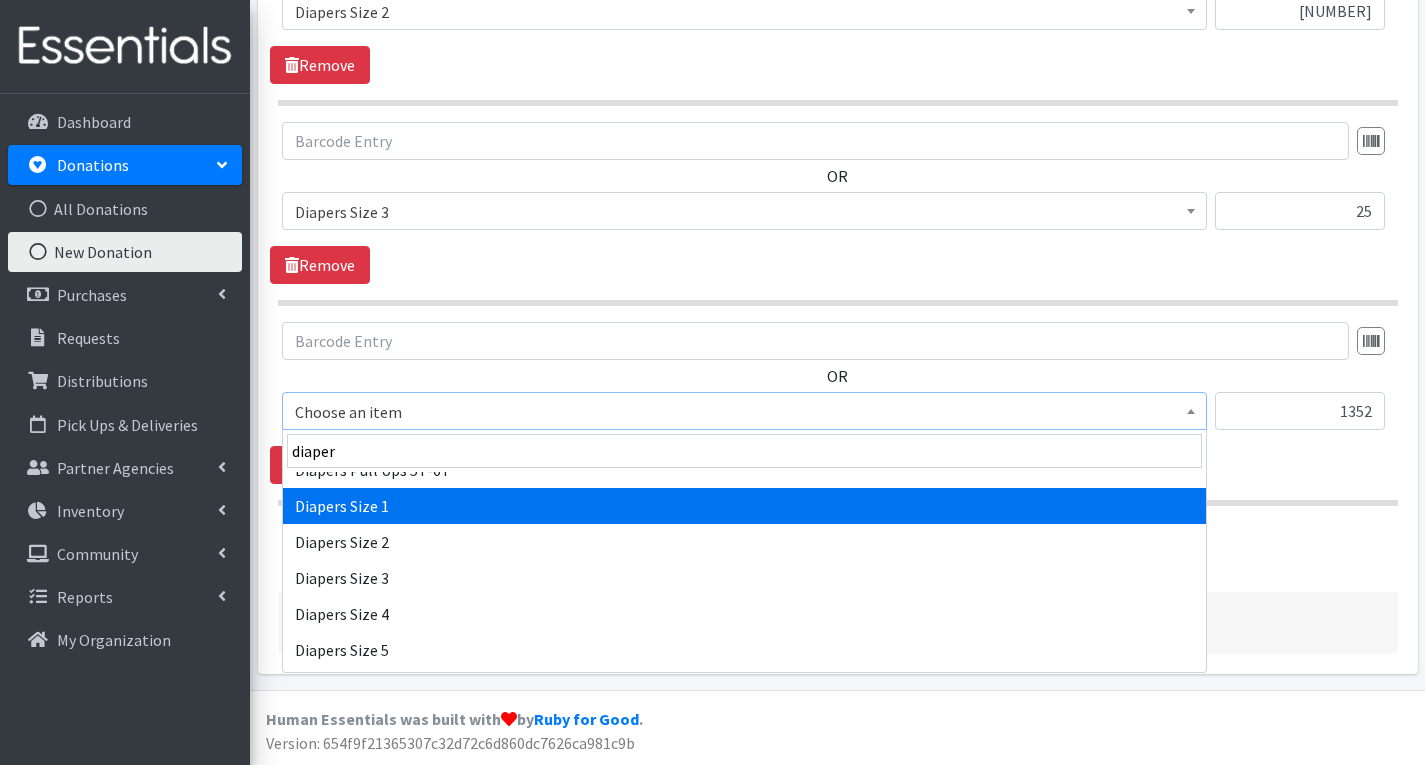 select on "1964" 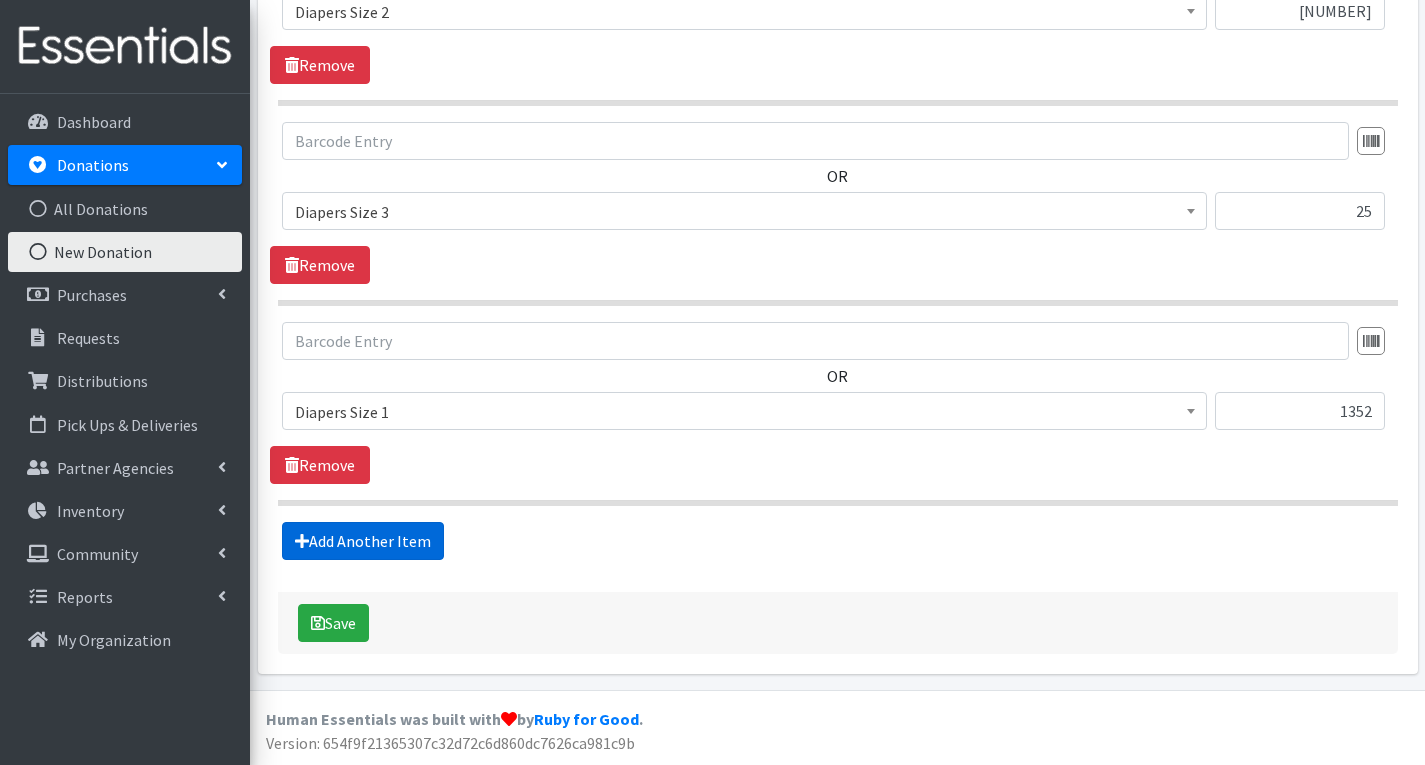 click on "Add Another Item" at bounding box center (363, 541) 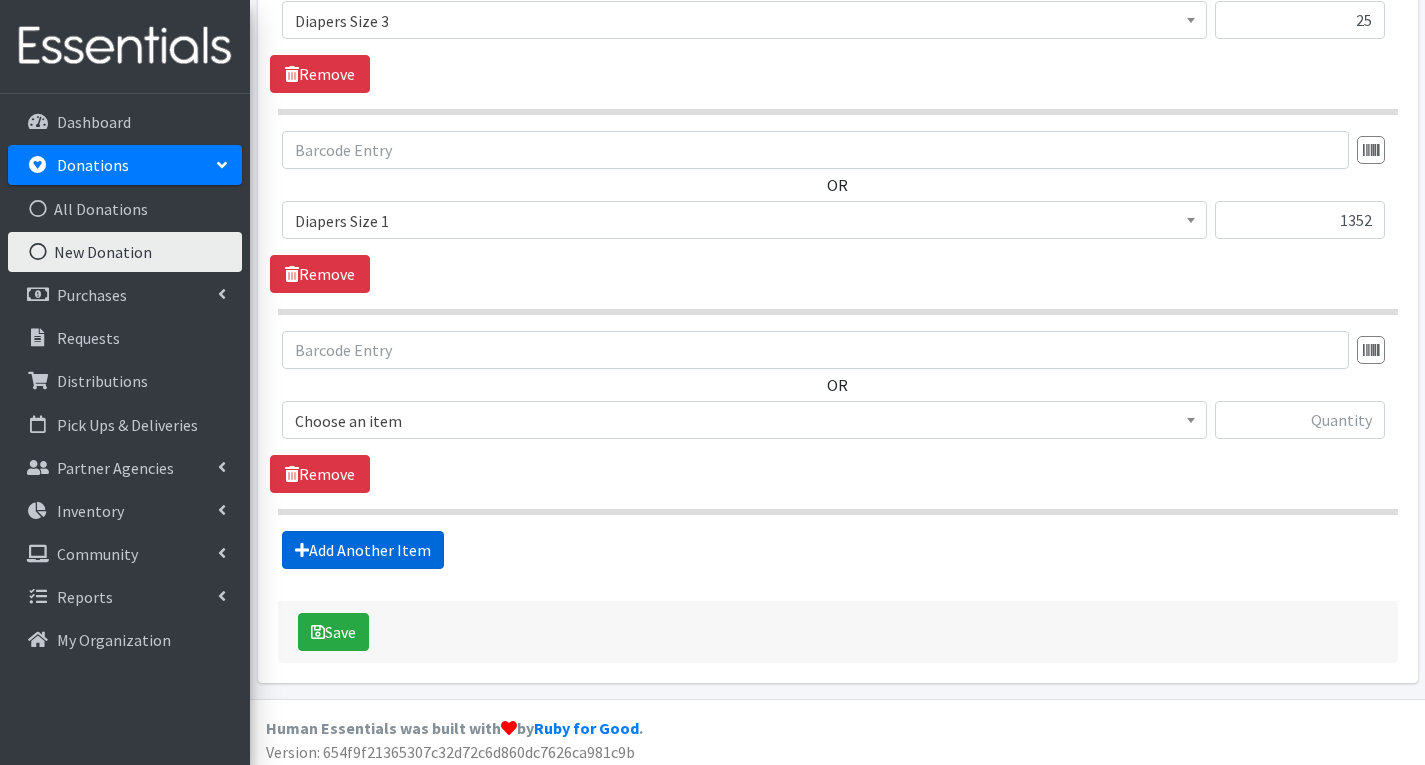 scroll, scrollTop: 960, scrollLeft: 0, axis: vertical 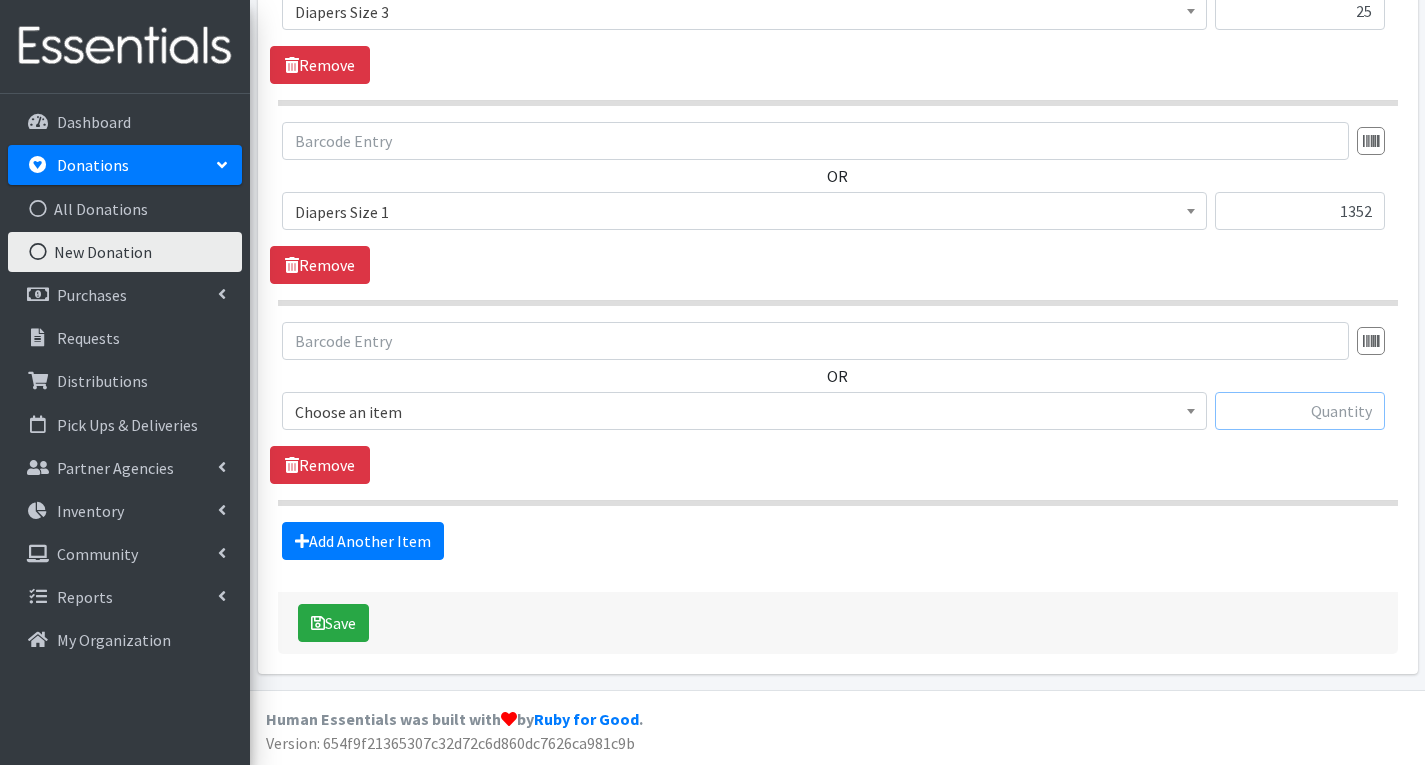click at bounding box center [1300, 411] 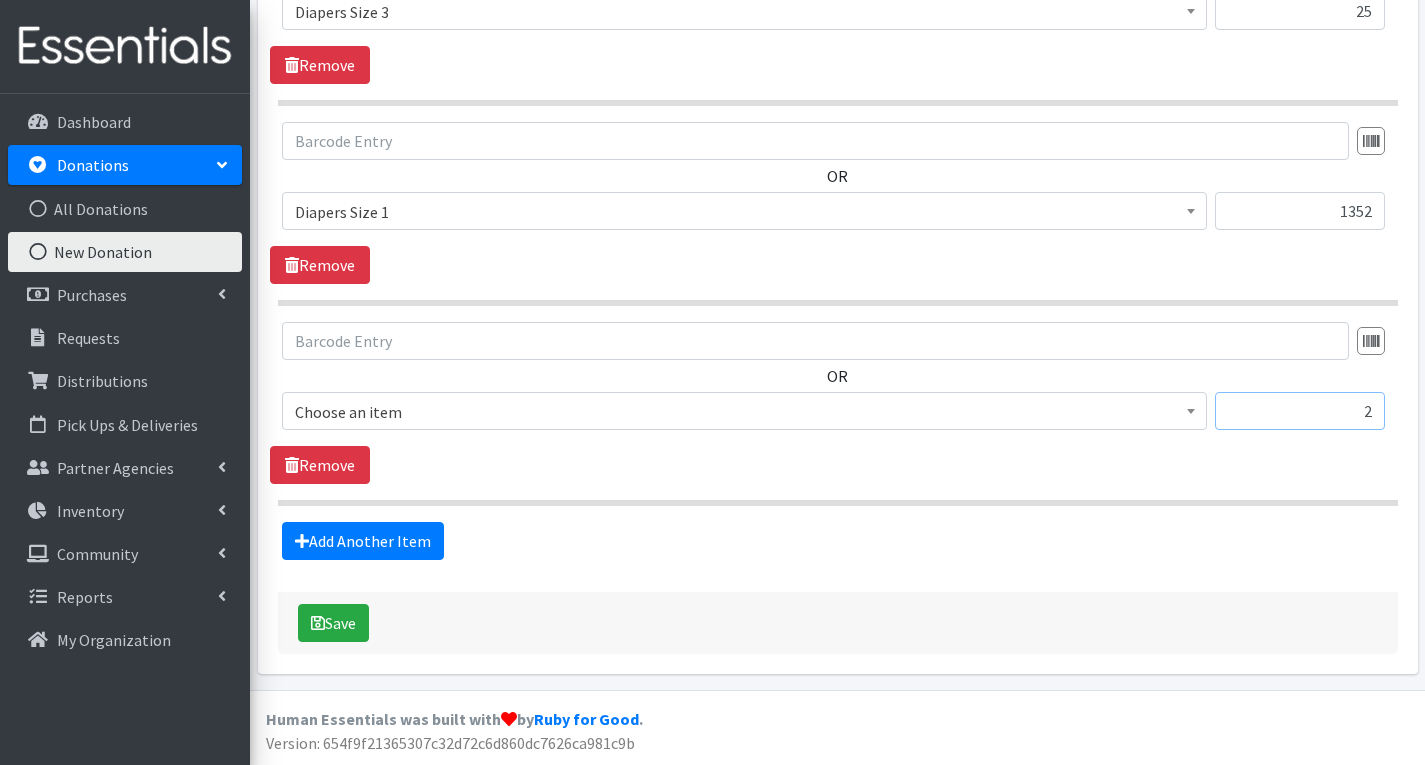 type on "2" 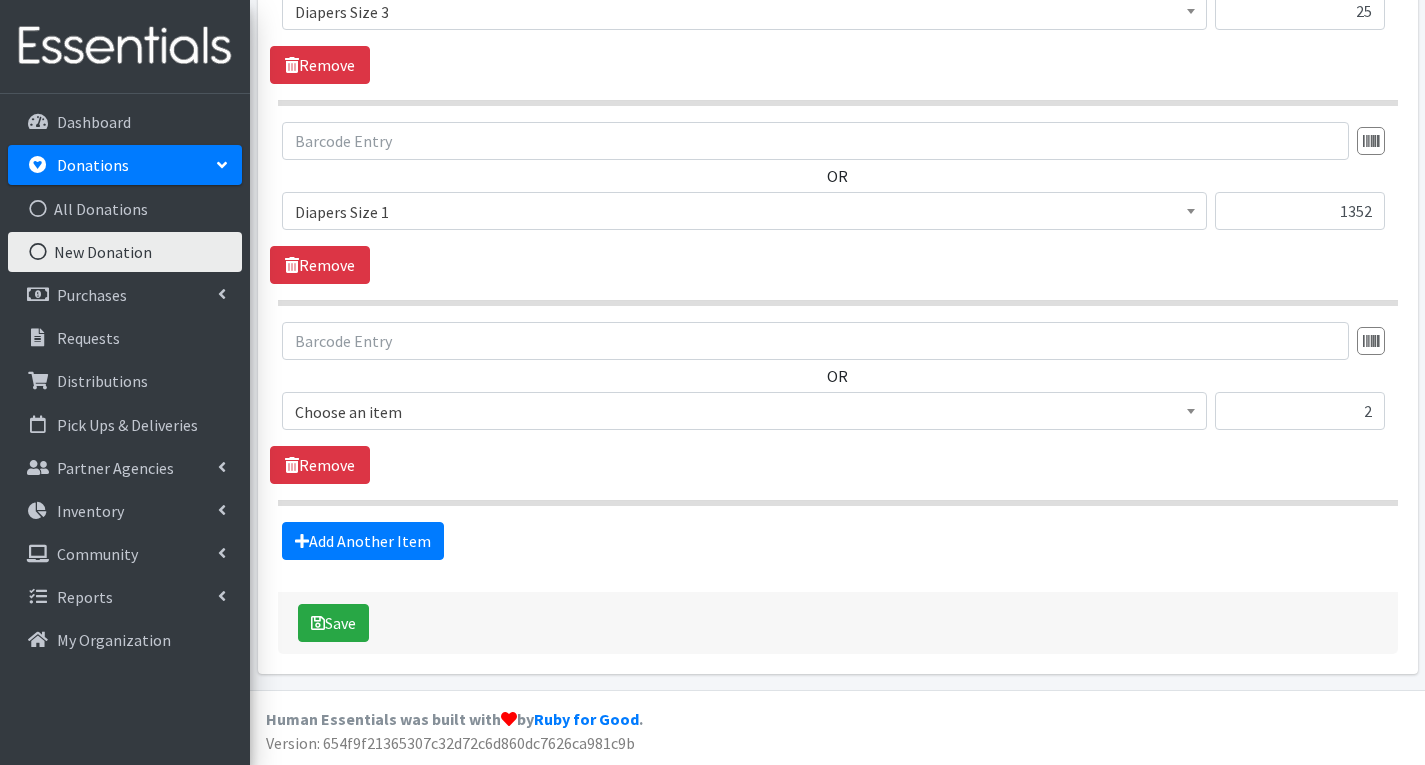 click on "Choose an item" at bounding box center [744, 412] 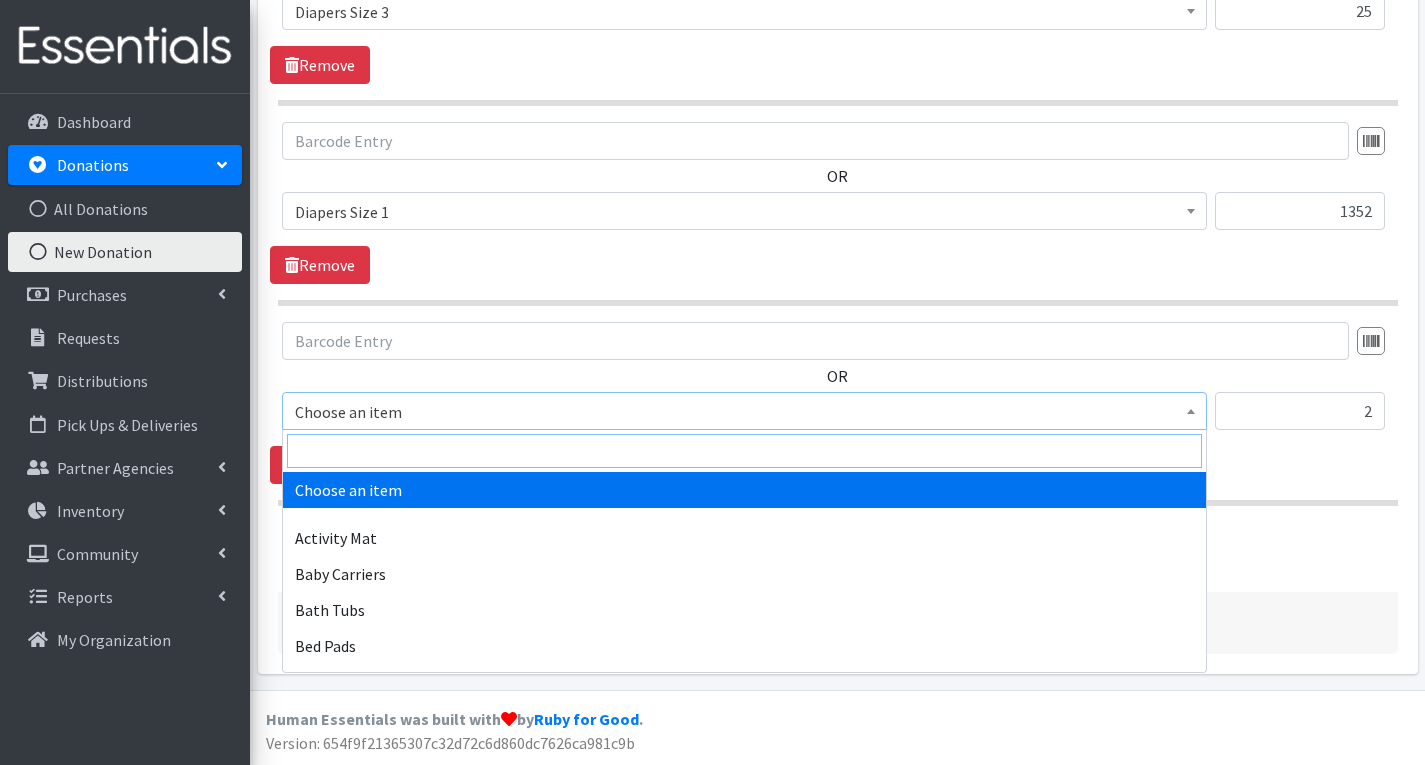 click at bounding box center (744, 451) 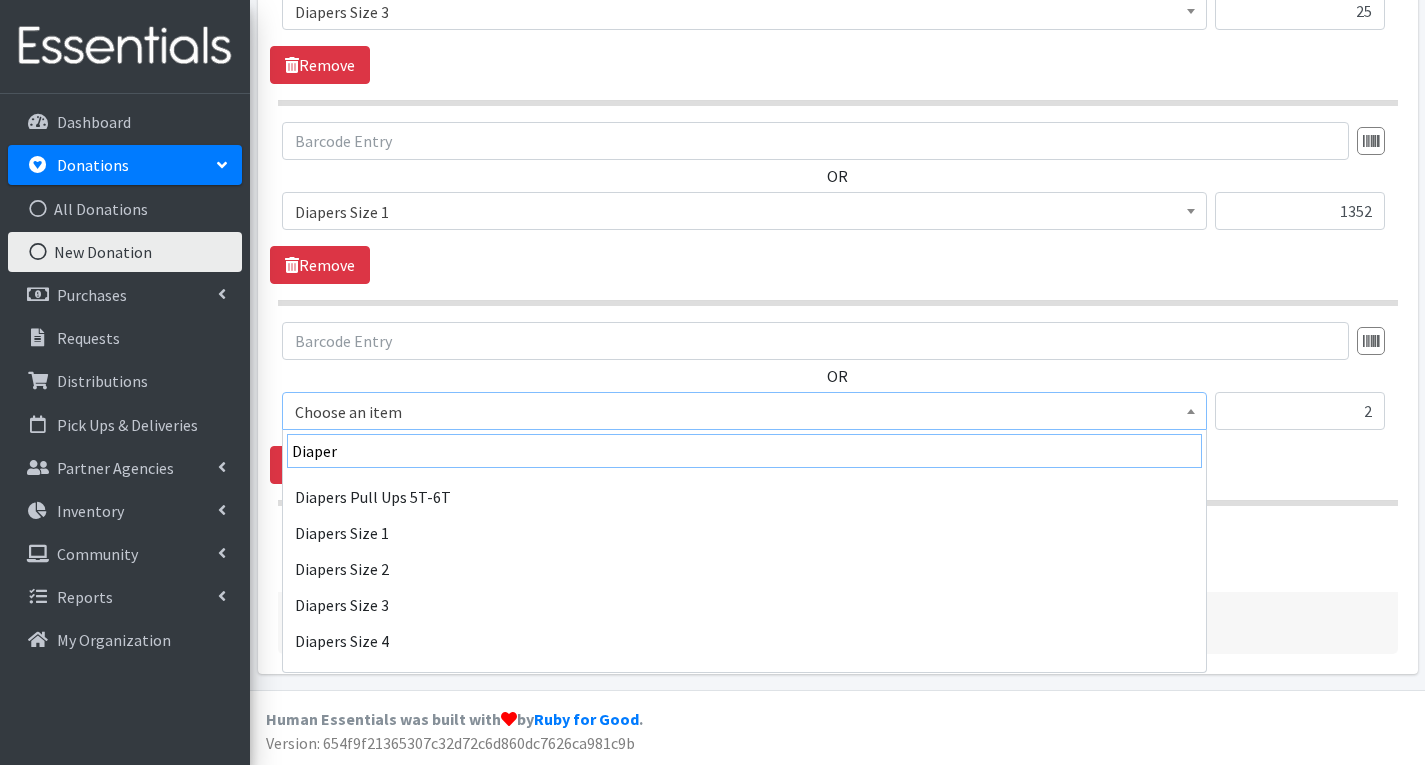 scroll, scrollTop: 200, scrollLeft: 0, axis: vertical 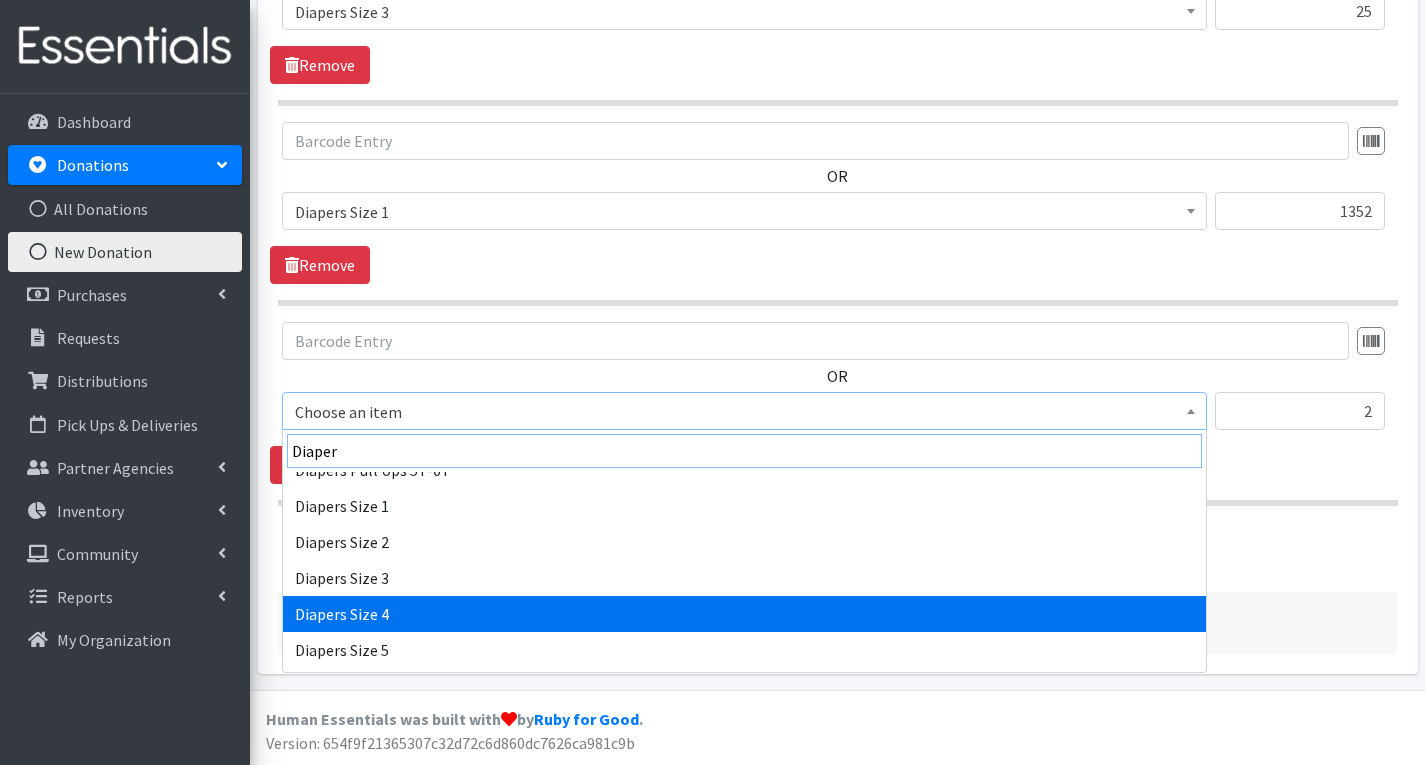 type on "Diaper" 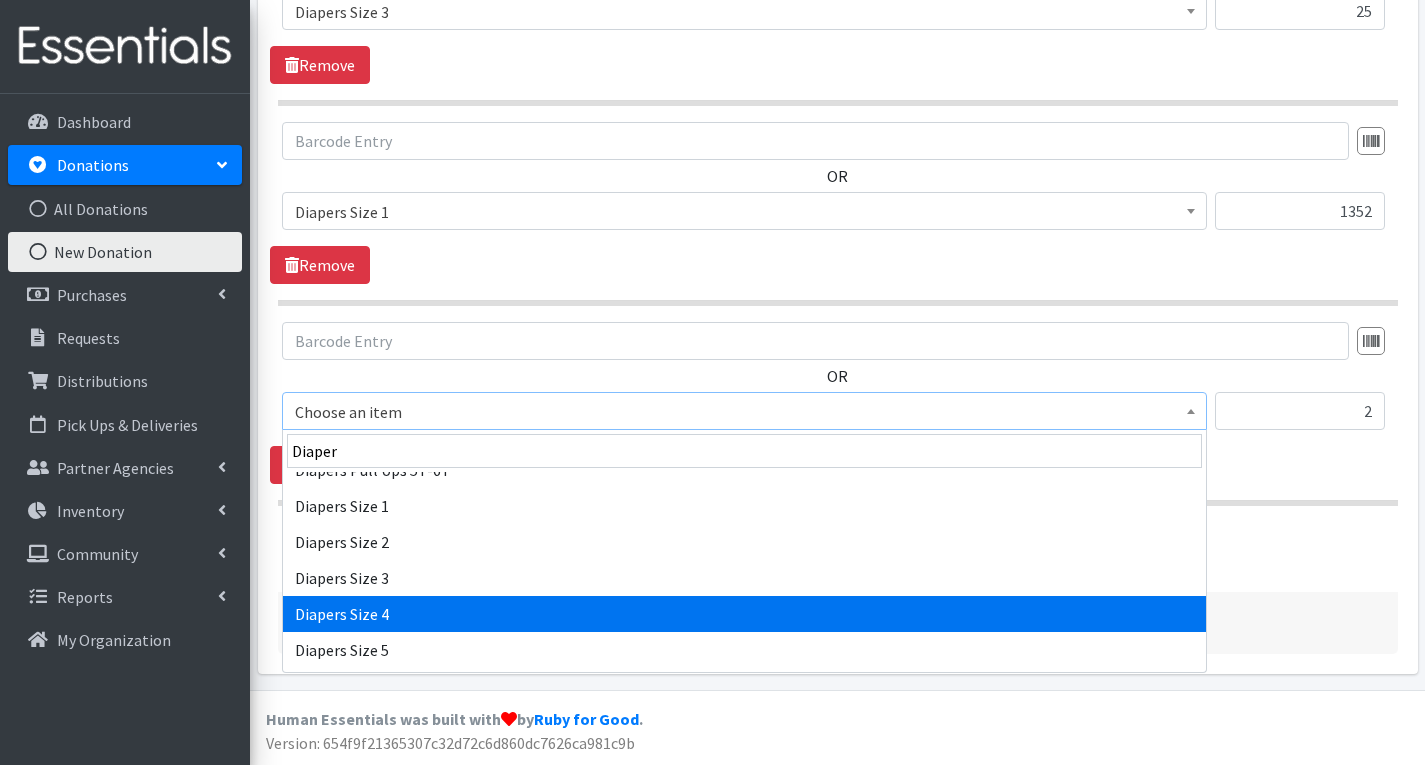 select on "1967" 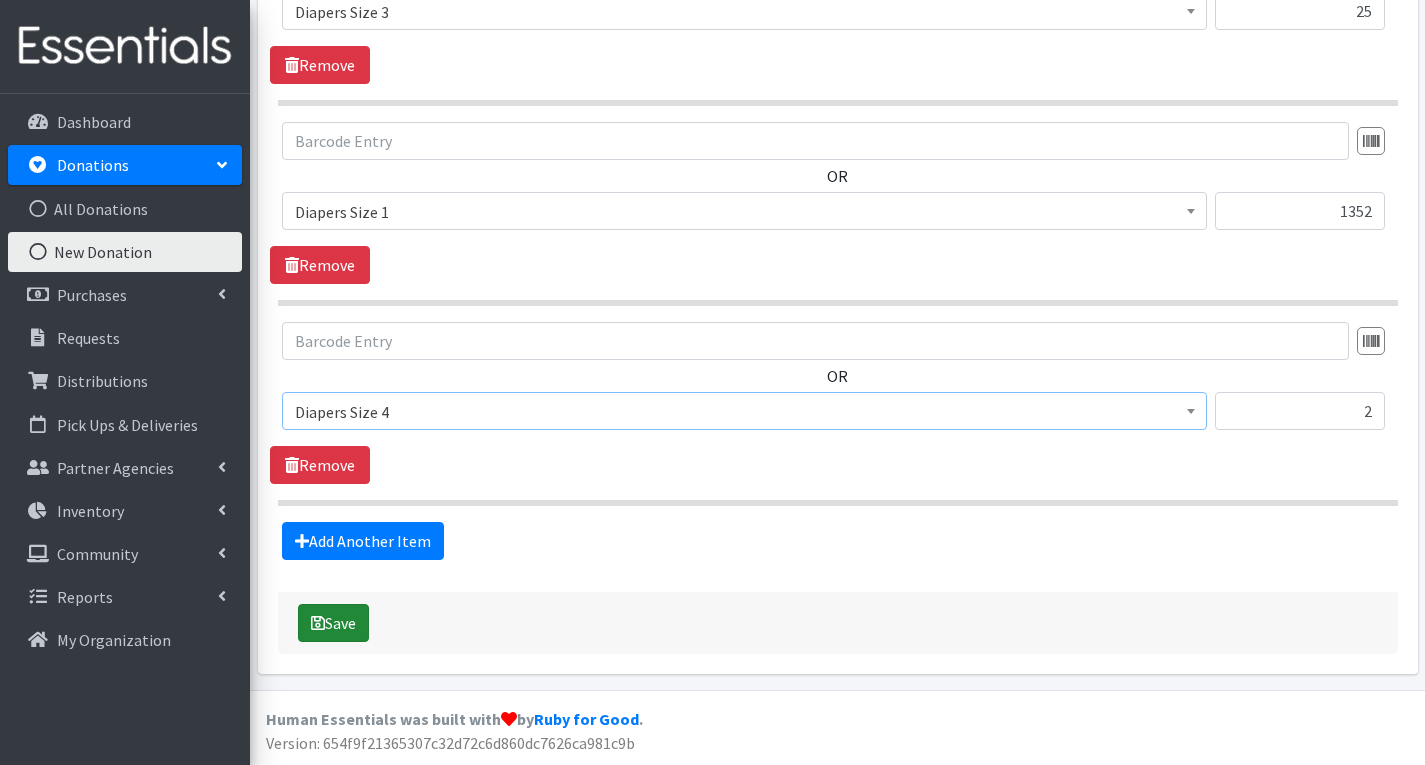 click on "Save" at bounding box center [333, 623] 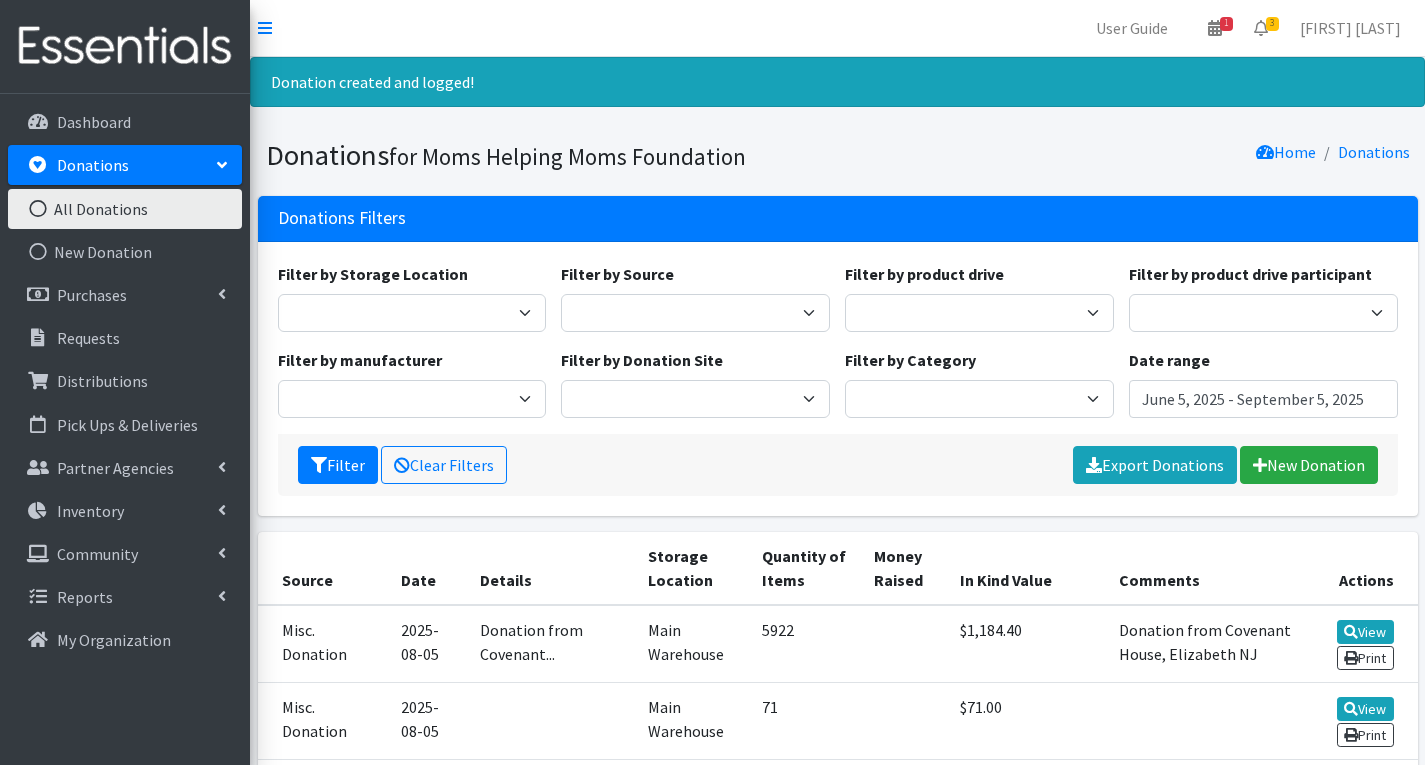 scroll, scrollTop: 0, scrollLeft: 0, axis: both 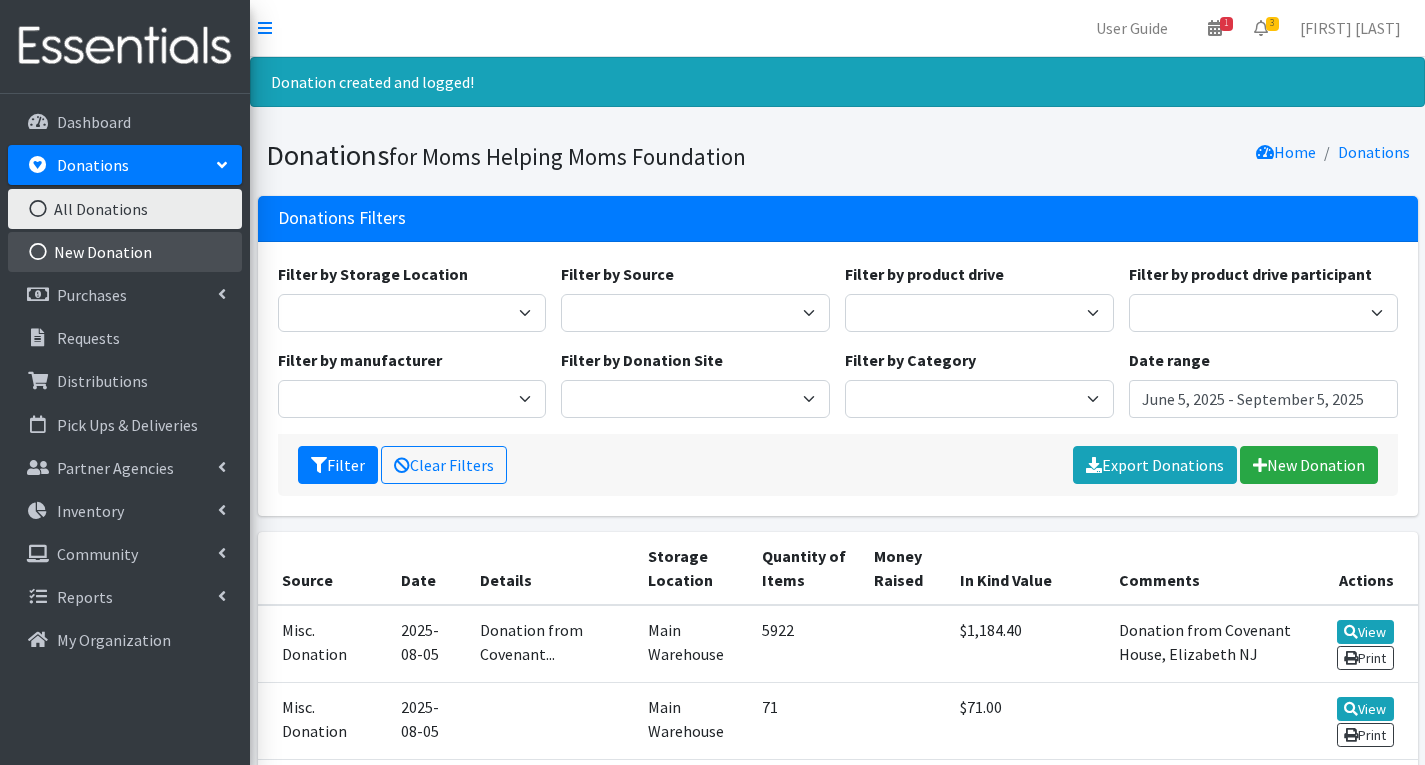 click on "New Donation" at bounding box center [125, 252] 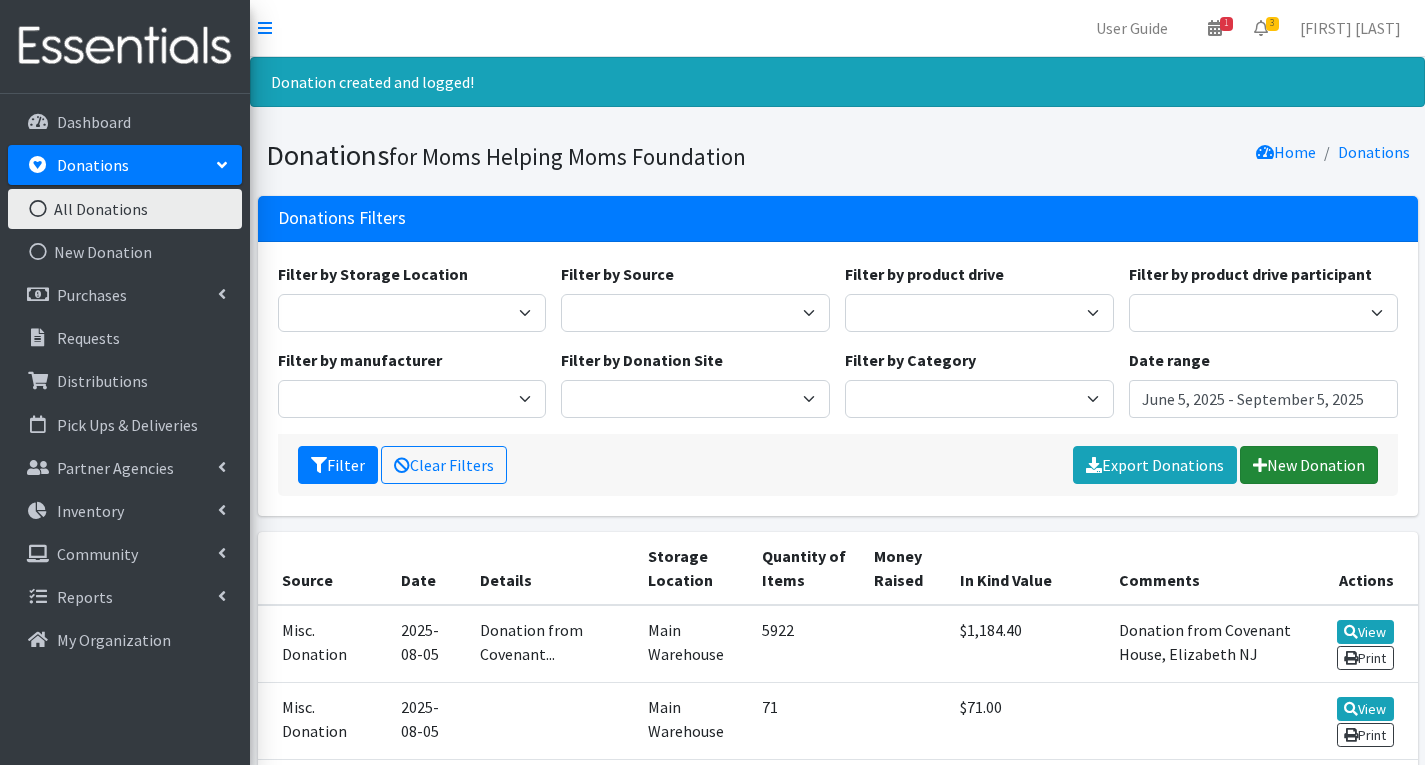 click on "New Donation" at bounding box center (1309, 465) 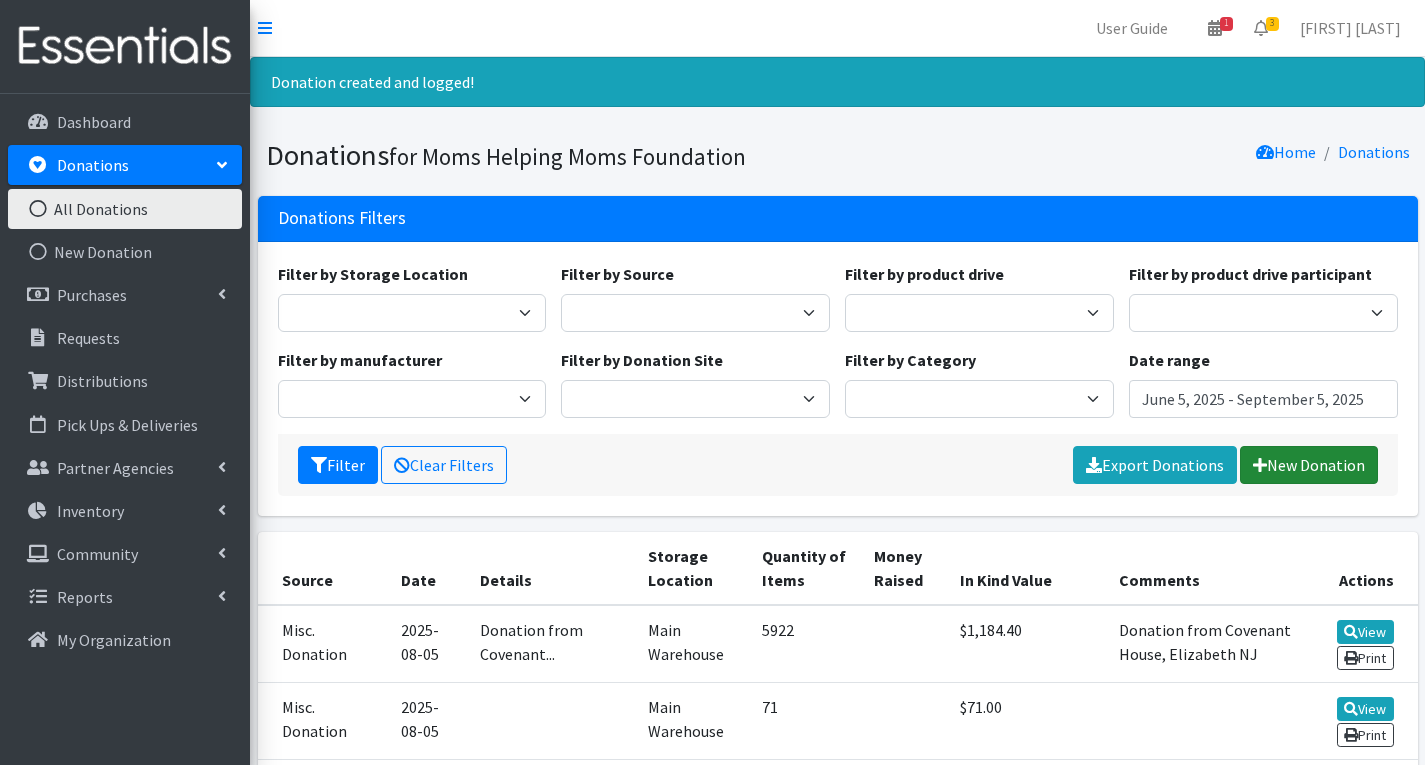 click on "New Donation" at bounding box center (1309, 465) 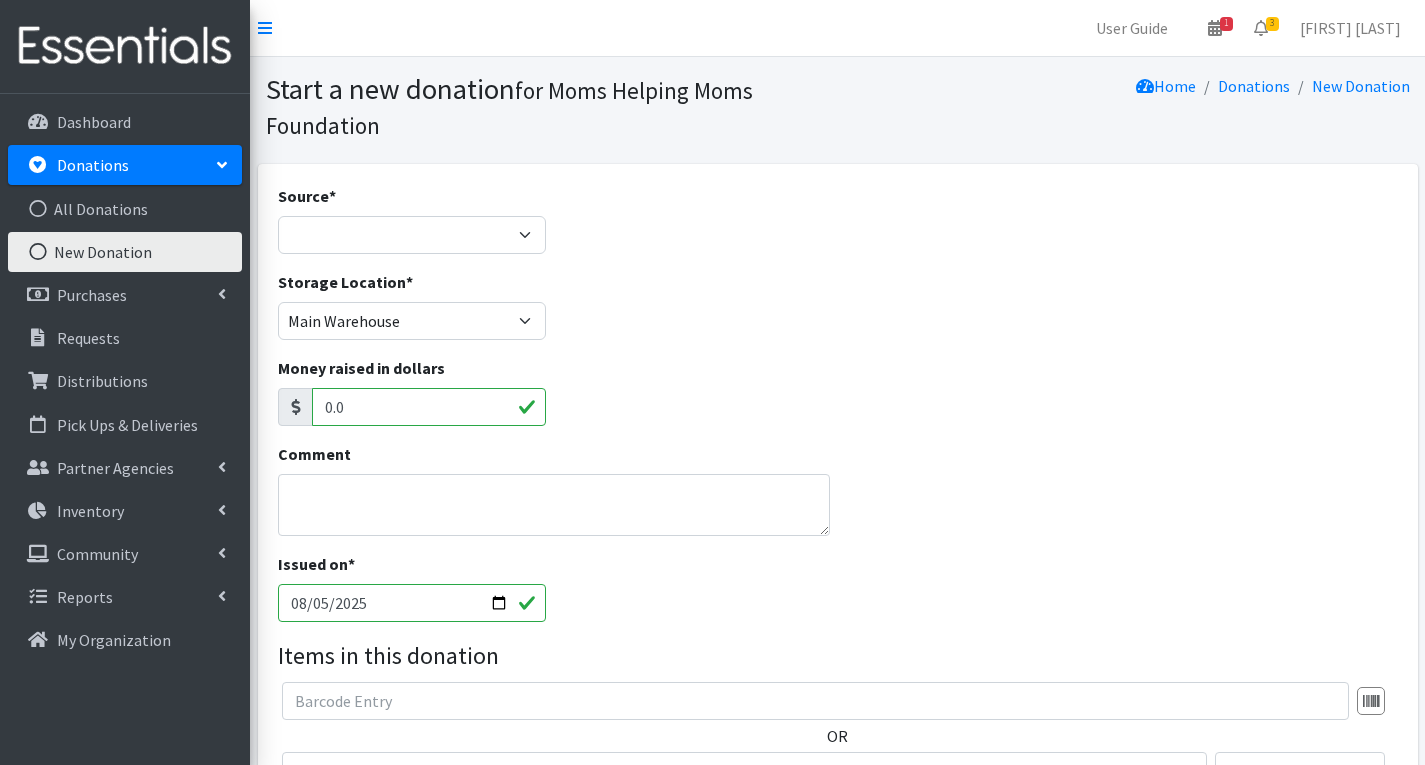 scroll, scrollTop: 0, scrollLeft: 0, axis: both 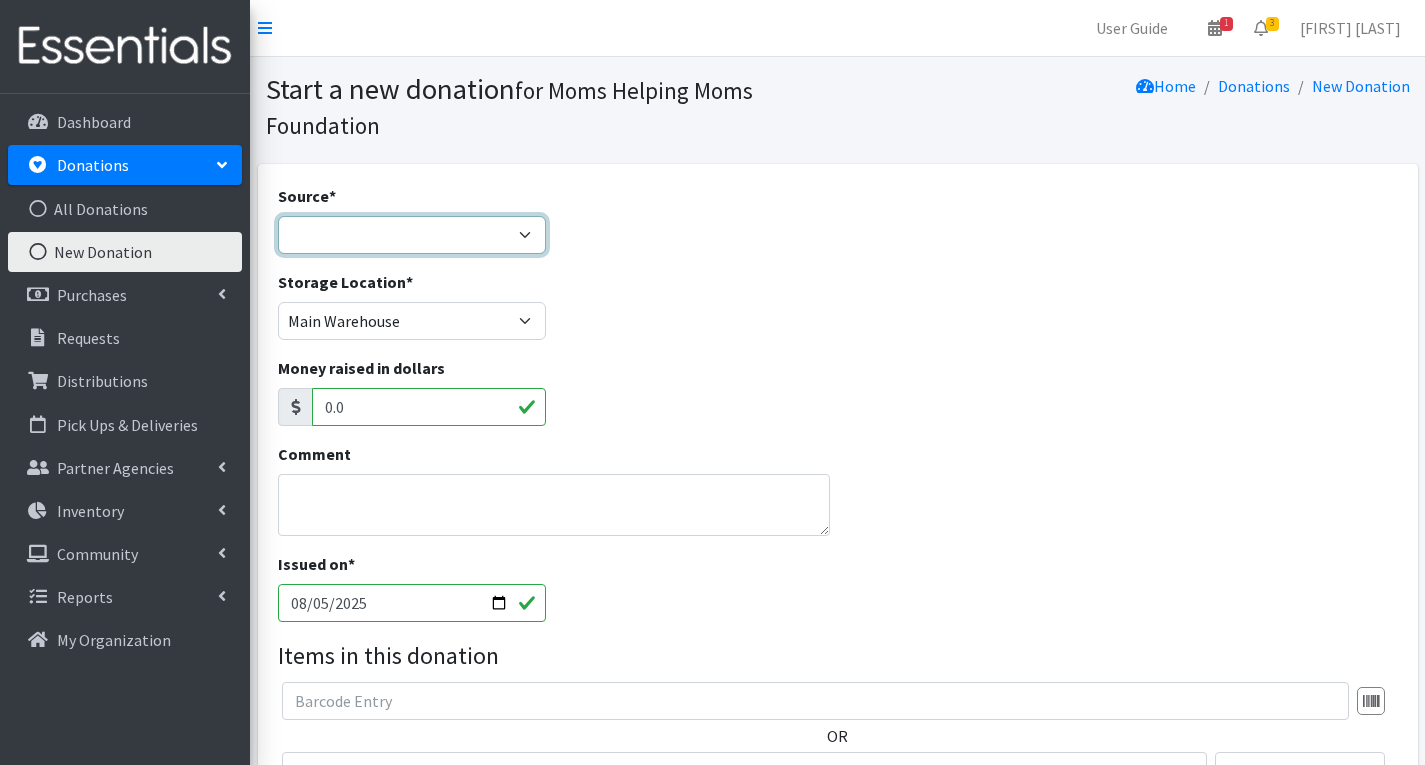 click on "Product Drive
Manufacturer
Donation Site
Misc. Donation" at bounding box center [412, 235] 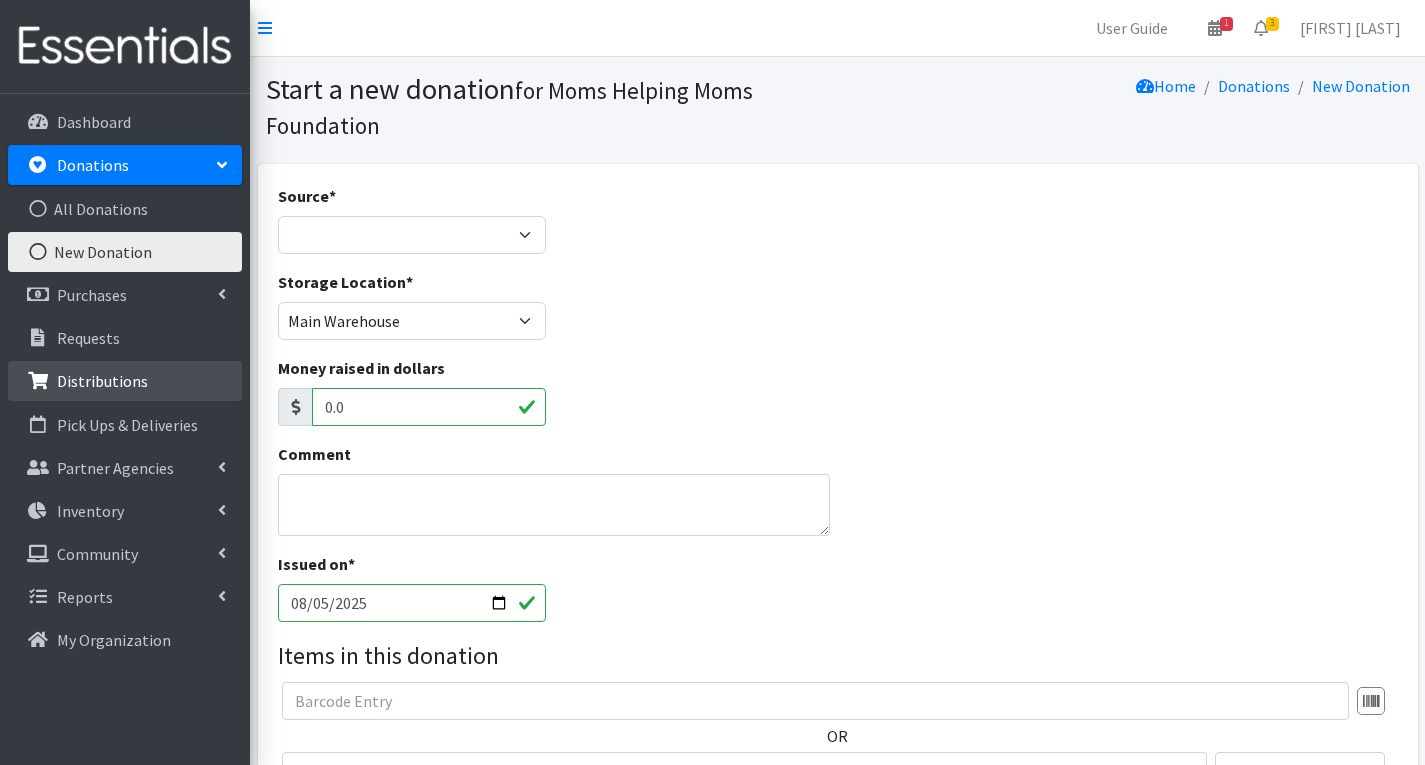 click on "Distributions" at bounding box center [125, 381] 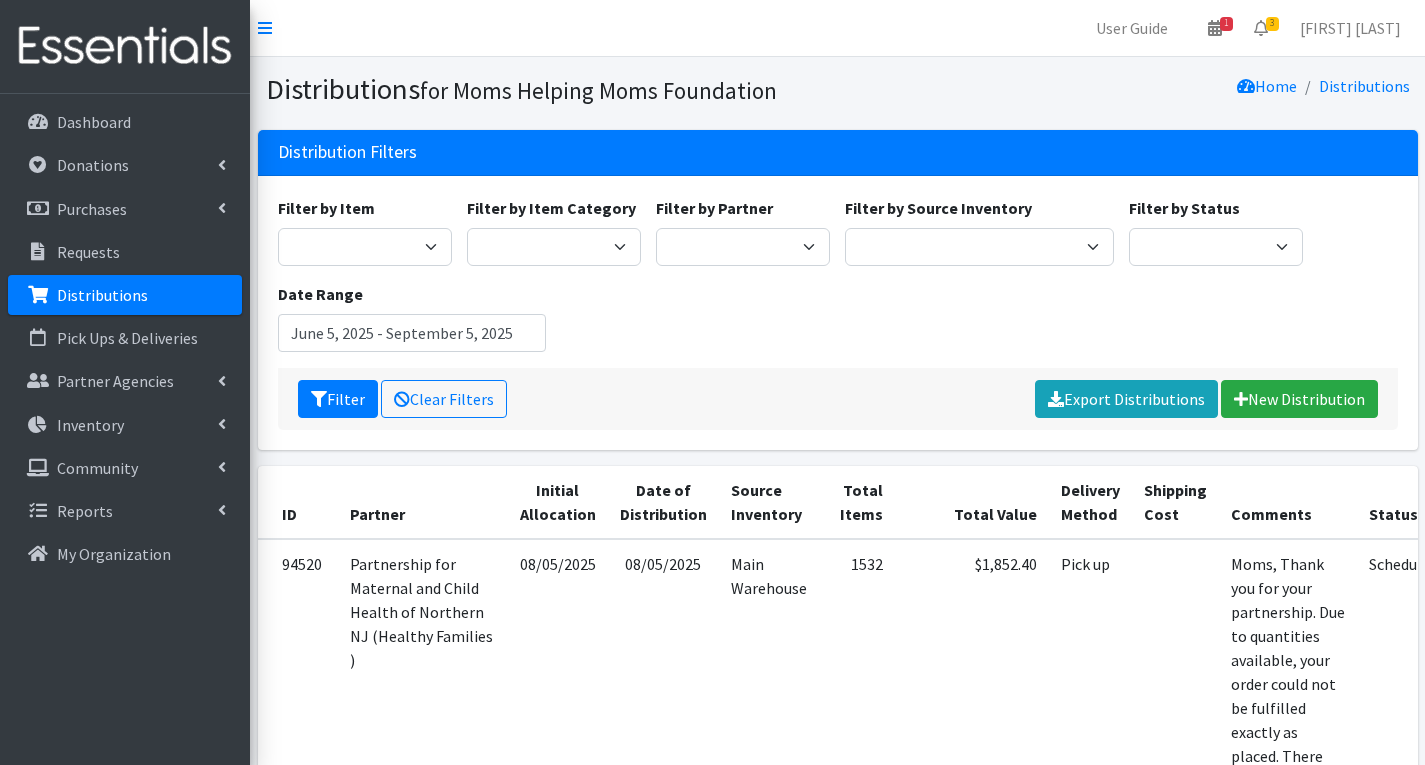 scroll, scrollTop: 0, scrollLeft: 0, axis: both 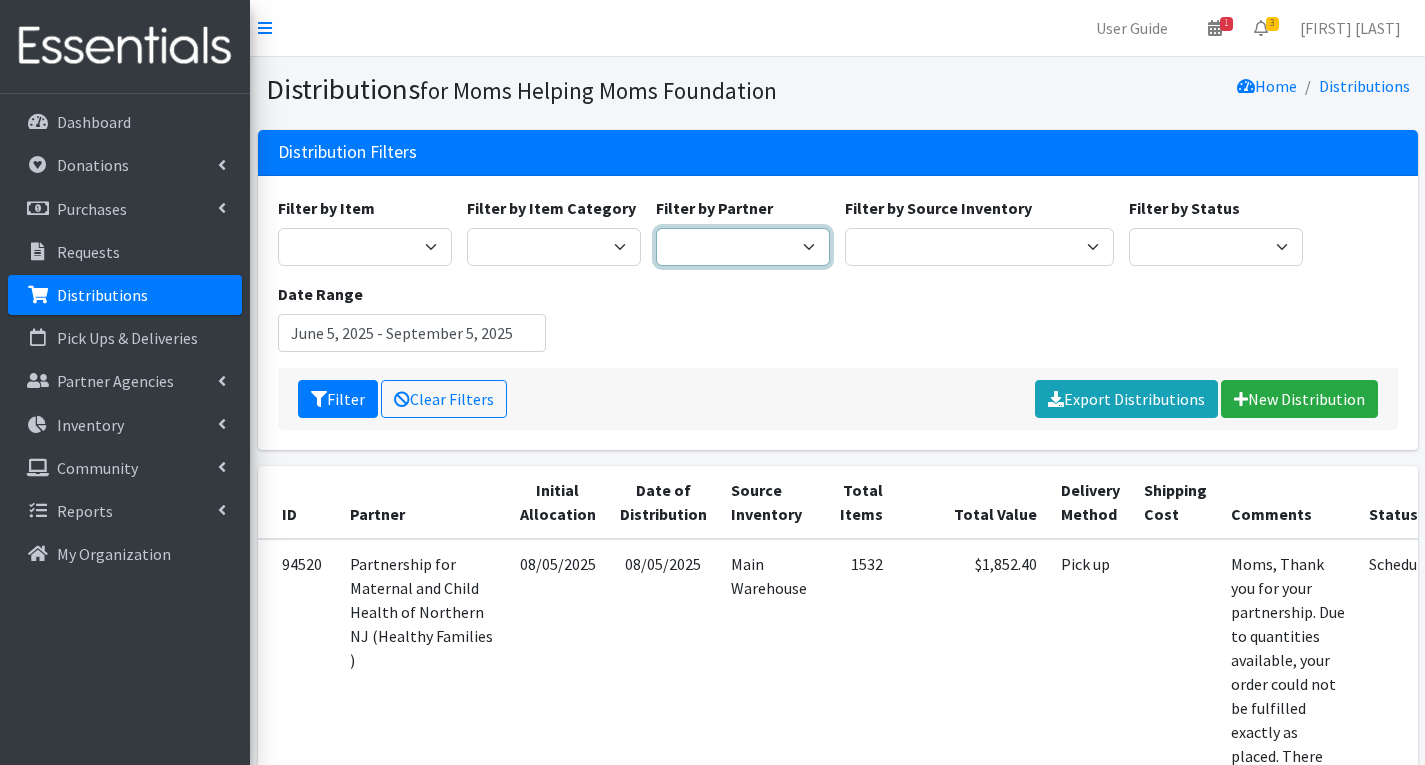 click on "Acenda Integrated Health - FSC
Acenda Integrated Health - Maternal Health
Alternatives, Inc/Franklin House
AngelaCARES, Inc.
Bayway Family Success Center (Prevention Links)
Bergen Family Center/Bridges Family Success Center
Black Interest Team Enterprise (BITE)
Bring Dinner Home/Camden Street School
Casa de Oracion Restauration Center - UWGUC
Children's Home Society (Exchange Parent Aide)
Children's Home Society of NJ
Children's Home Society of NJ - Healthy Women Healthy Families
Children's Home Society of NJ - WIC Mercer County
Children's Specialized Hospital
Christ Child Society of Summit
Community Coordinated Child Care & Union County Council for Young Children
Community Events
Covenant House NJ/Raphael's Life House
Department of Children Protection & Permanency
Elizabeth Public Library
Embrella
Emergency Distribution
Family Link, Regional Early Intervention Collaborative
Feeding Hands Pantry
Flemington Area Food Pantry
Franciscan Charities, Inc" at bounding box center (743, 247) 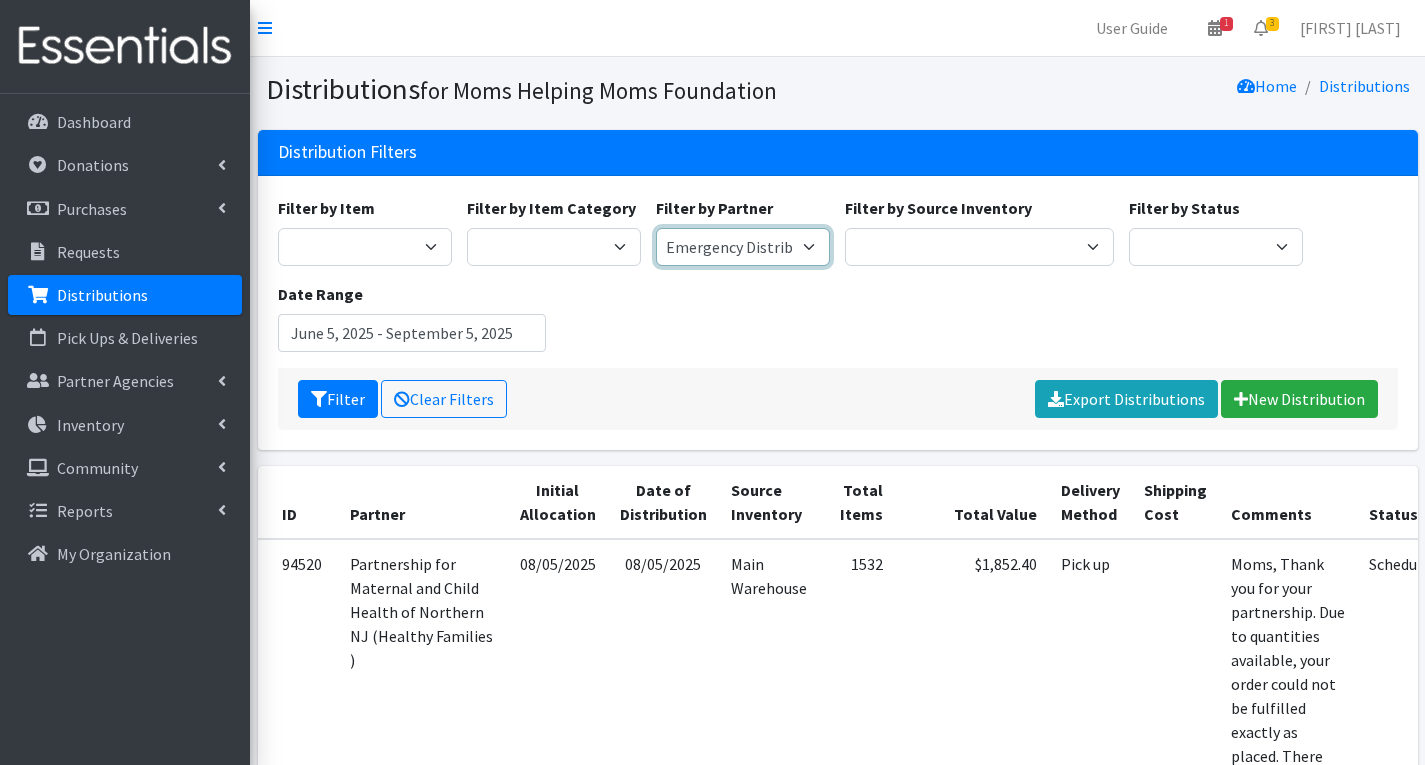 click on "Acenda Integrated Health - FSC
Acenda Integrated Health - Maternal Health
Alternatives, Inc/Franklin House
AngelaCARES, Inc.
Bayway Family Success Center (Prevention Links)
Bergen Family Center/Bridges Family Success Center
Black Interest Team Enterprise (BITE)
Bring Dinner Home/Camden Street School
Casa de Oracion Restauration Center - UWGUC
Children's Home Society (Exchange Parent Aide)
Children's Home Society of NJ
Children's Home Society of NJ - Healthy Women Healthy Families
Children's Home Society of NJ - WIC Mercer County
Children's Specialized Hospital
Christ Child Society of Summit
Community Coordinated Child Care & Union County Council for Young Children
Community Events
Covenant House NJ/Raphael's Life House
Department of Children Protection & Permanency
Elizabeth Public Library
Embrella
Emergency Distribution
Family Link, Regional Early Intervention Collaborative
Feeding Hands Pantry
Flemington Area Food Pantry
Franciscan Charities, Inc" at bounding box center [743, 247] 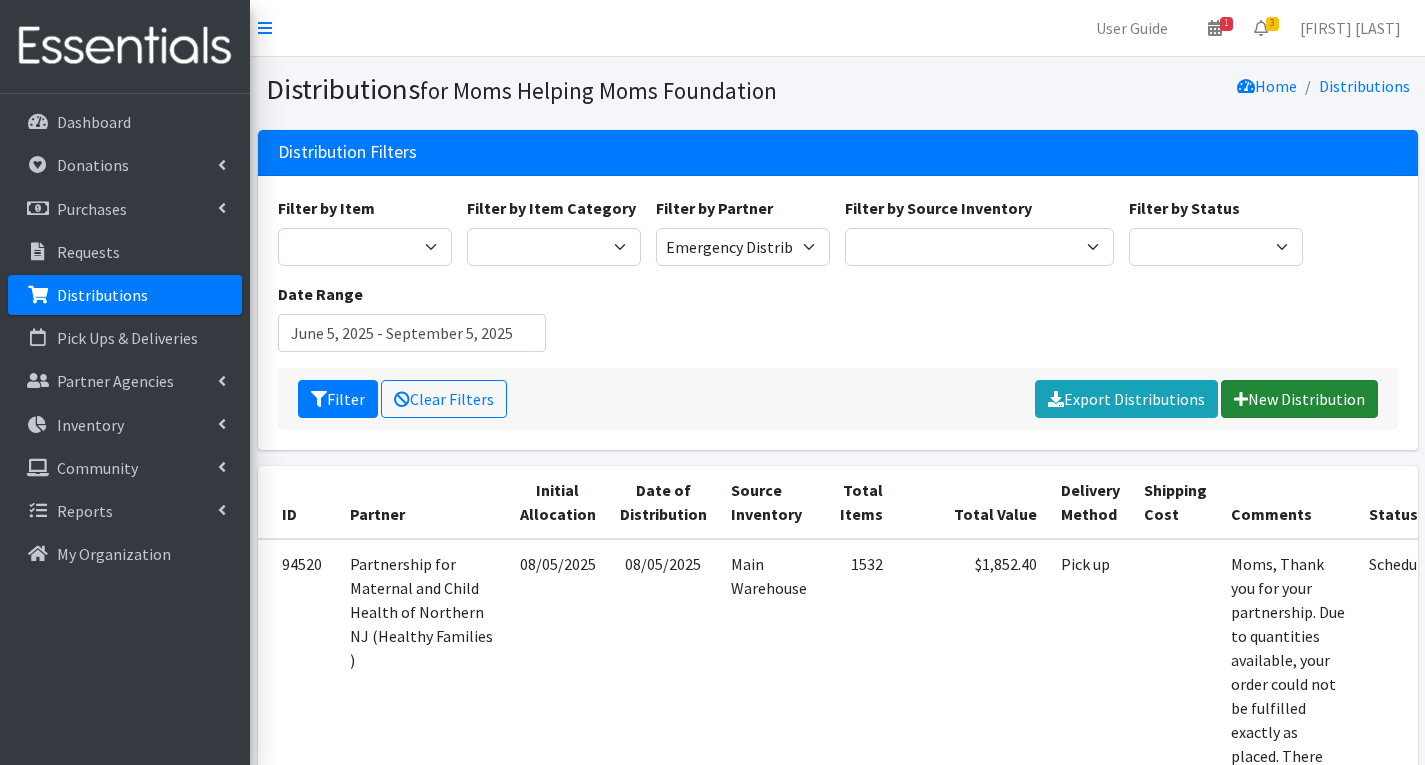 click on "New Distribution" at bounding box center [1299, 399] 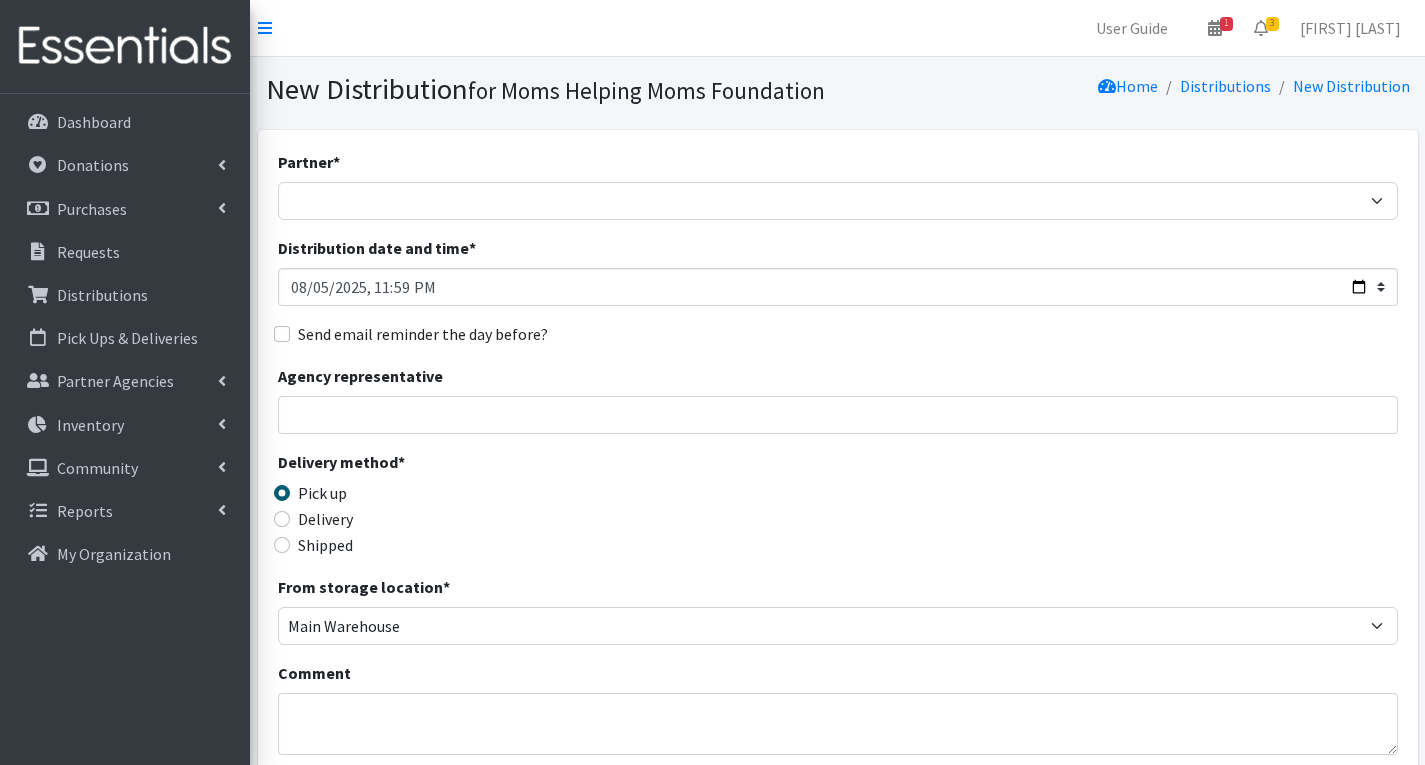 scroll, scrollTop: 0, scrollLeft: 0, axis: both 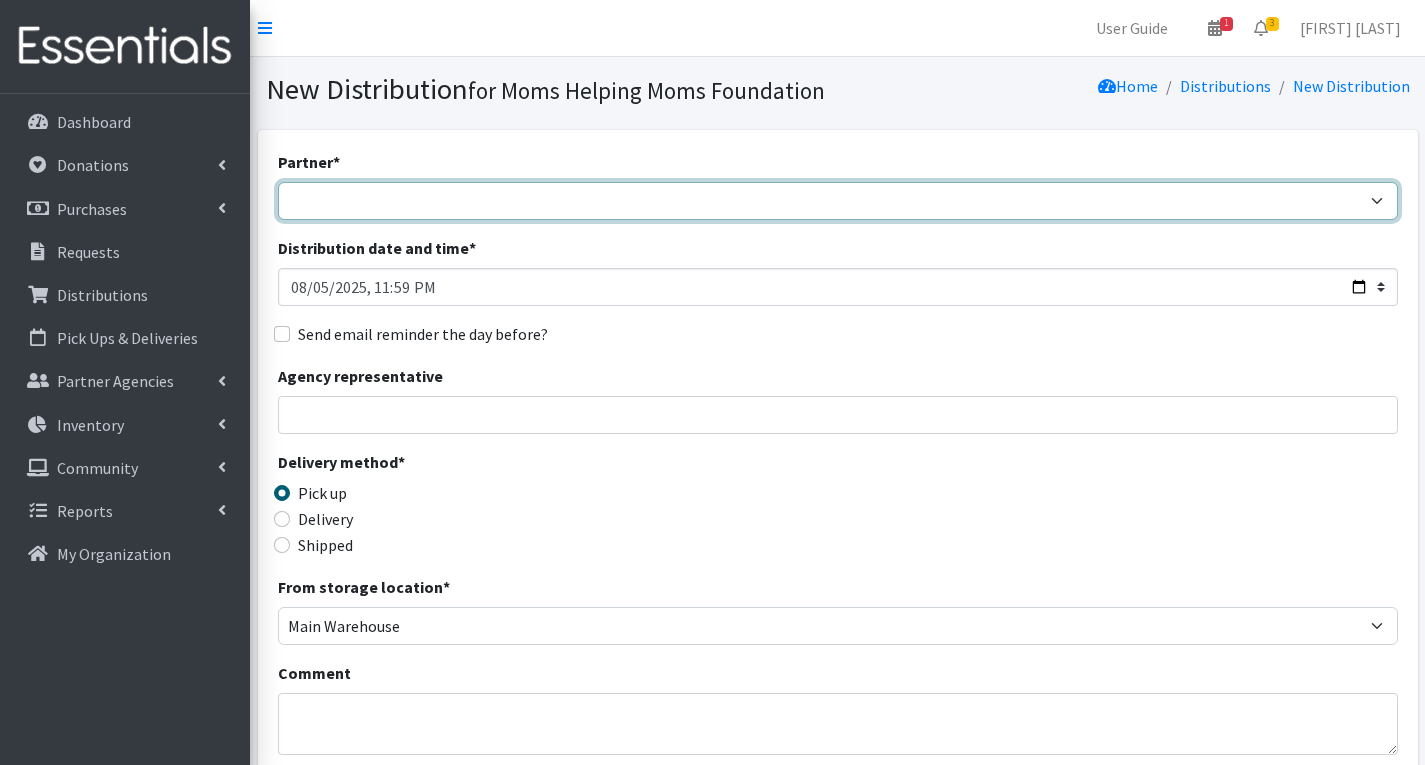click on "Acenda Integrated Health - FSC
Acenda Integrated Health - Maternal Health
Alternatives, Inc/Franklin House
AngelaCARES, Inc.
Bayway Family Success Center (Prevention Links)
Bergen Family Center/Bridges Family Success Center
Black Interest Team Enterprise (BITE)
Bring Dinner Home/Camden Street School
Casa de Oracion Restauration Center - UWGUC
Children's Home Society (Exchange Parent Aide)
Children's Home Society of NJ
Children's Home Society of NJ - Healthy Women Healthy Families
Children's Home Society of NJ - WIC Mercer County
Children's Specialized Hospital
Christ Child Society of Summit
Community Coordinated Child Care & Union County Council for Young Children
Community Events
Covenant House NJ/Raphael's Life House
Department of Children Protection & Permanency
Elizabeth Public Library
Embrella
Emergency Distribution
Family Link, Regional Early Intervention Collaborative
Feeding Hands Pantry
Flemington Area Food Pantry
Franciscan Charities, Inc" at bounding box center [838, 201] 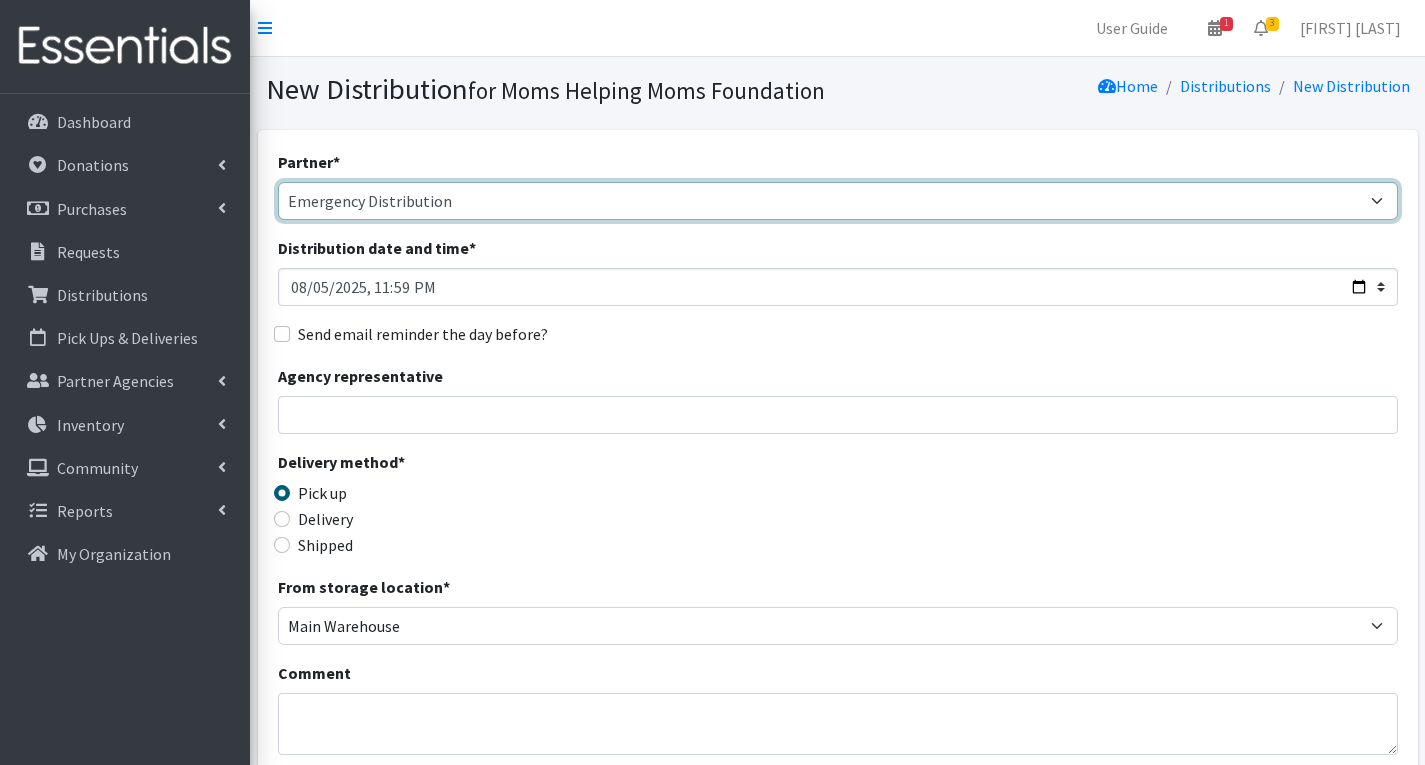 click on "Acenda Integrated Health - FSC
Acenda Integrated Health - Maternal Health
Alternatives, Inc/Franklin House
AngelaCARES, Inc.
Bayway Family Success Center (Prevention Links)
Bergen Family Center/Bridges Family Success Center
Black Interest Team Enterprise (BITE)
Bring Dinner Home/Camden Street School
Casa de Oracion Restauration Center - UWGUC
Children's Home Society (Exchange Parent Aide)
Children's Home Society of NJ
Children's Home Society of NJ - Healthy Women Healthy Families
Children's Home Society of NJ - WIC Mercer County
Children's Specialized Hospital
Christ Child Society of Summit
Community Coordinated Child Care & Union County Council for Young Children
Community Events
Covenant House NJ/Raphael's Life House
Department of Children Protection & Permanency
Elizabeth Public Library
Embrella
Emergency Distribution
Family Link, Regional Early Intervention Collaborative
Feeding Hands Pantry
Flemington Area Food Pantry
Franciscan Charities, Inc" at bounding box center (838, 201) 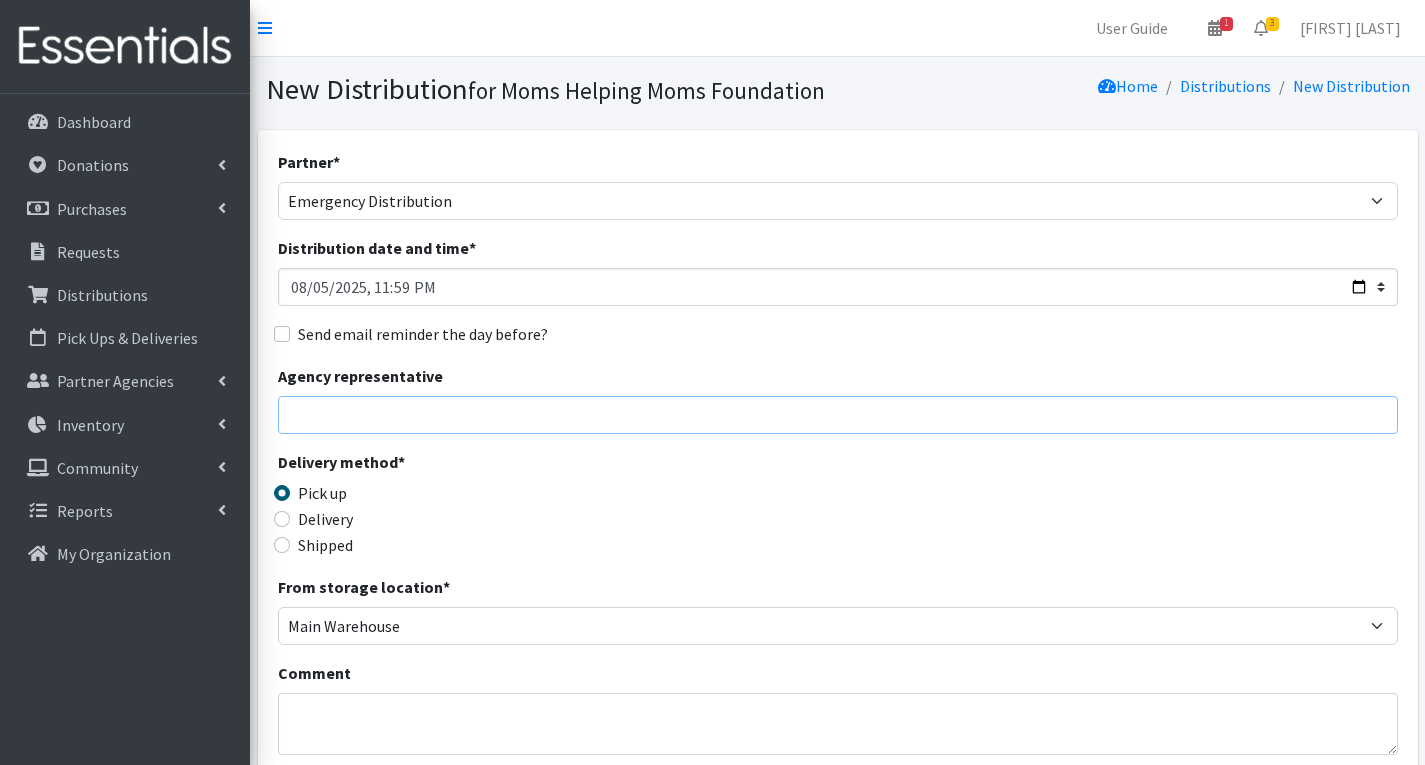 click on "Agency representative" at bounding box center (838, 415) 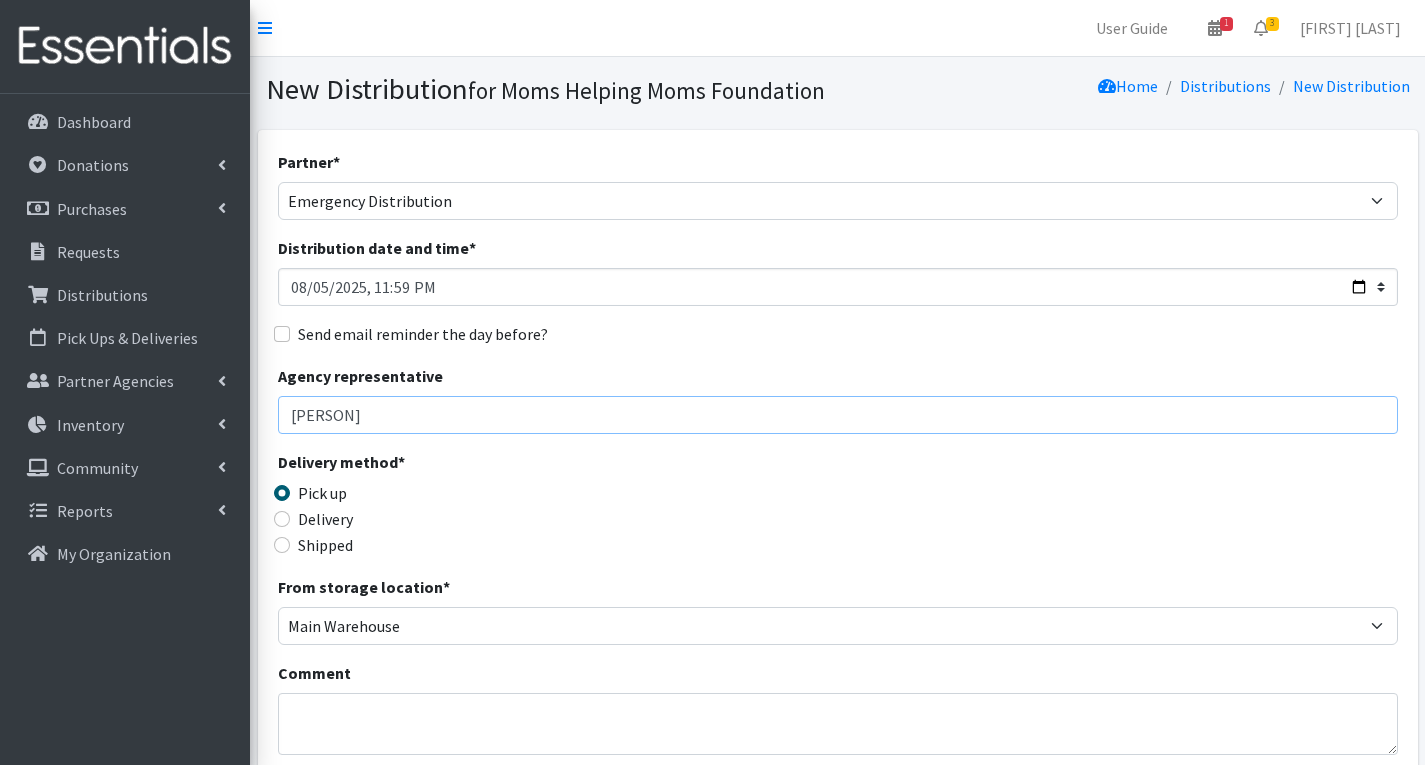 click on "[PERSON]" at bounding box center [838, 415] 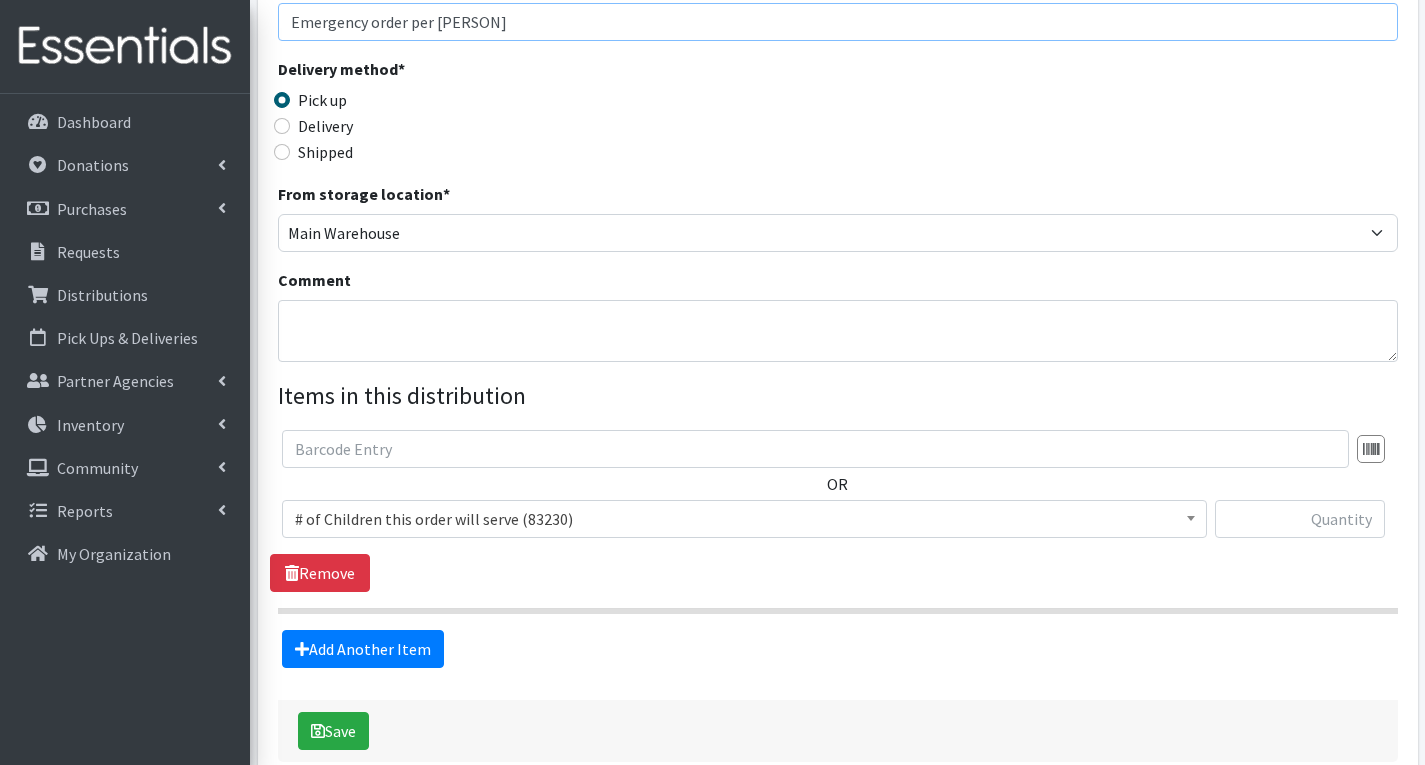scroll, scrollTop: 500, scrollLeft: 0, axis: vertical 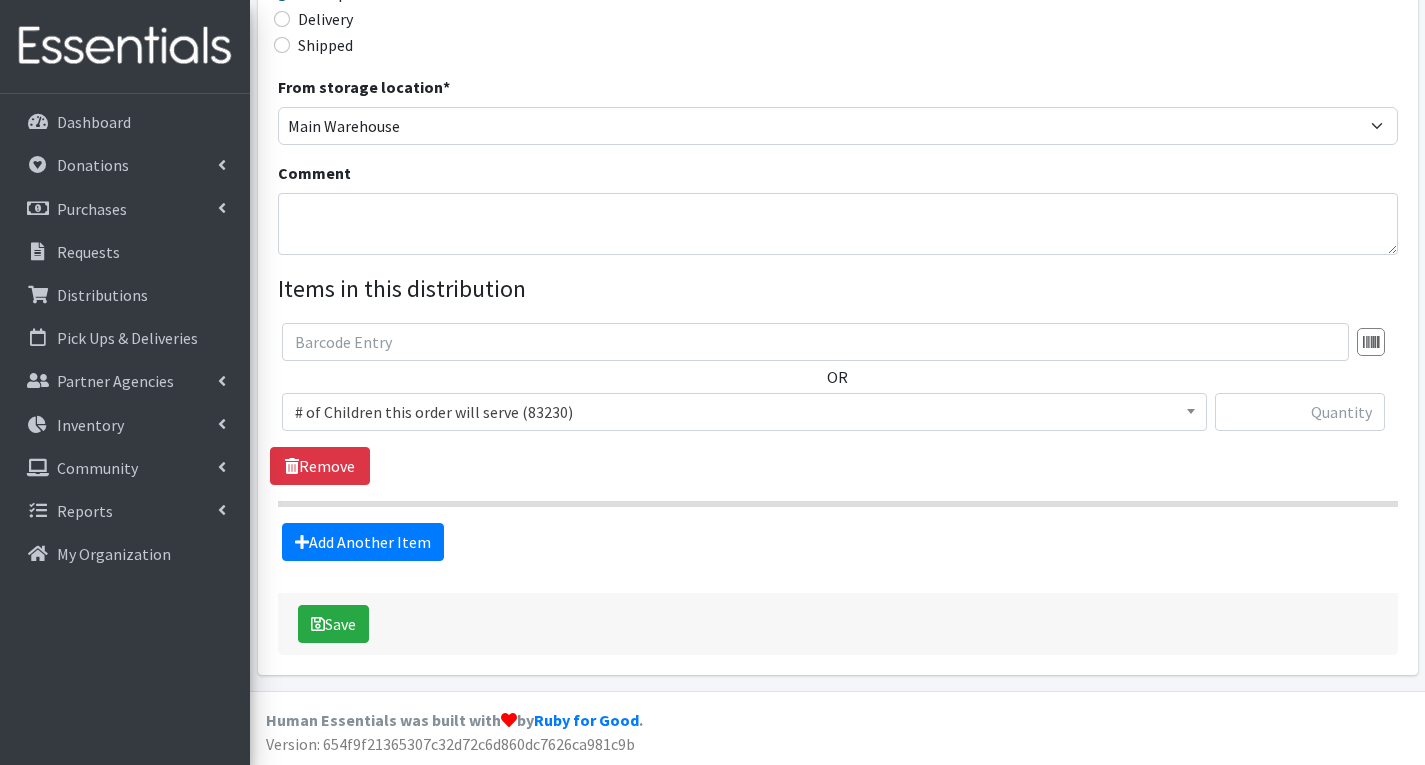 type on "Emergency order per [PERSON]" 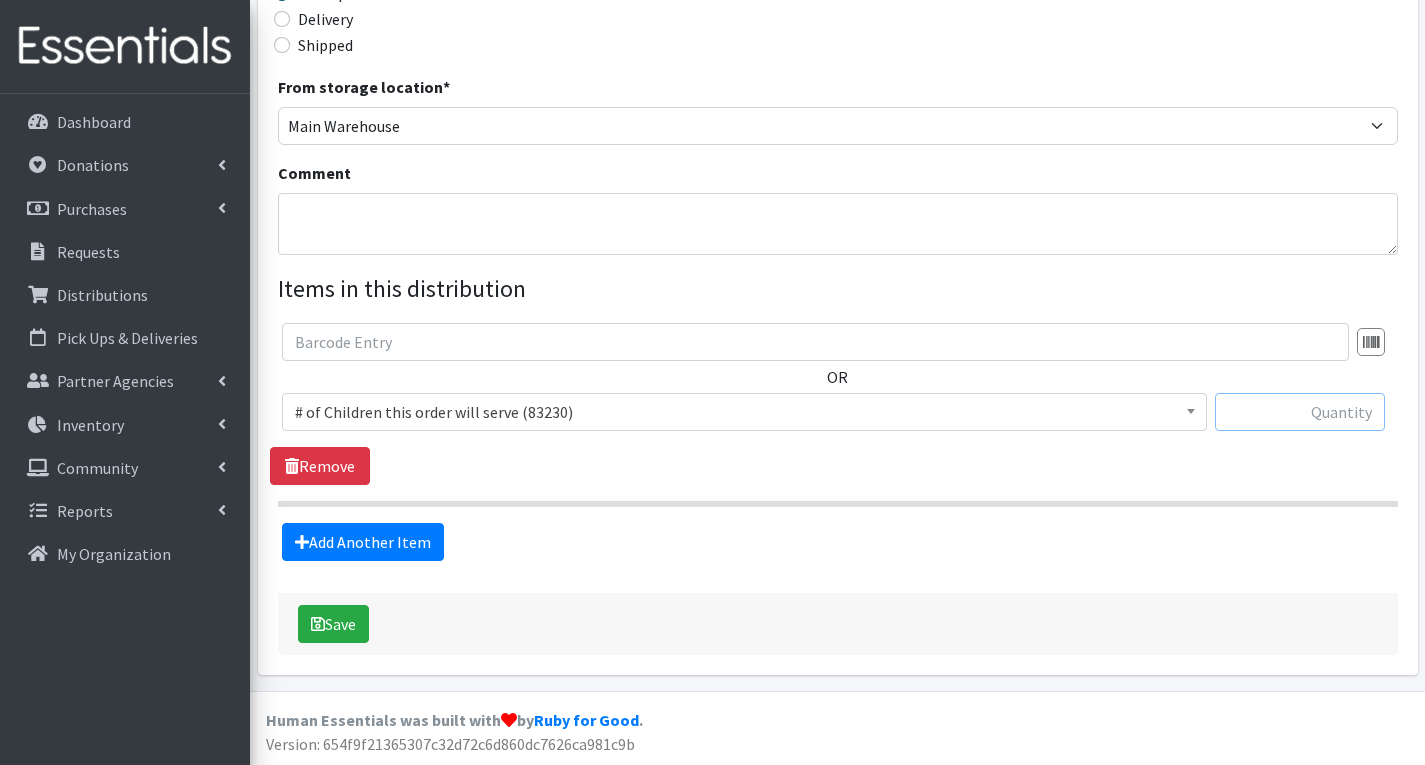 click at bounding box center [1300, 412] 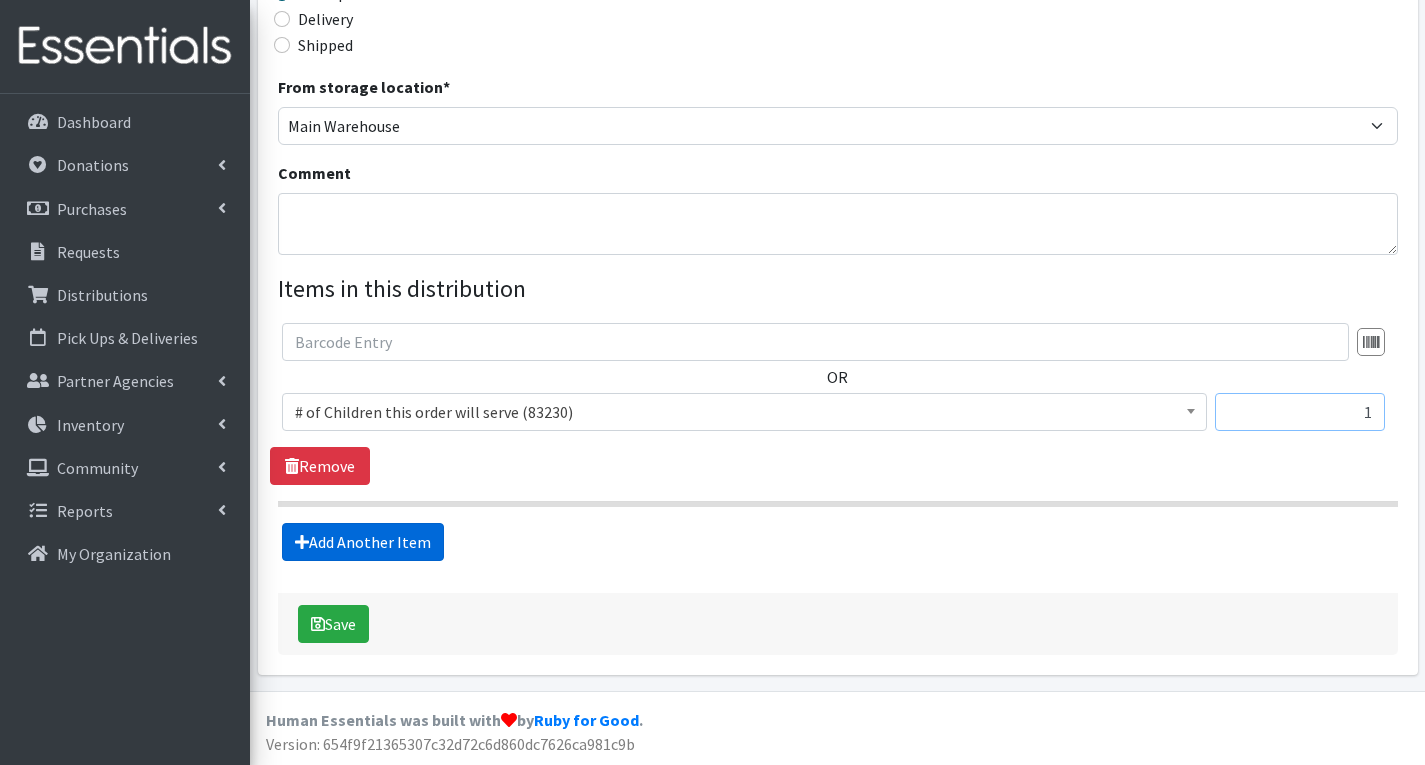 type on "1" 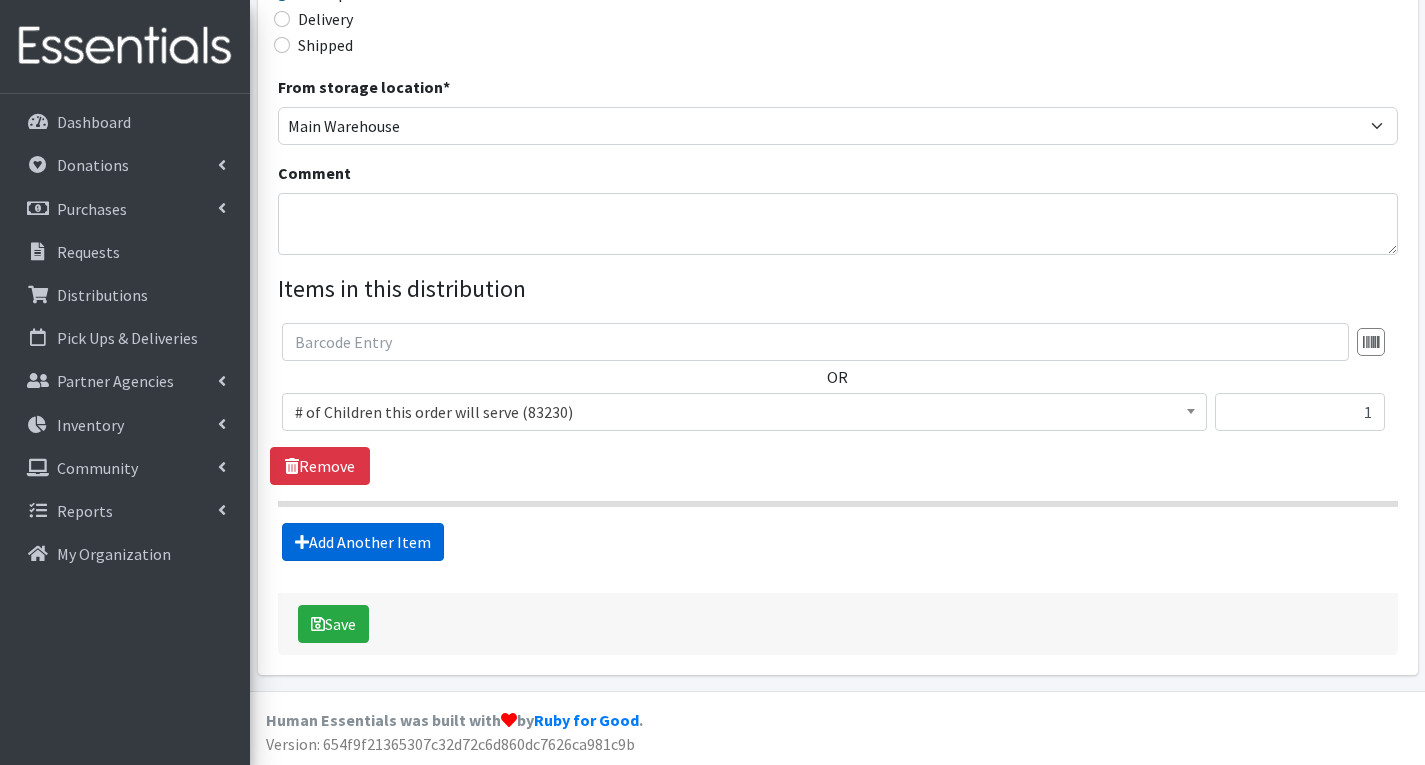 click on "Add Another Item" at bounding box center [363, 542] 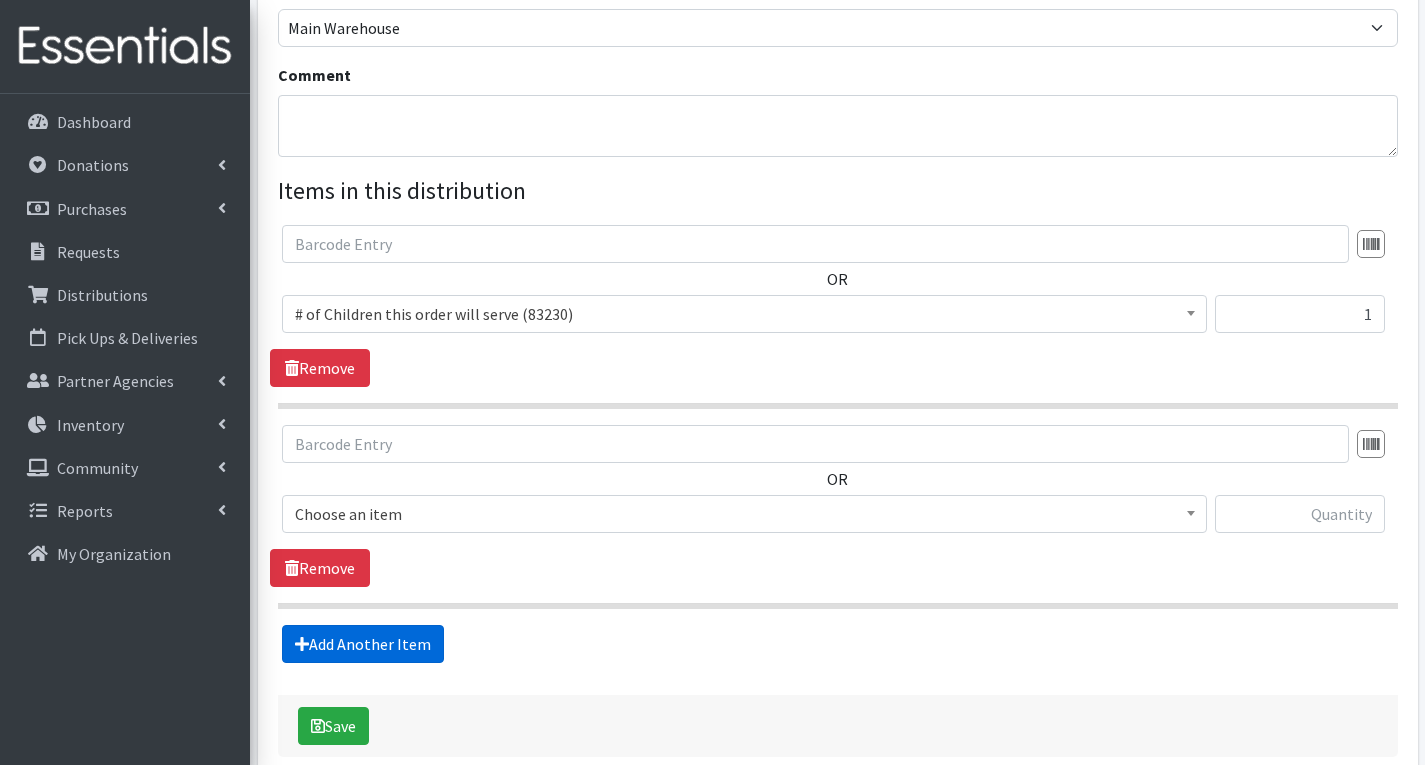 scroll, scrollTop: 701, scrollLeft: 0, axis: vertical 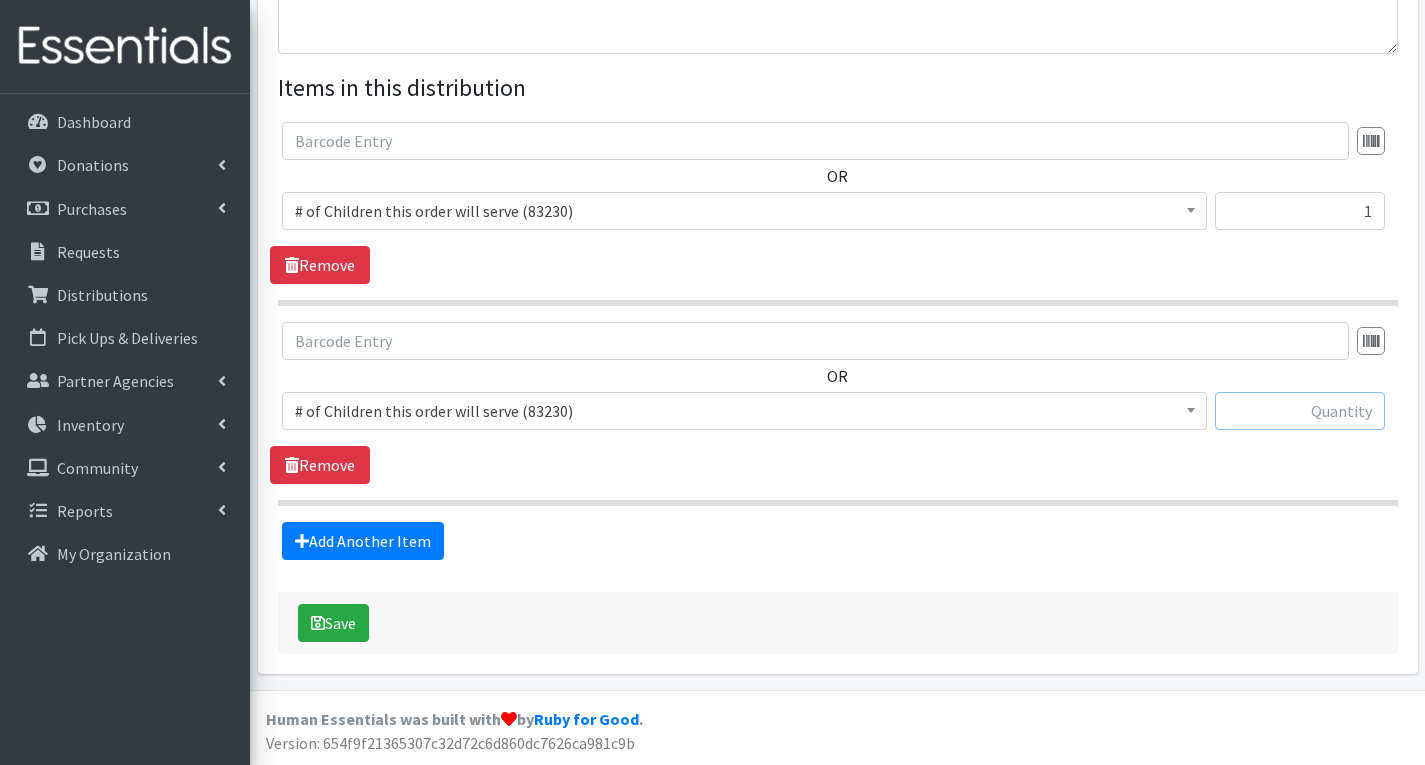 click at bounding box center (1300, 411) 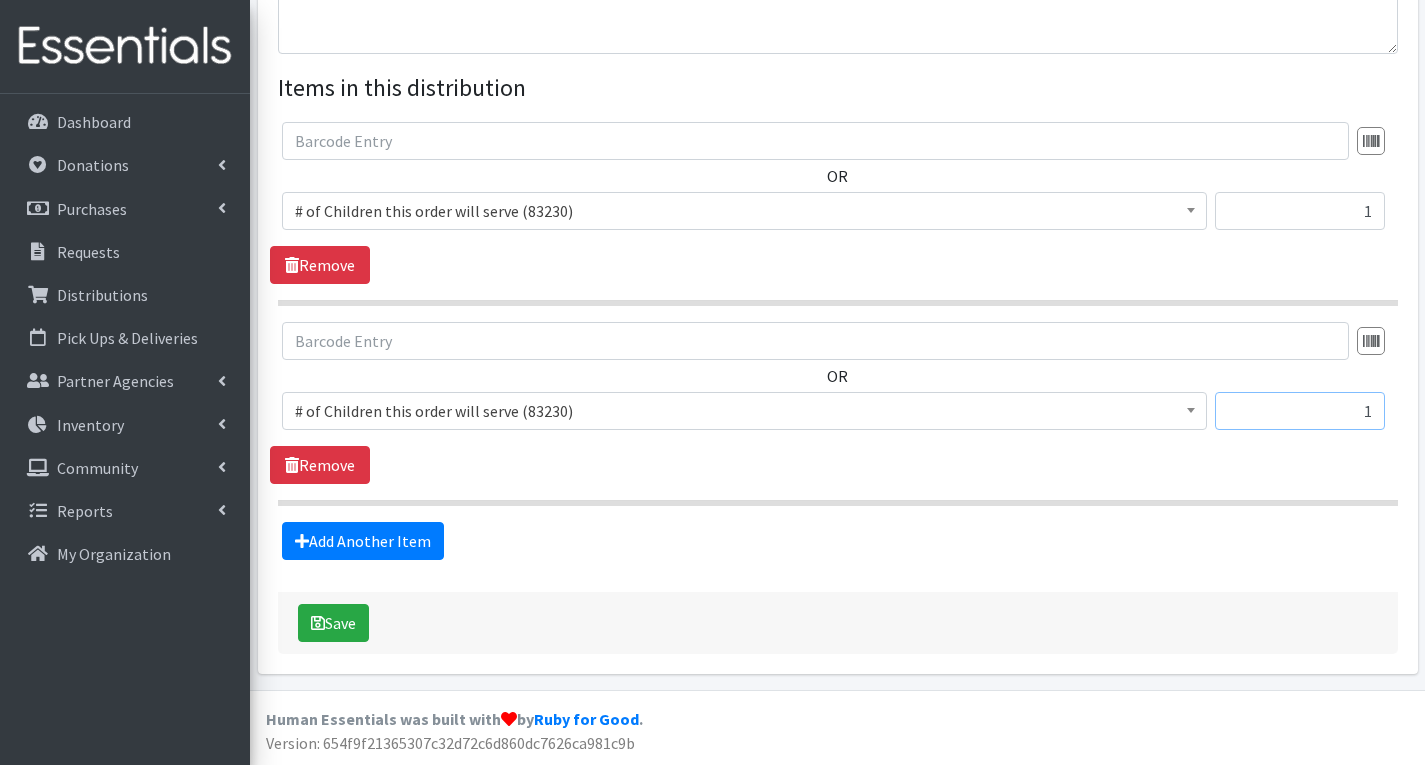 type on "1" 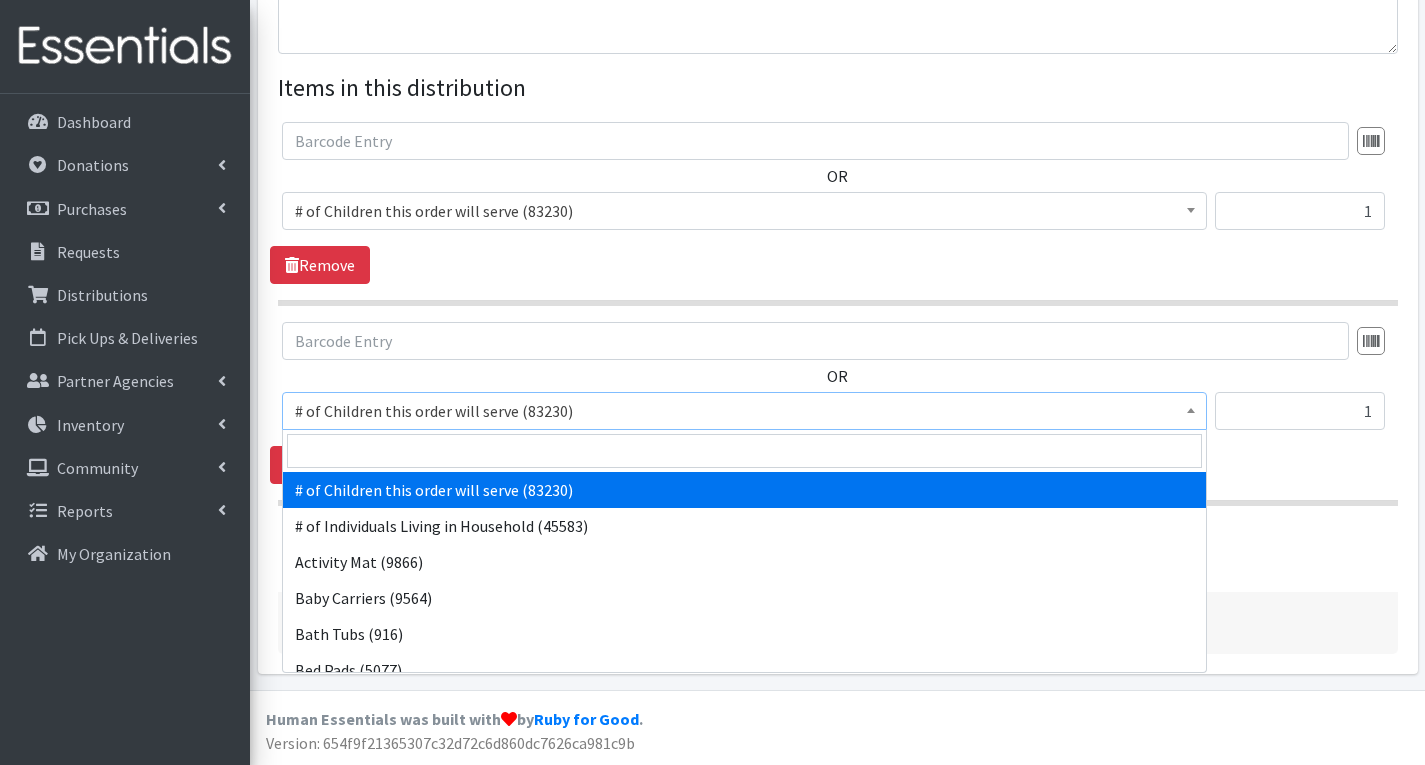 click on "# of Children this order will serve (83230)" at bounding box center (744, 411) 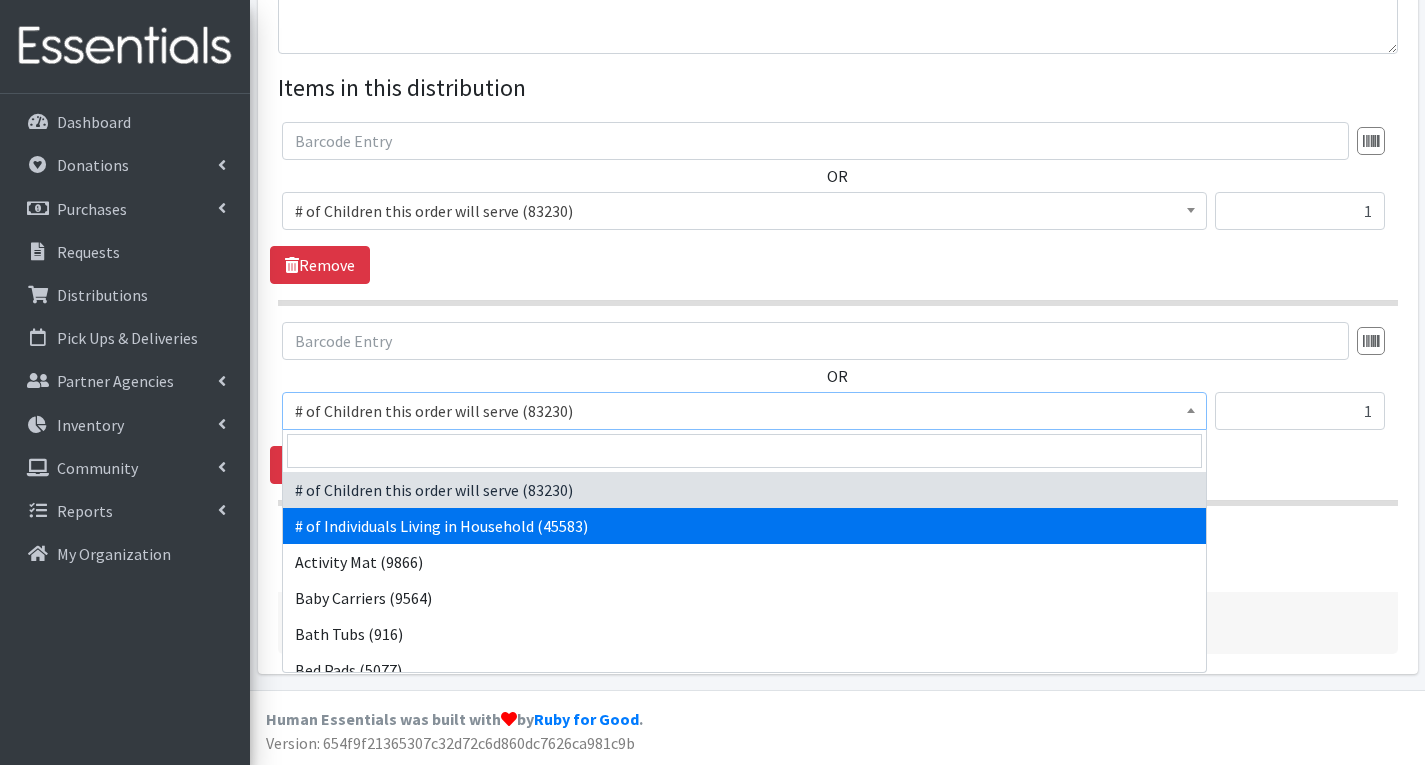 select on "6076" 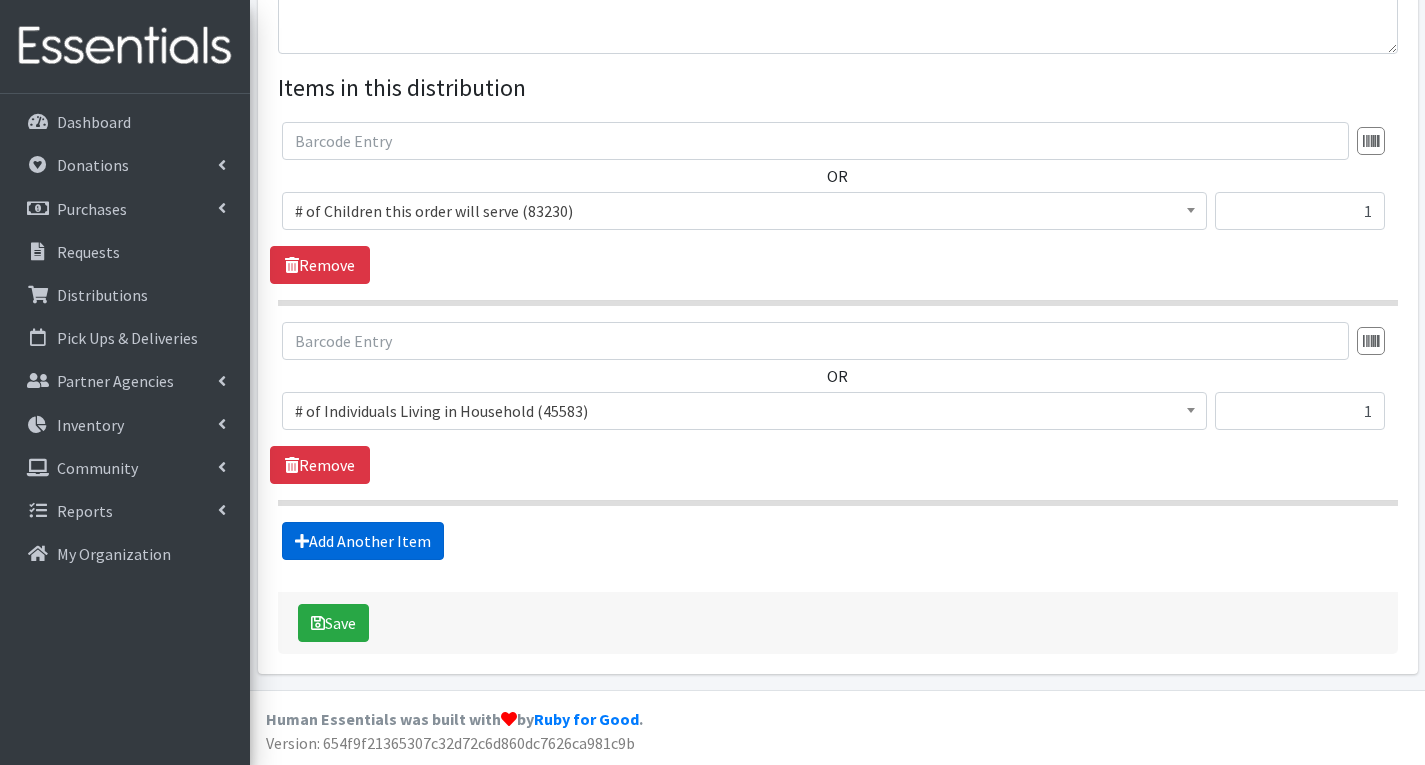 click on "Add Another Item" at bounding box center [363, 541] 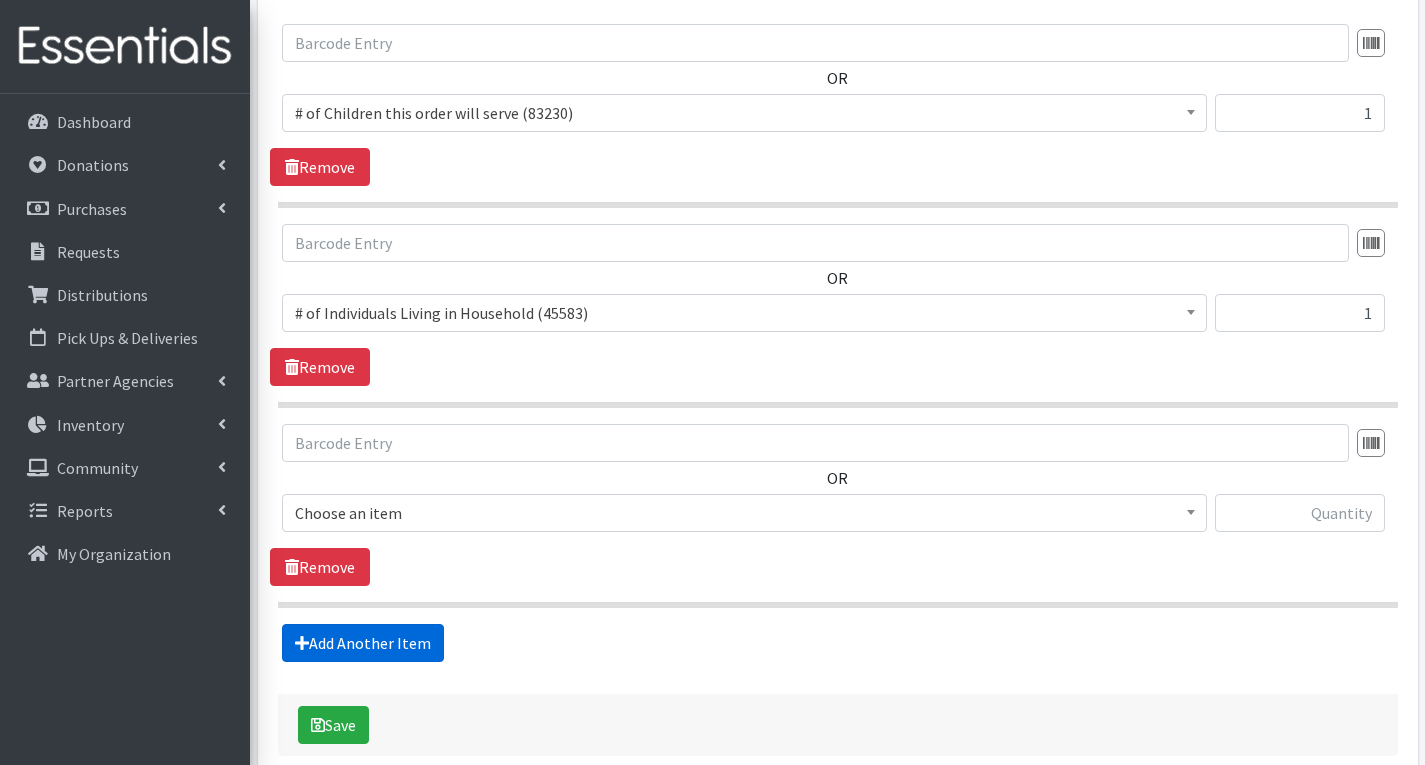 scroll, scrollTop: 901, scrollLeft: 0, axis: vertical 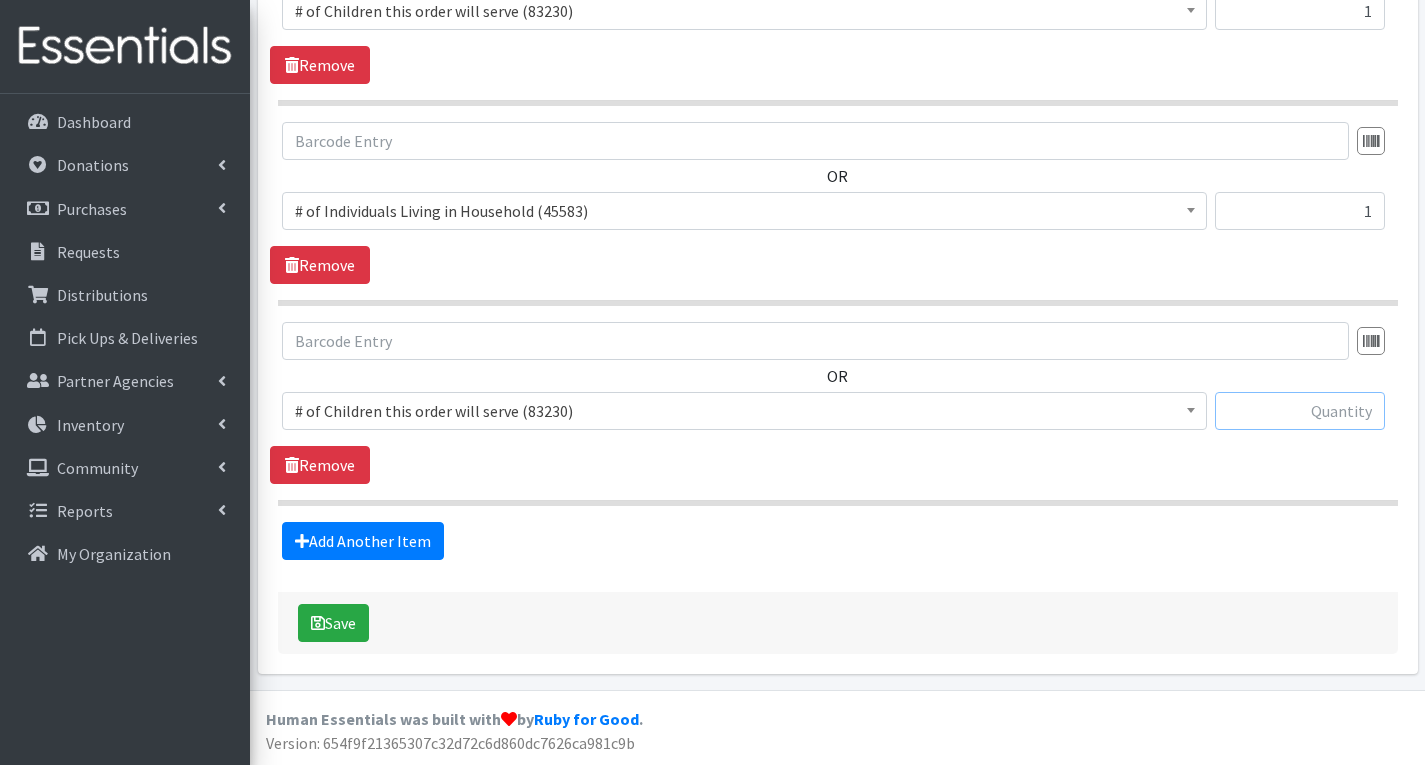 click at bounding box center [1300, 411] 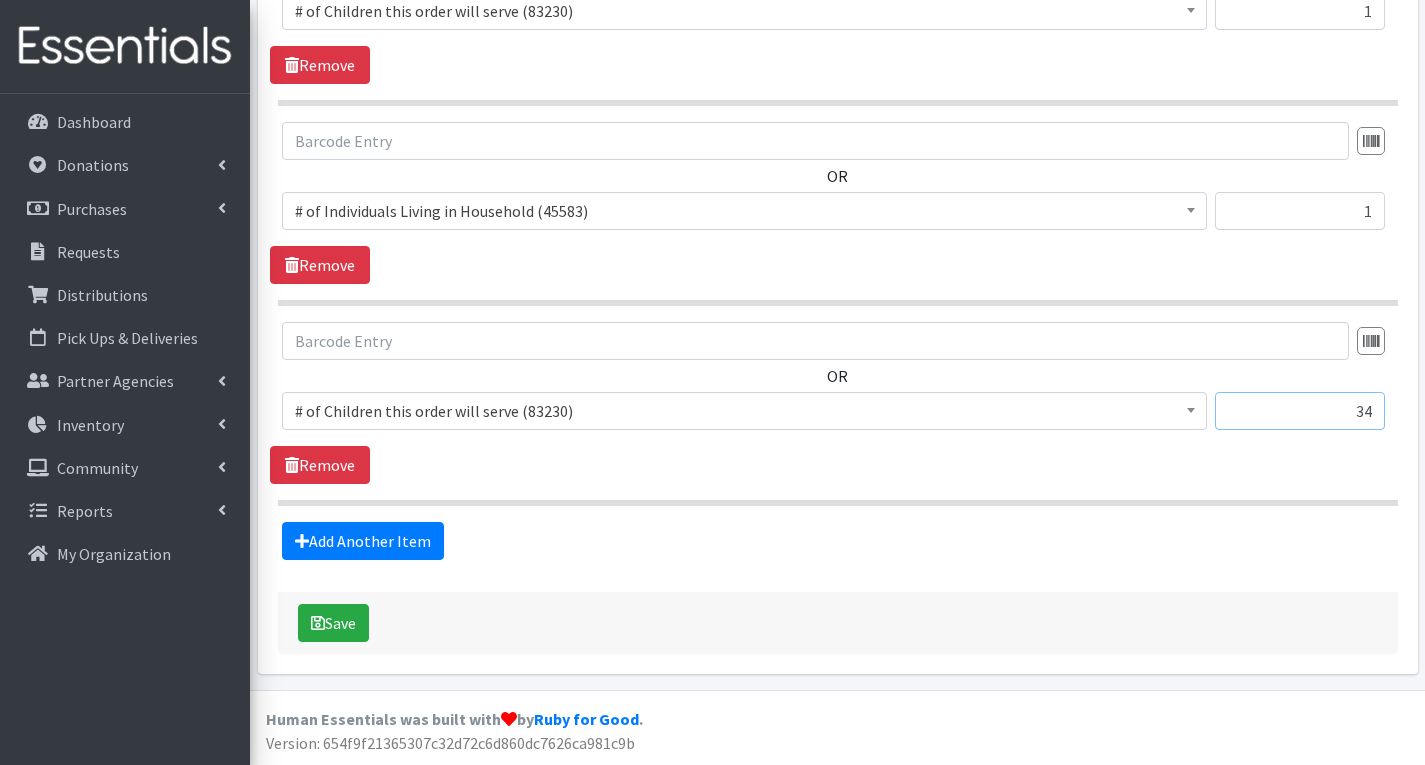 type on "34" 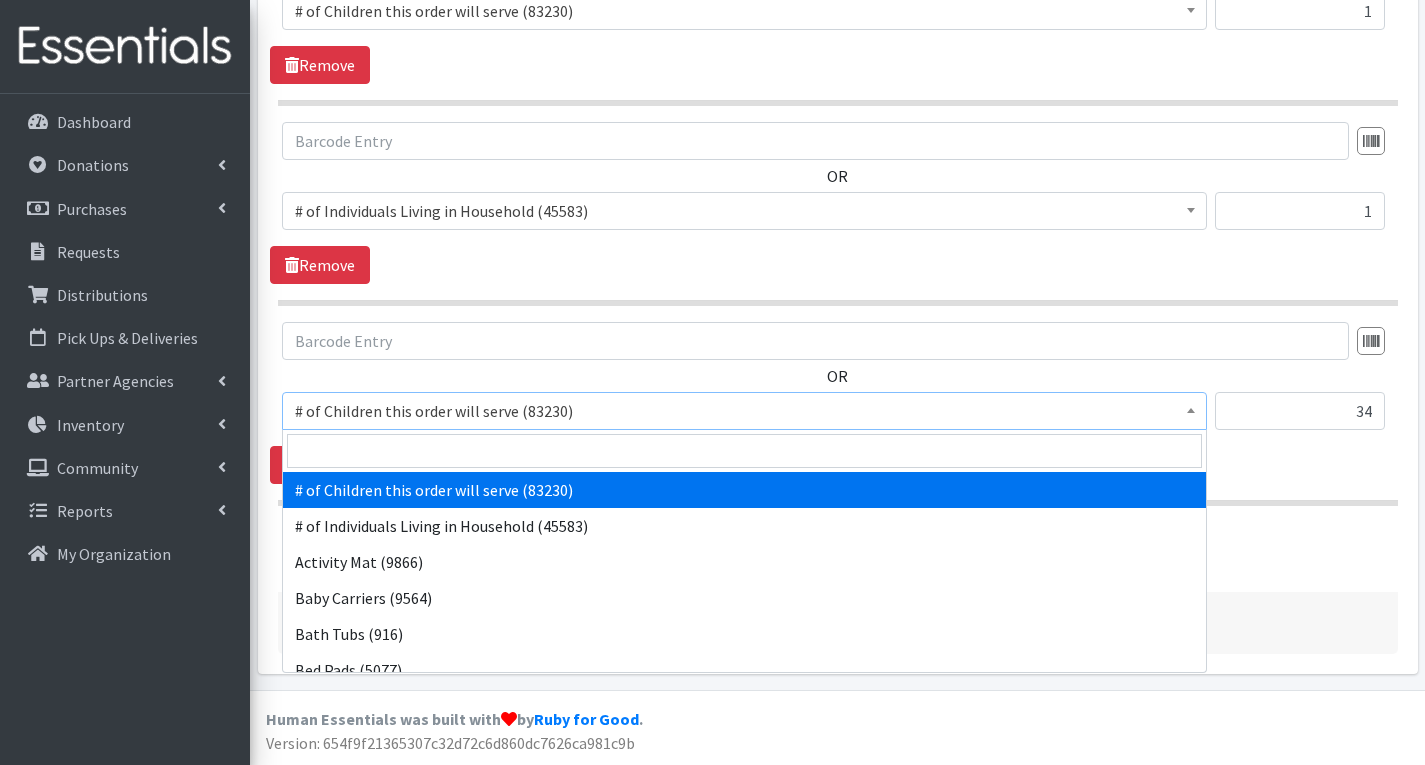 click on "# of Children this order will serve (83230)" at bounding box center (744, 411) 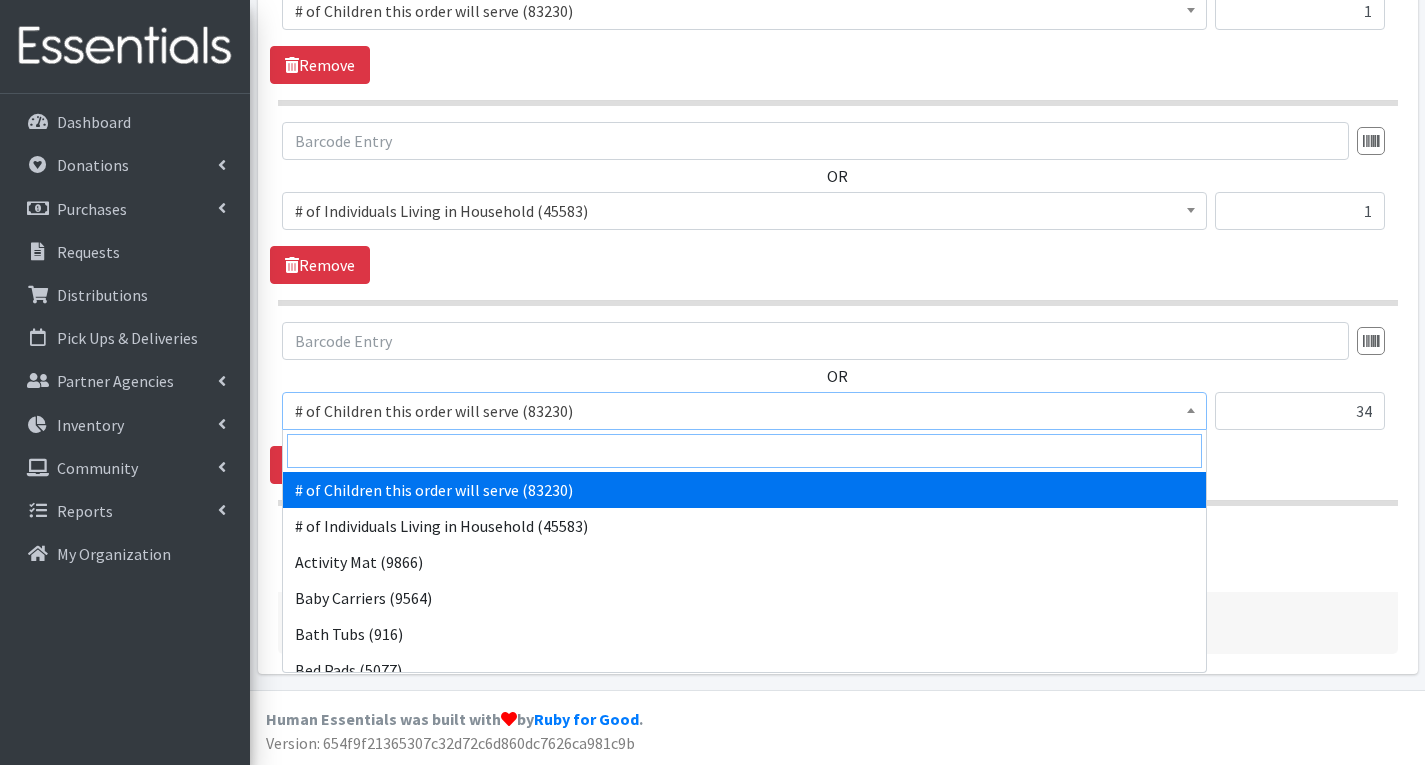 click at bounding box center (744, 451) 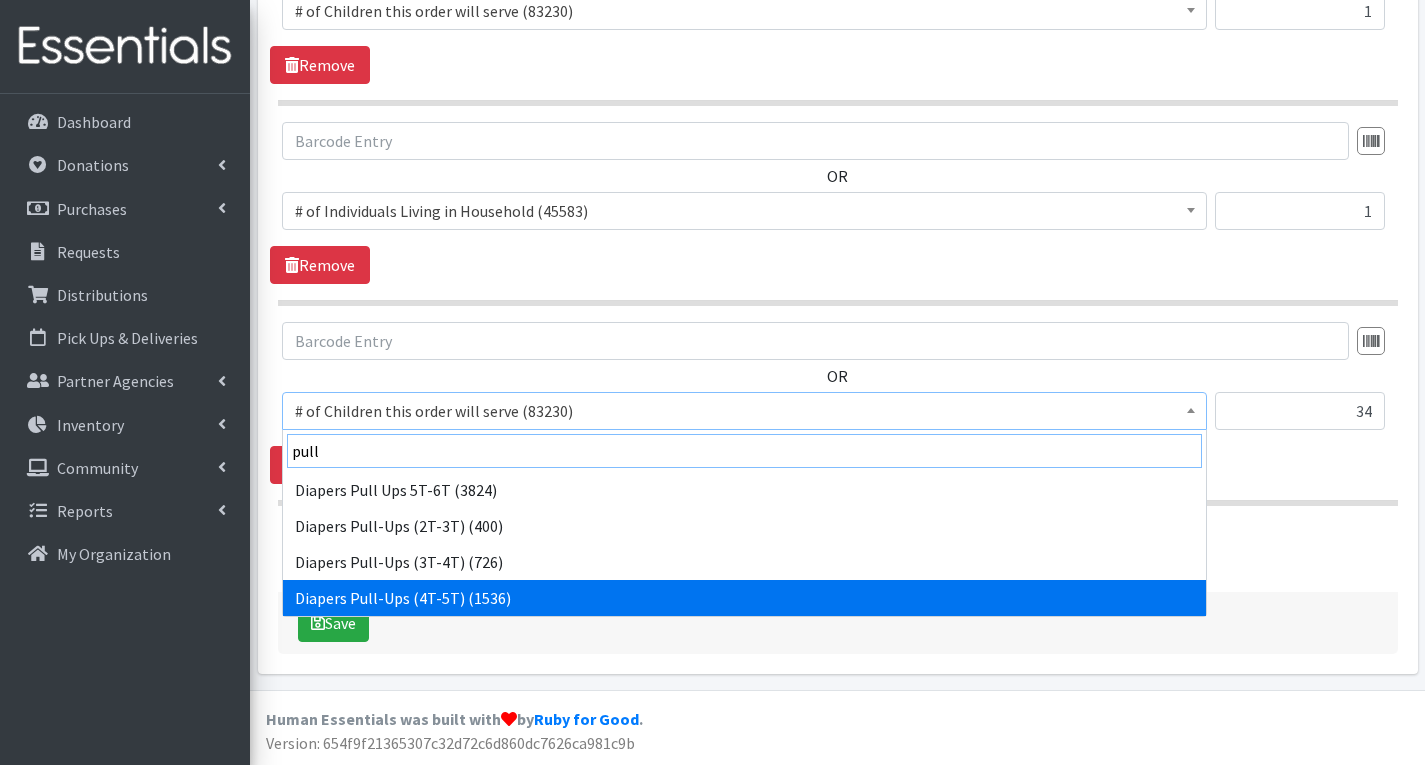 type on "pull" 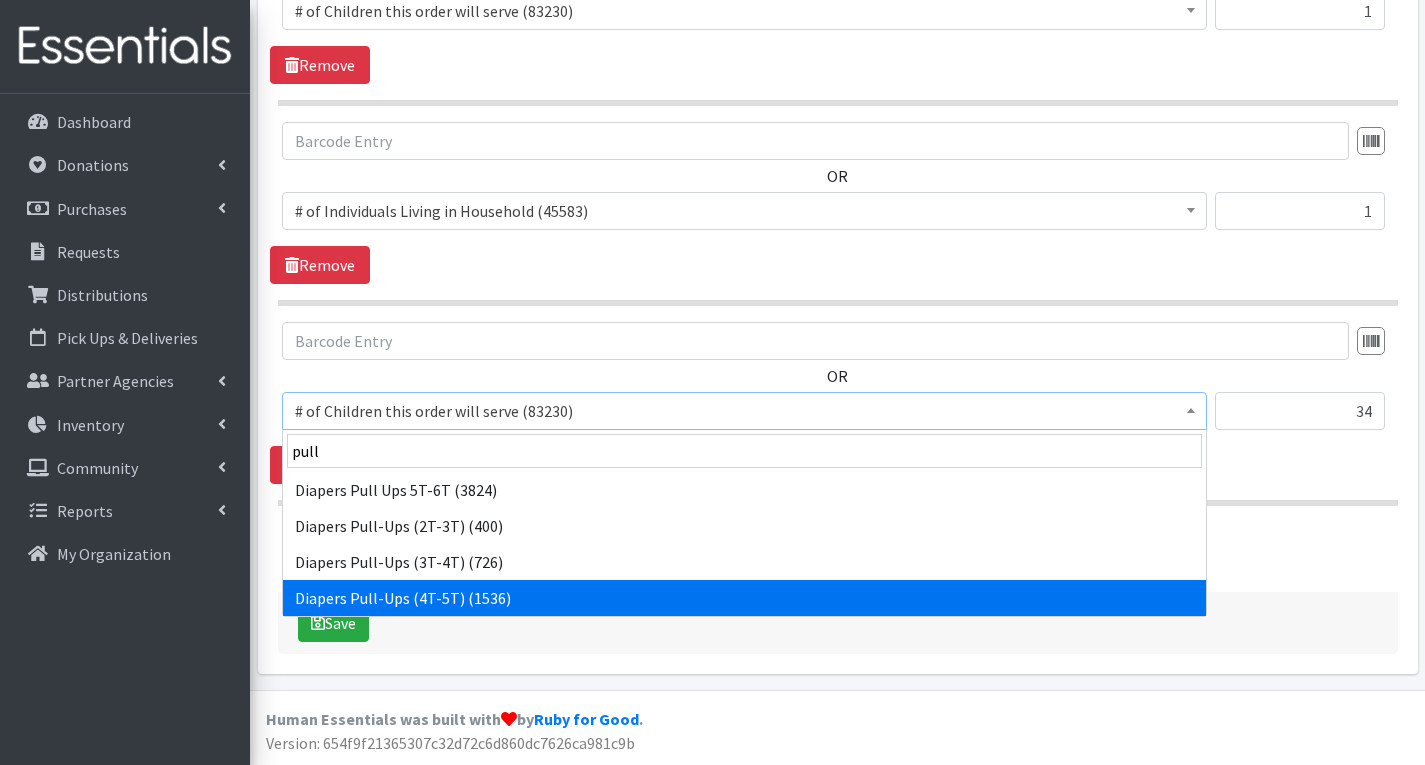select on "1973" 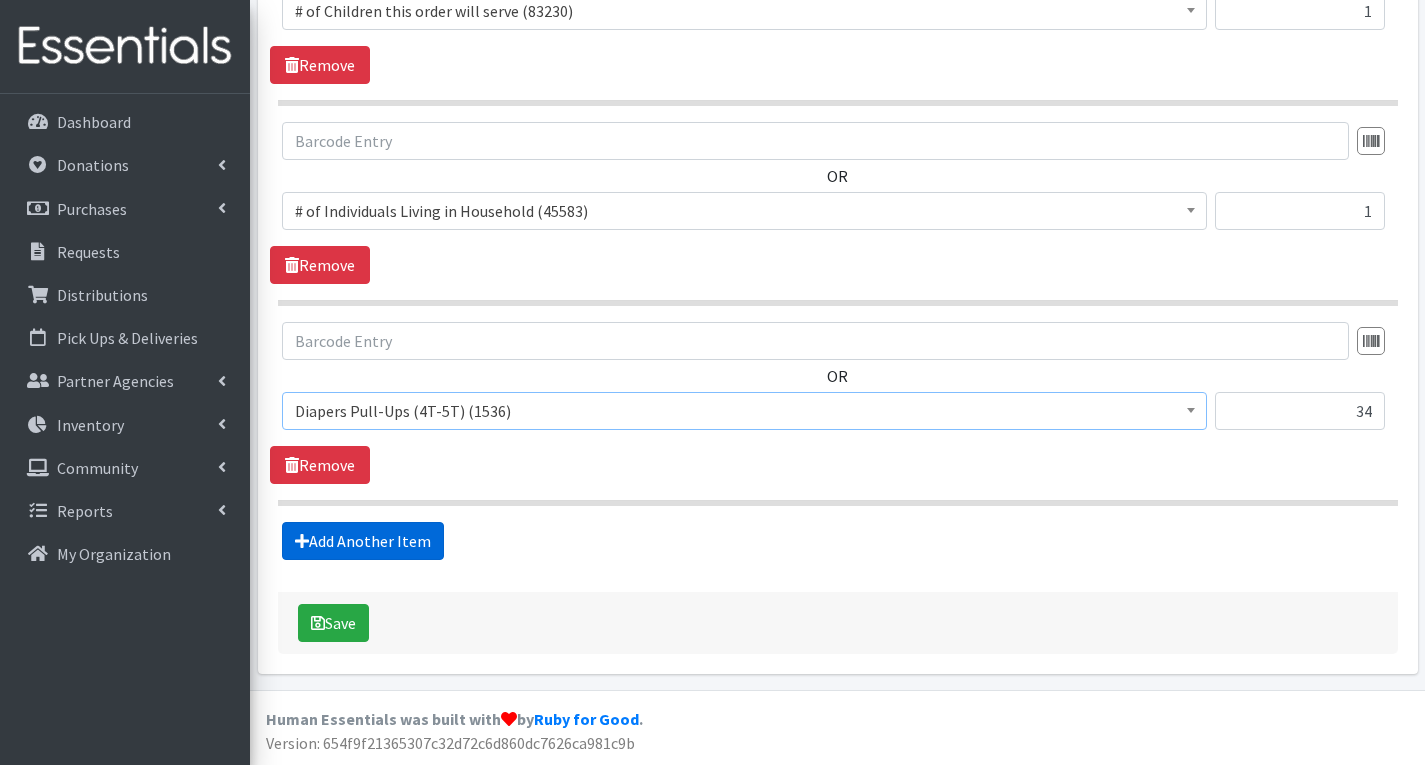 click on "Add Another Item" at bounding box center [363, 541] 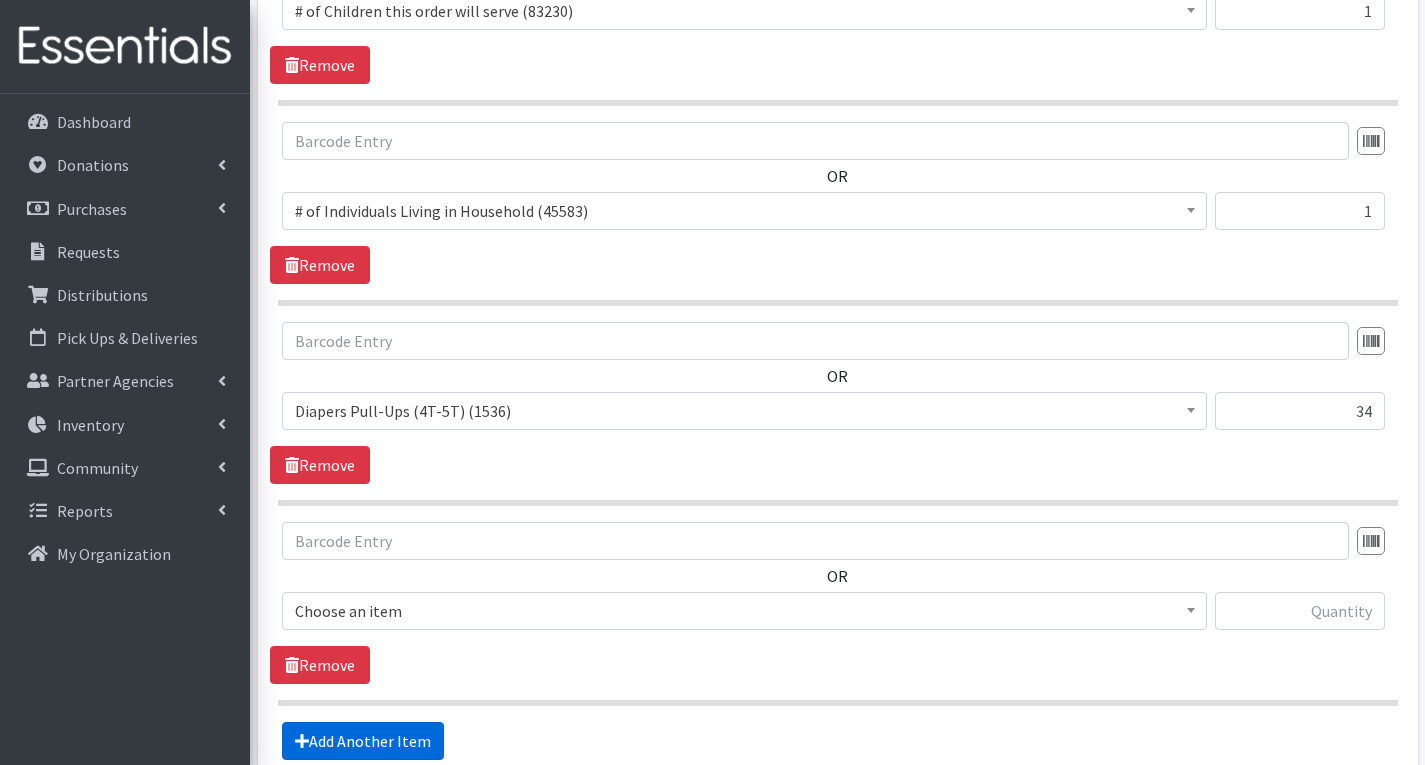 scroll, scrollTop: 1101, scrollLeft: 0, axis: vertical 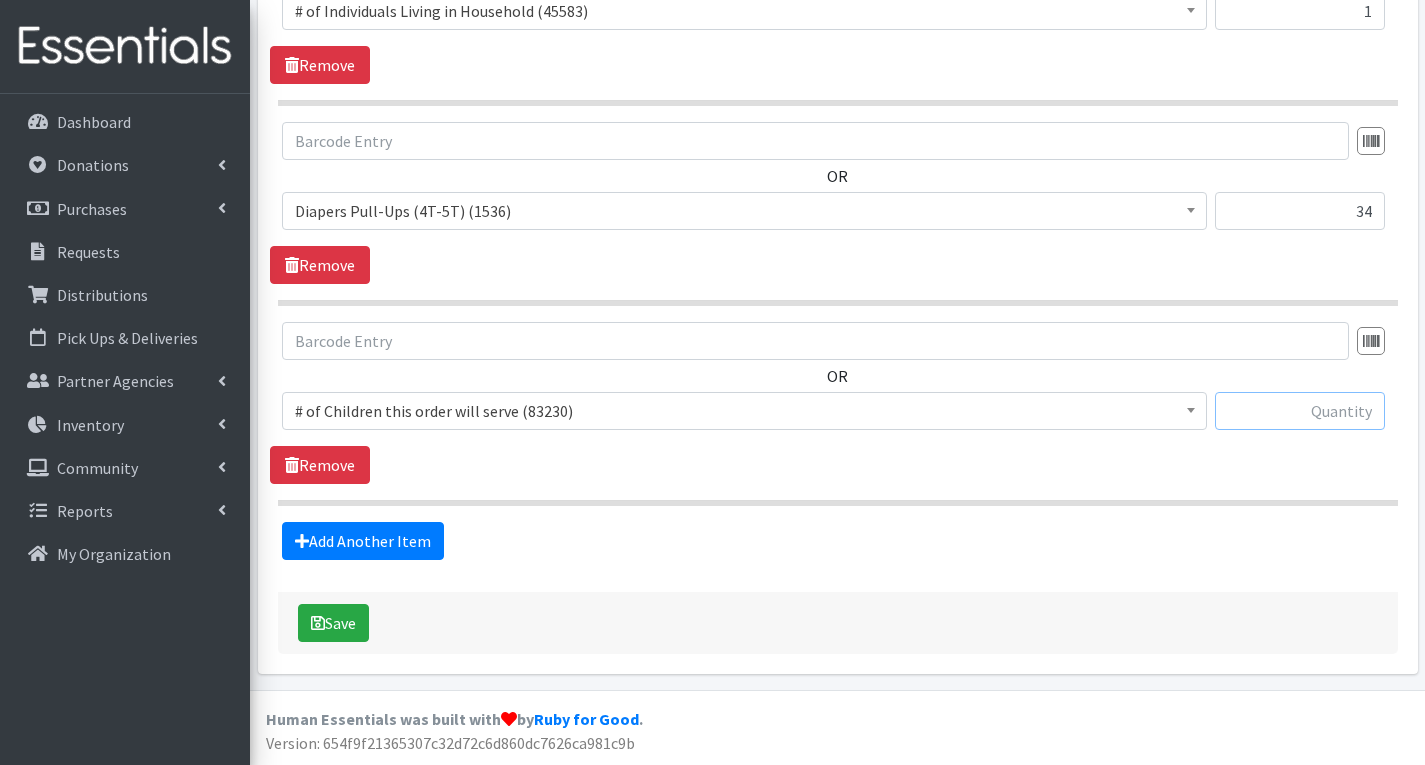 click at bounding box center (1300, 411) 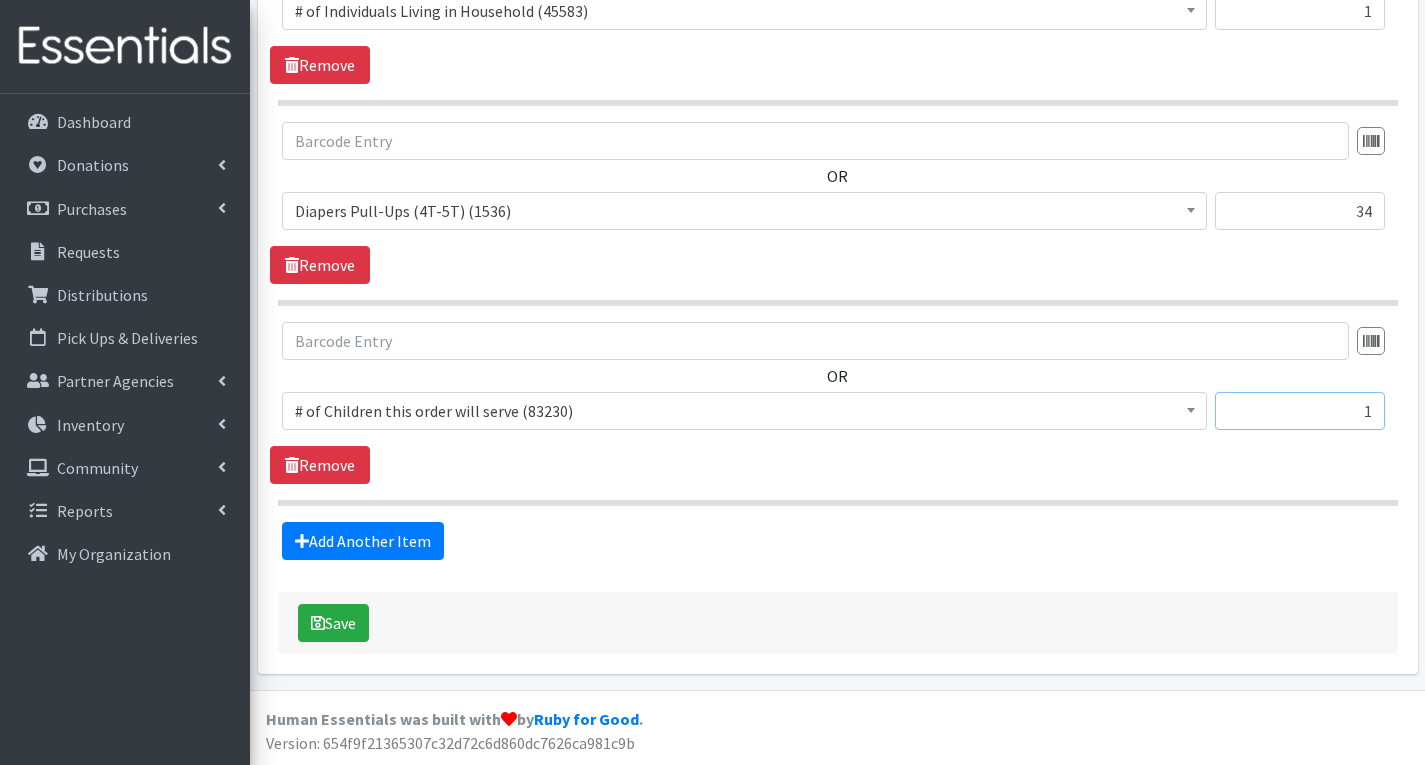 type on "1" 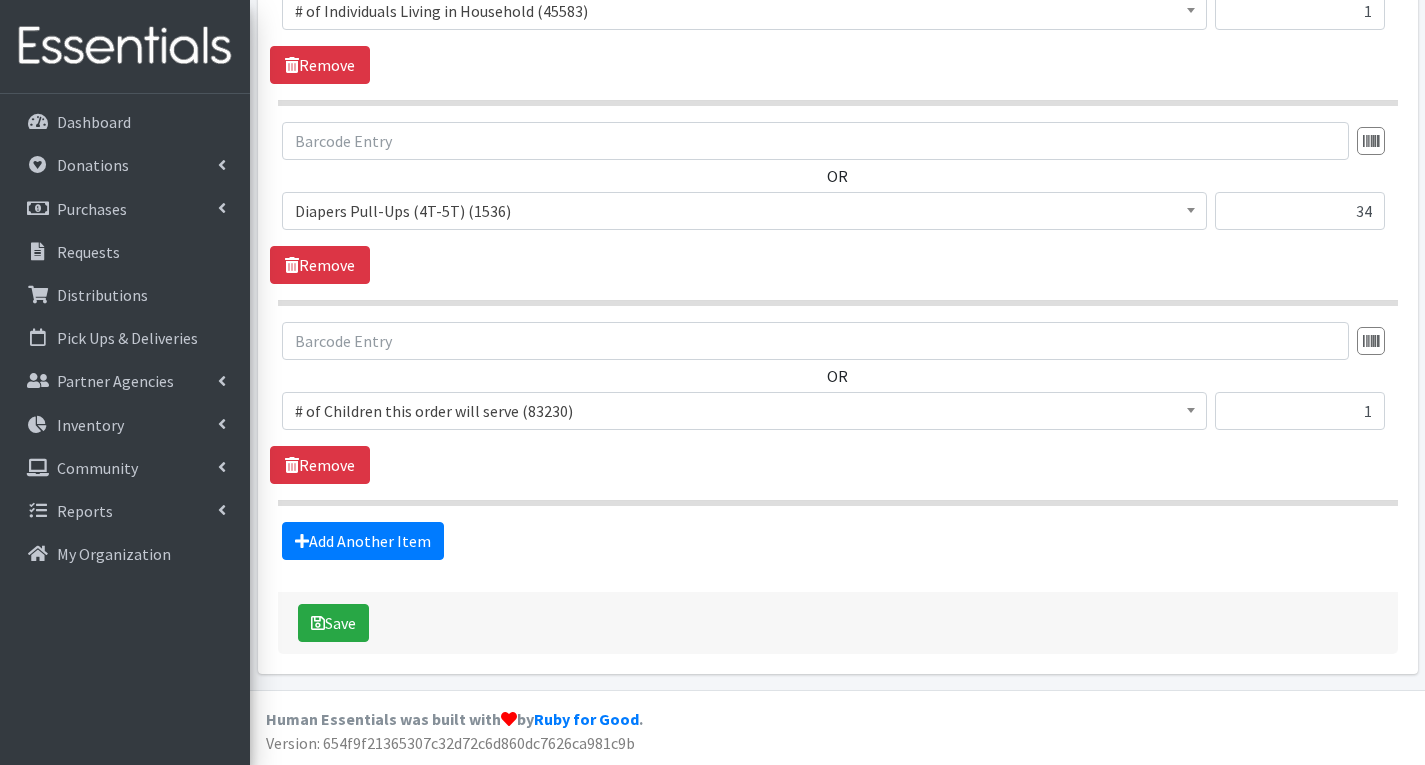 click on "# of Children this order will serve (83230)" at bounding box center [744, 411] 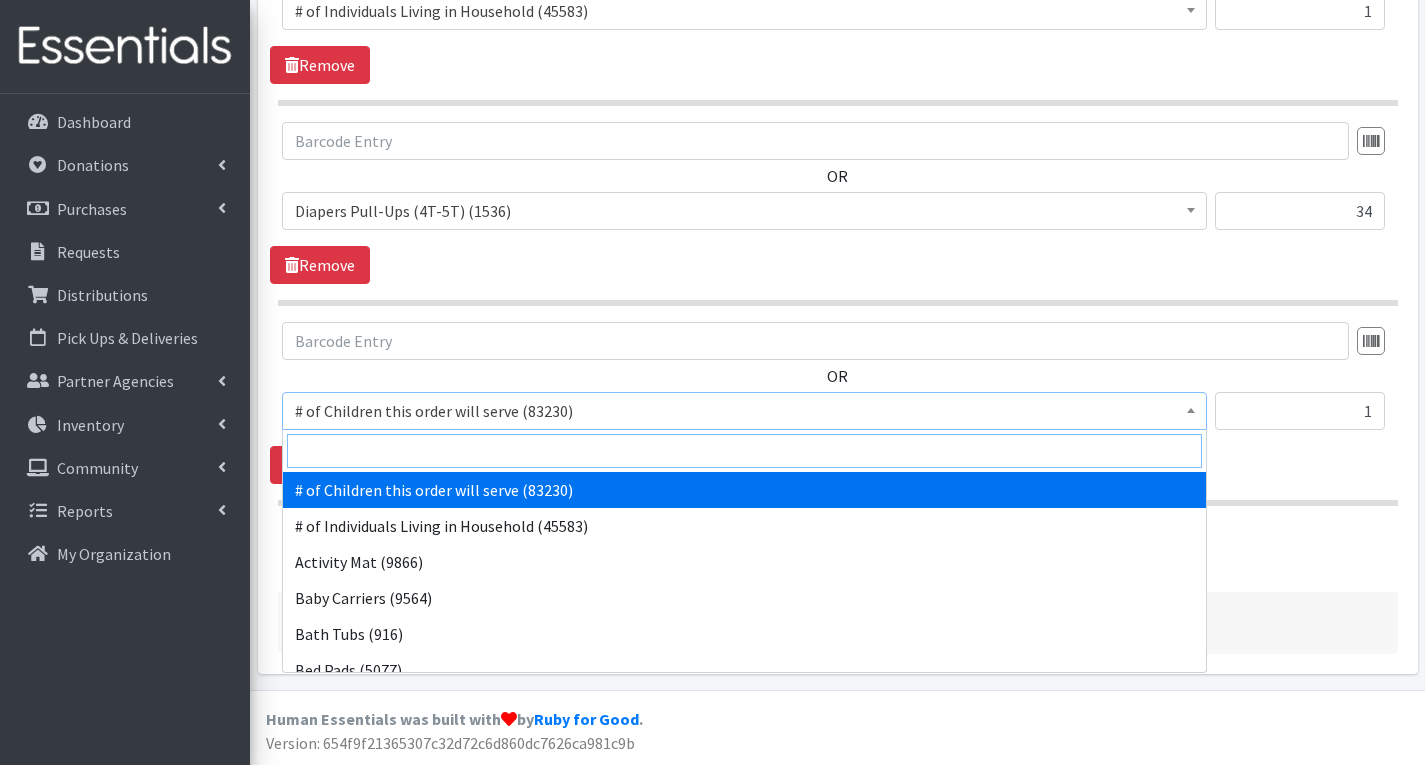 click at bounding box center (744, 451) 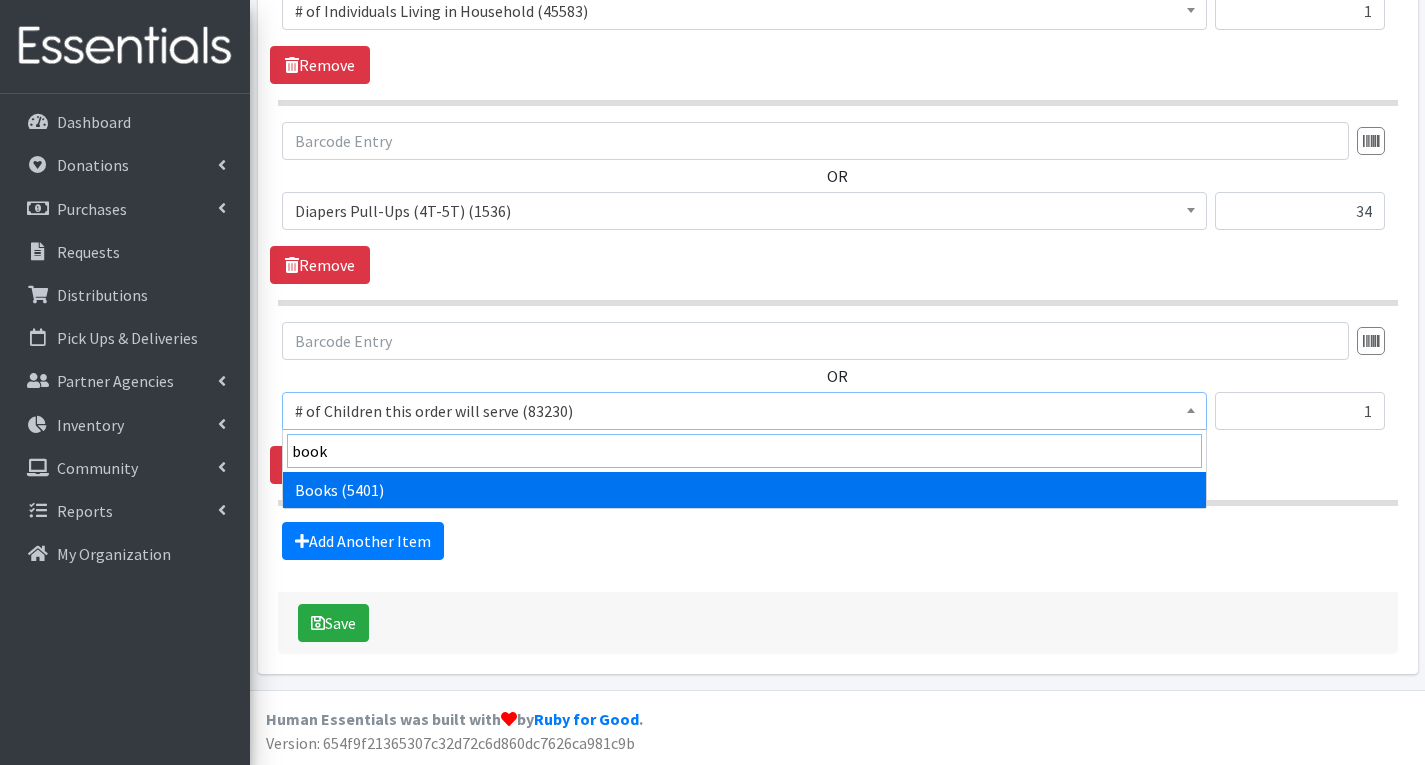 type on "book" 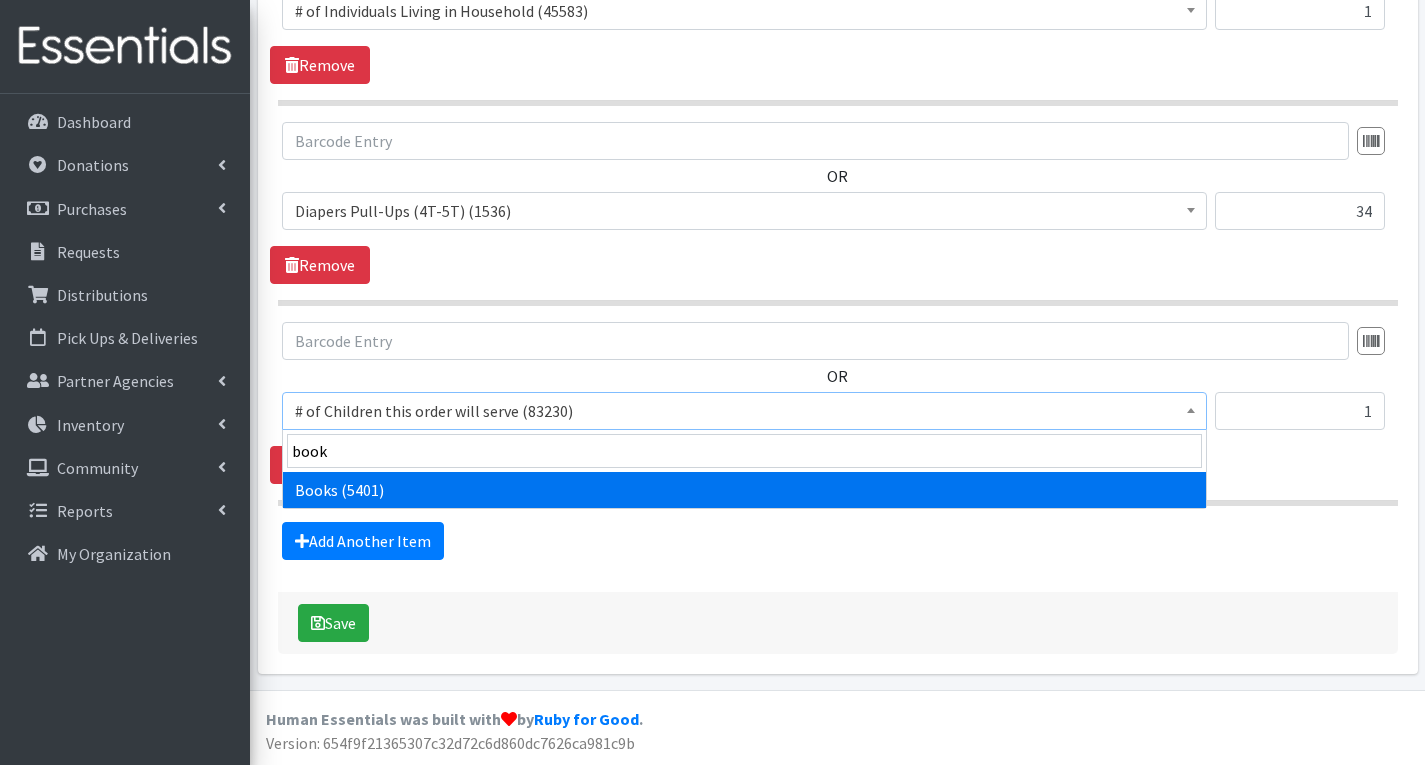 select on "1947" 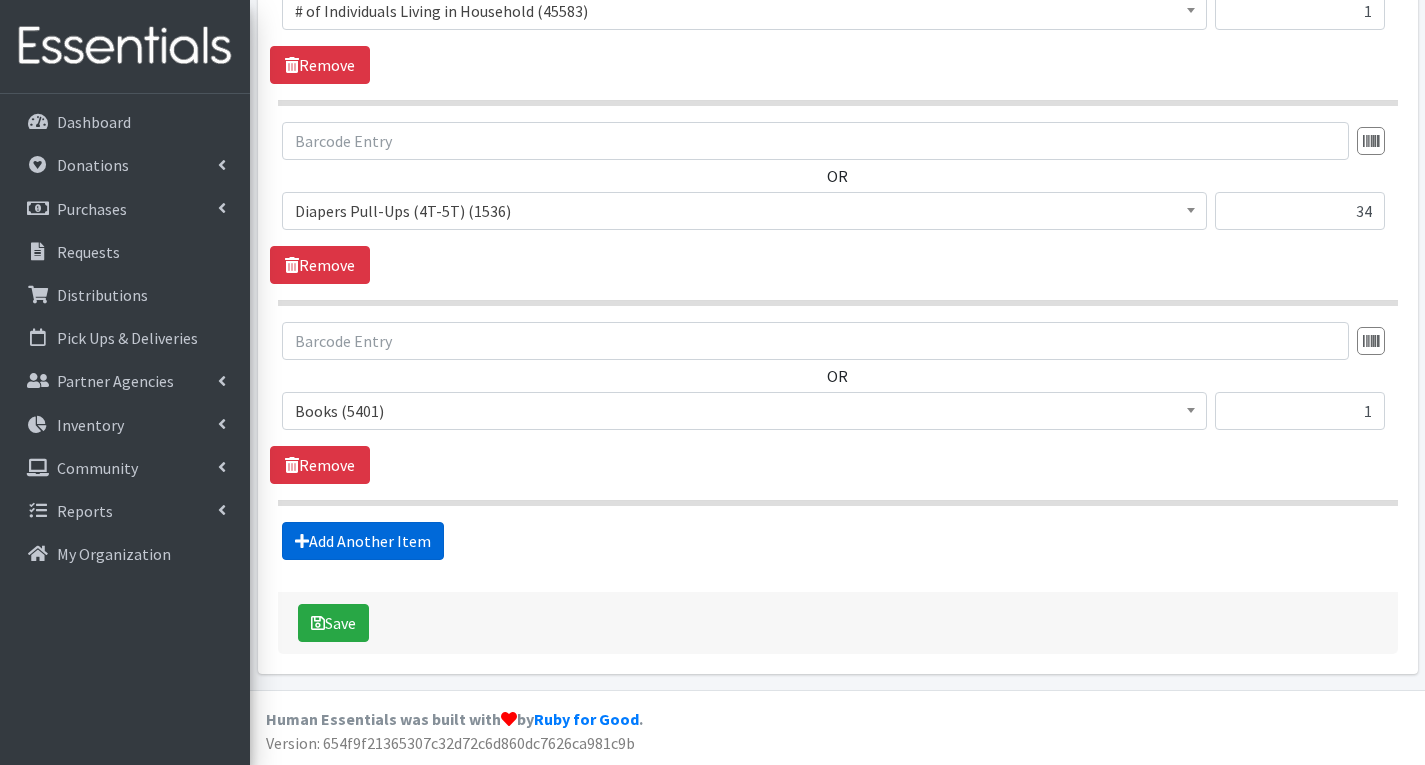click on "Add Another Item" at bounding box center (363, 541) 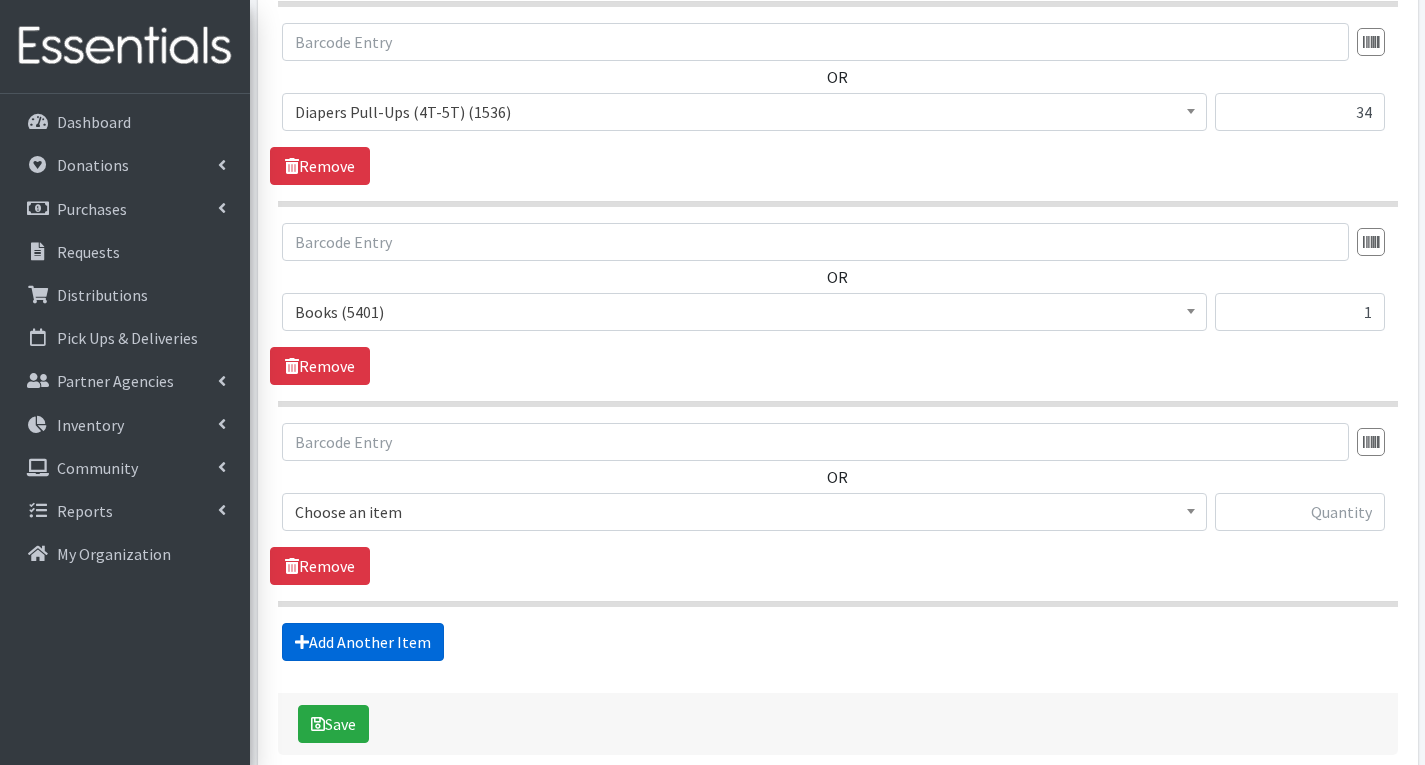 scroll, scrollTop: 1301, scrollLeft: 0, axis: vertical 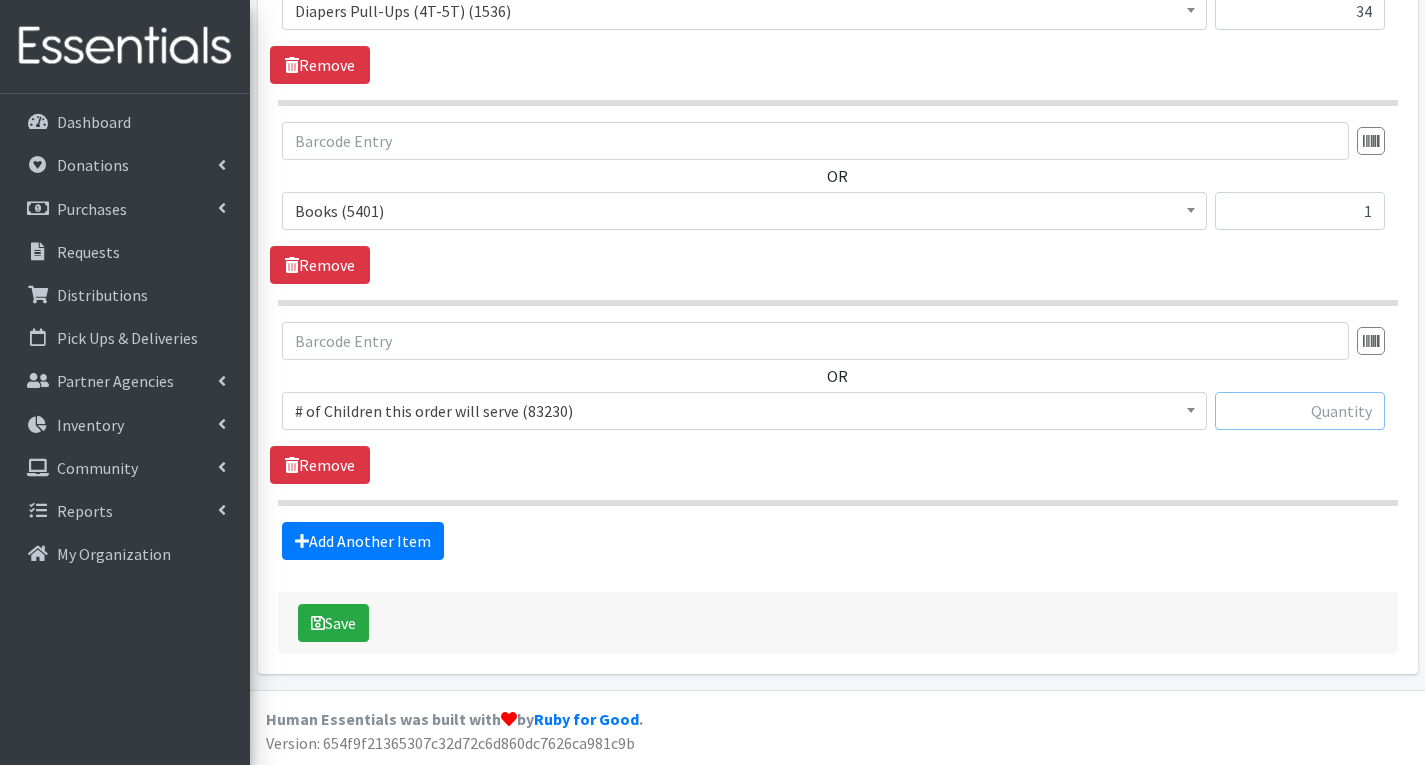 click at bounding box center [1300, 411] 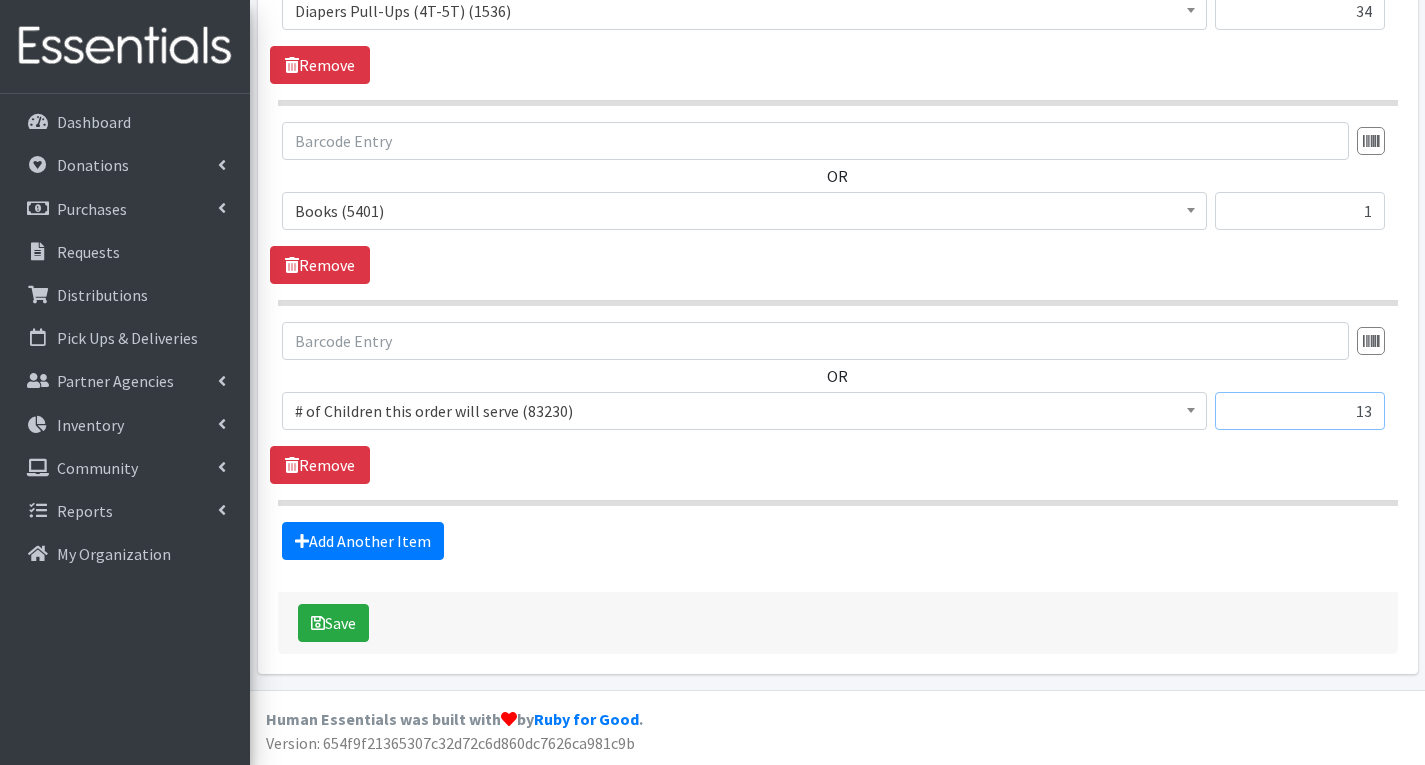 type on "13" 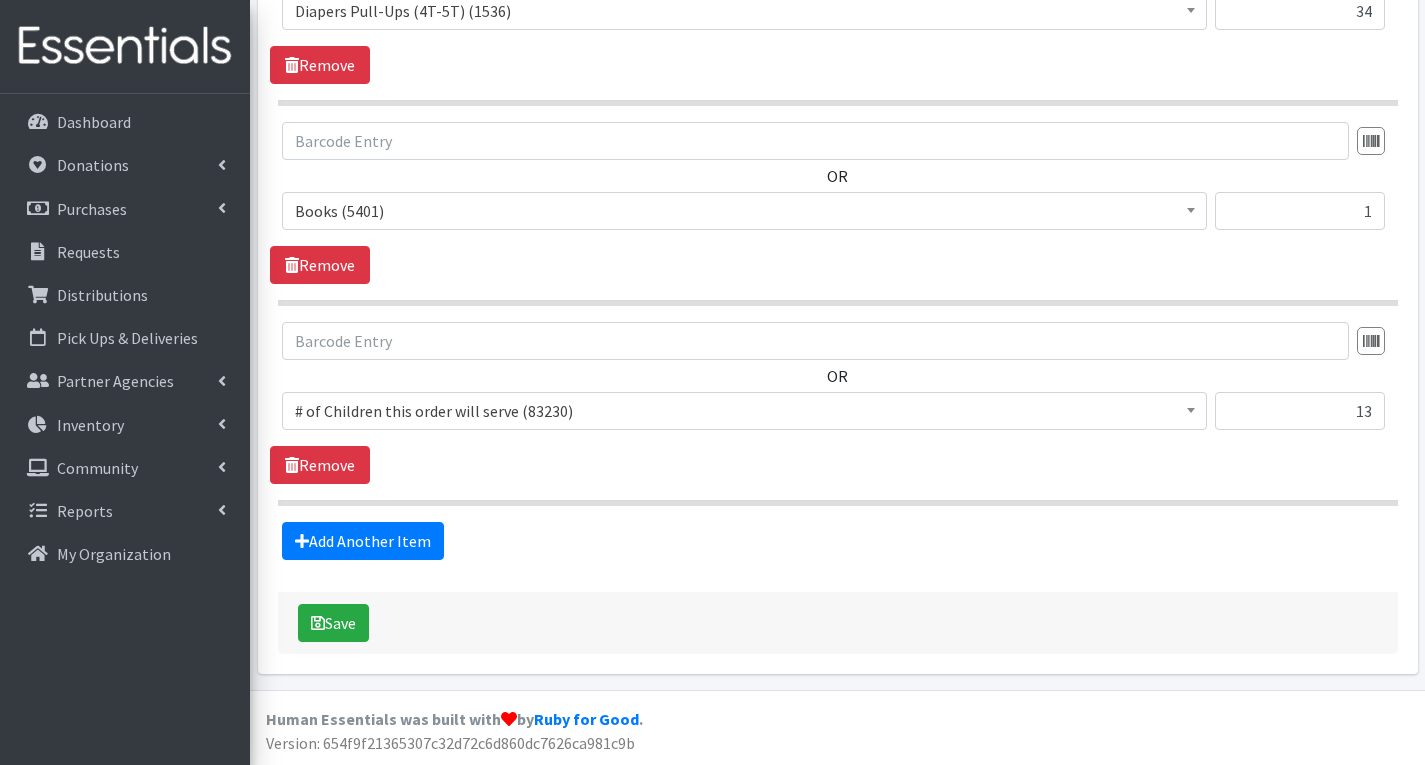 click on "# of Children this order will serve (83230)" at bounding box center (744, 411) 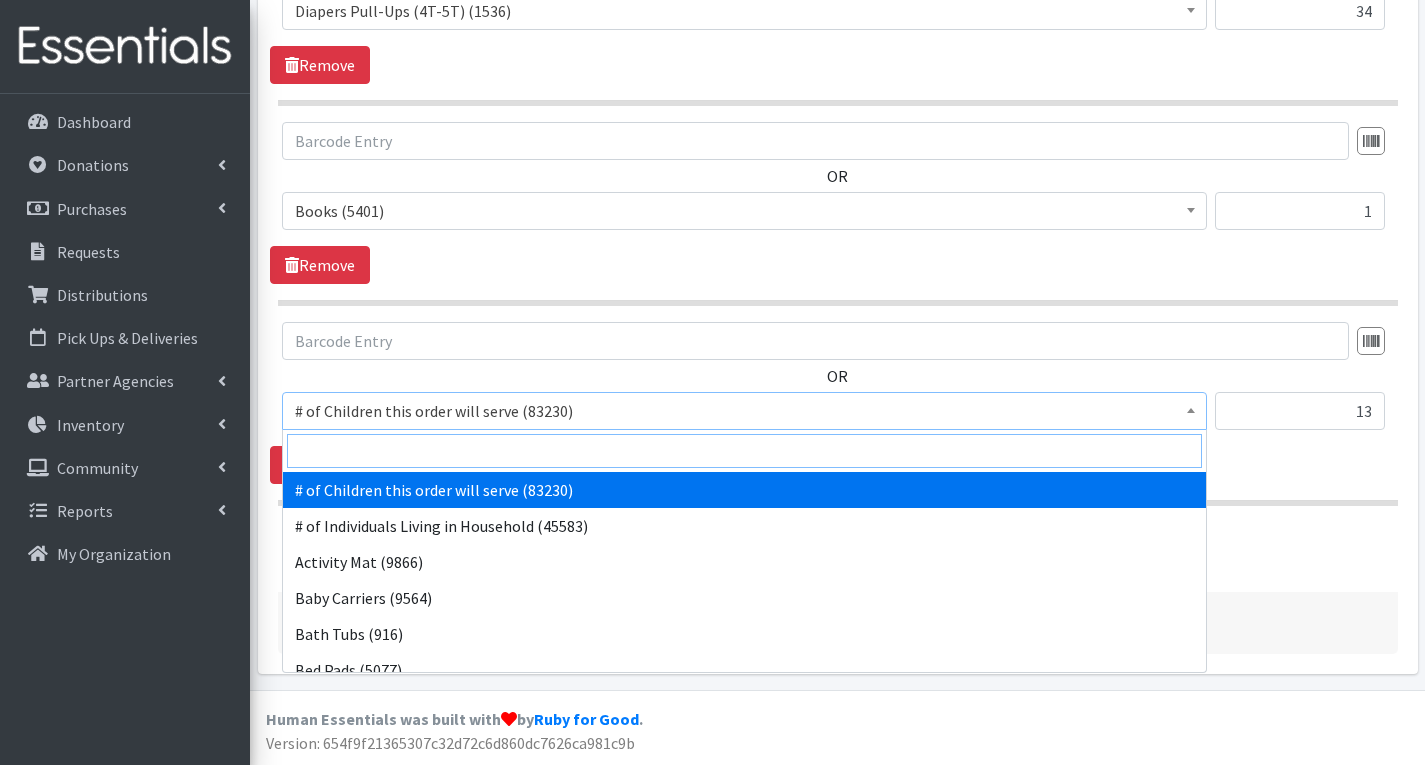 click at bounding box center (744, 451) 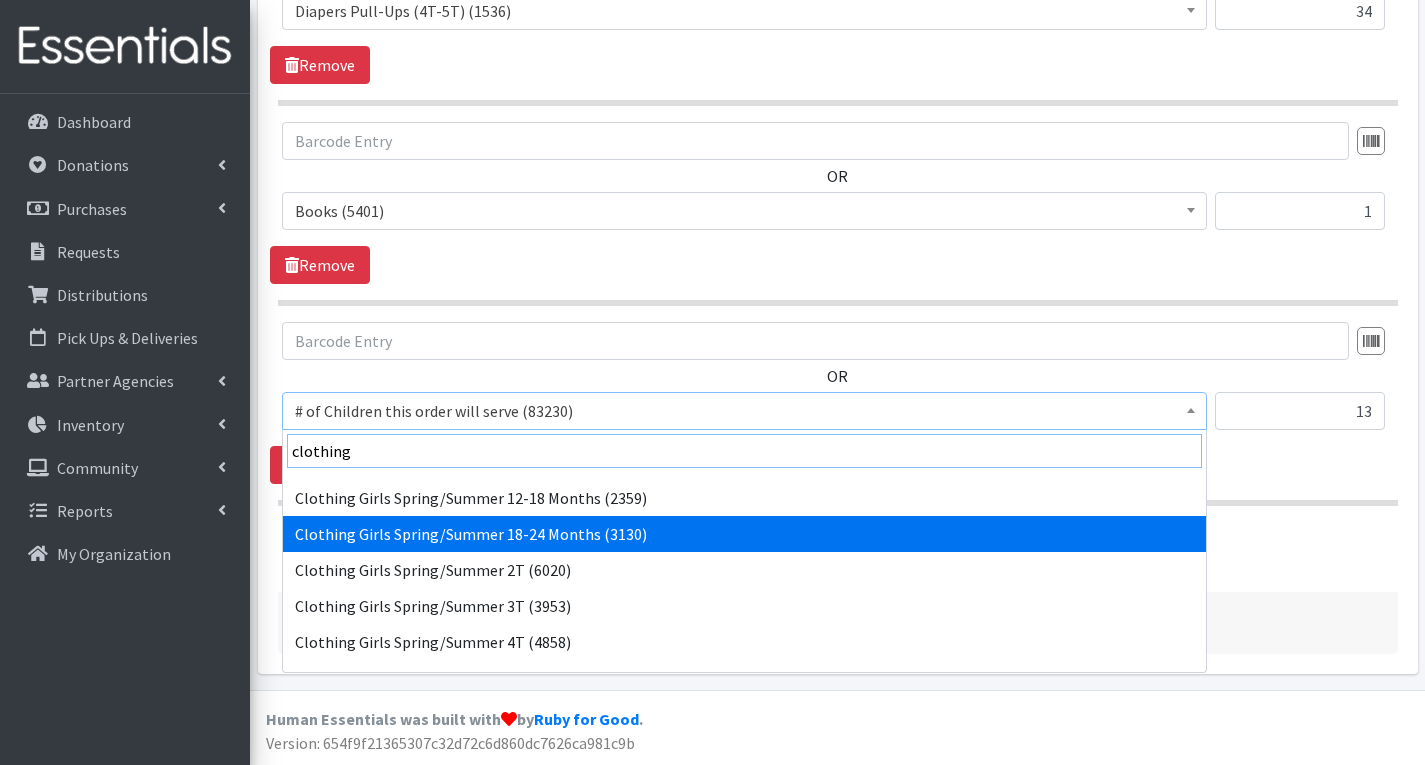 scroll, scrollTop: 900, scrollLeft: 0, axis: vertical 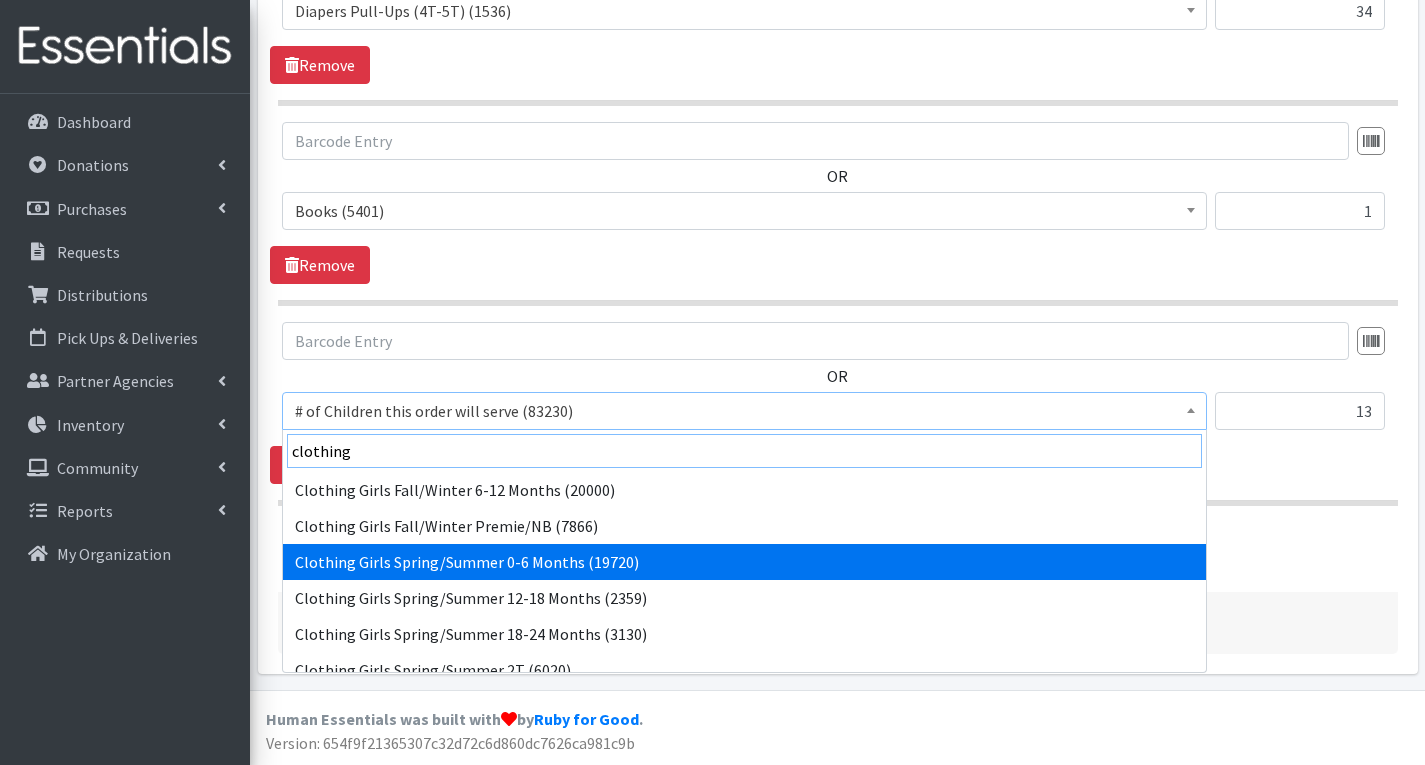 type on "clothing" 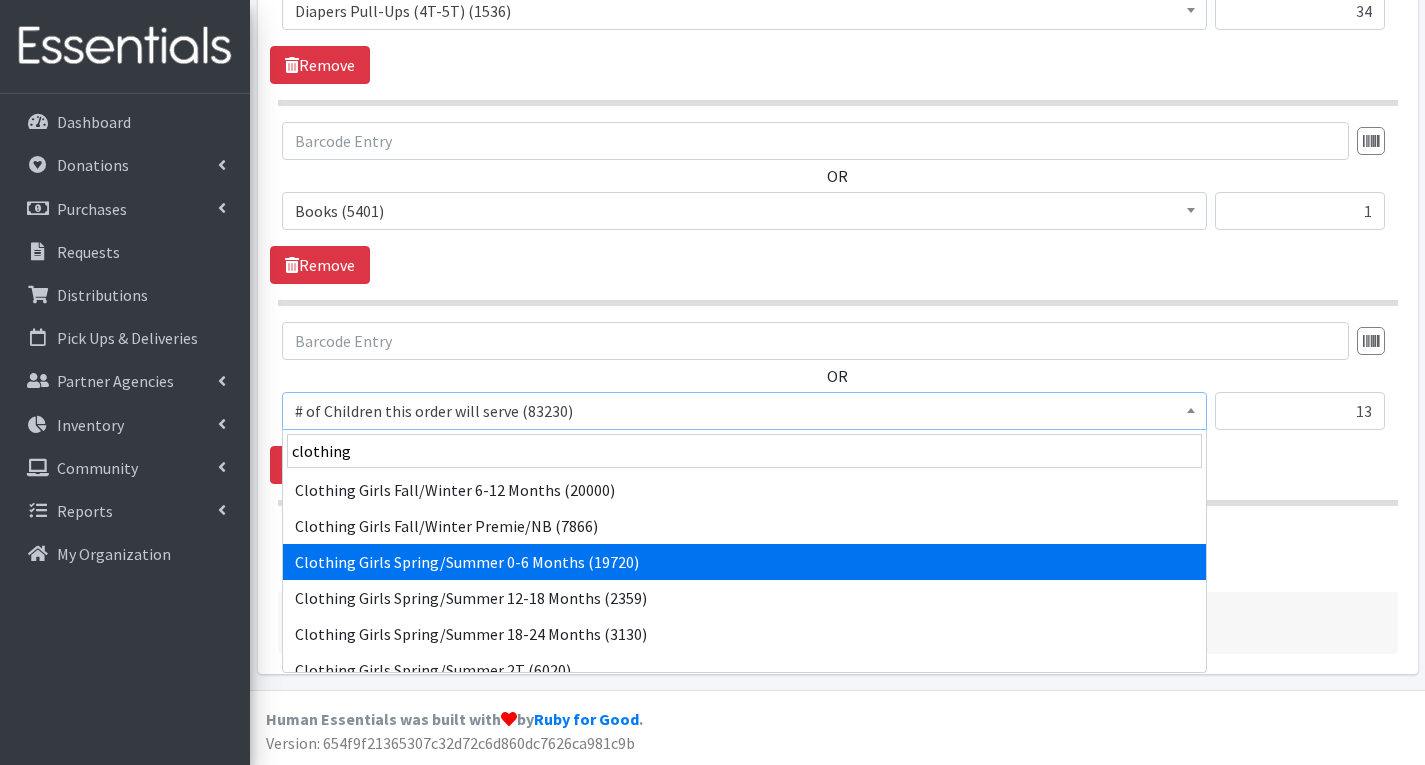 select on "5764" 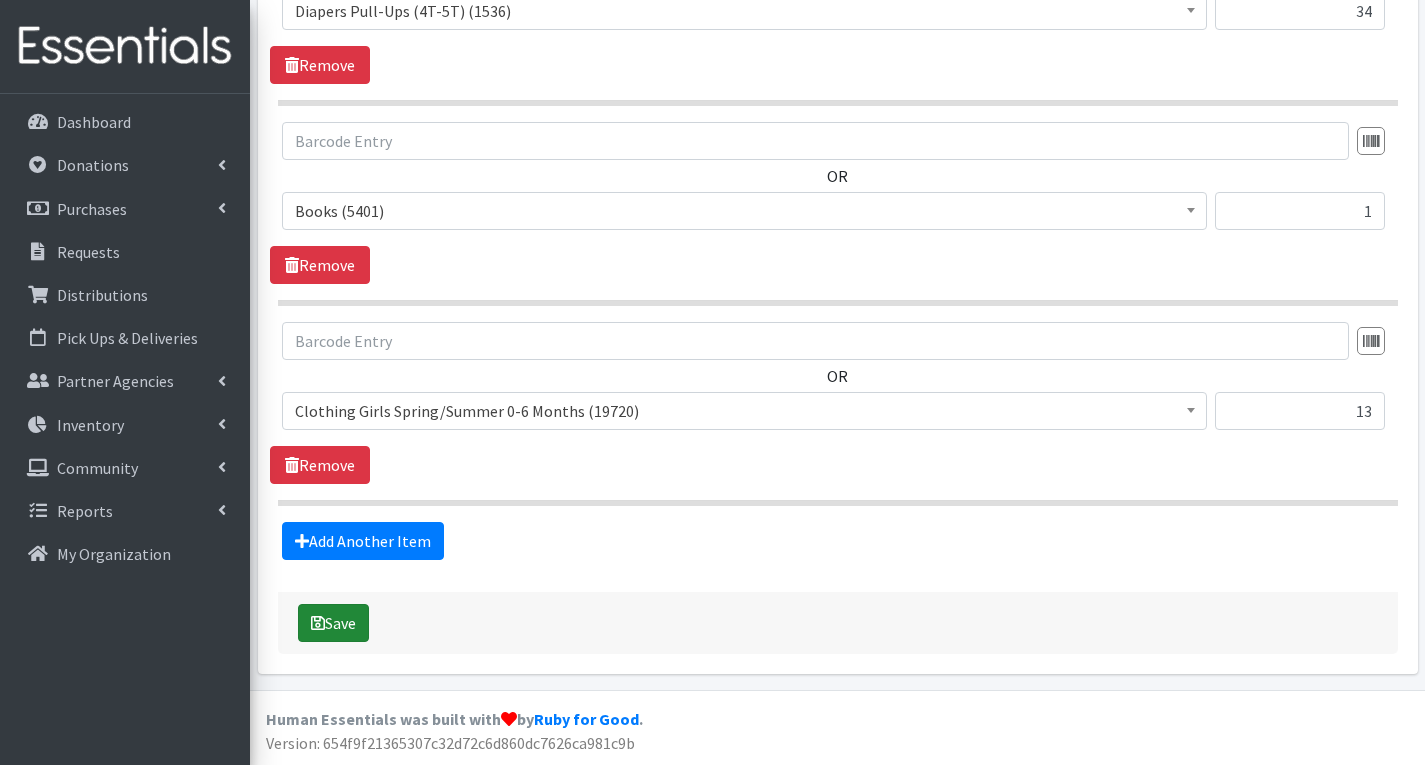 click on "Save" at bounding box center (333, 623) 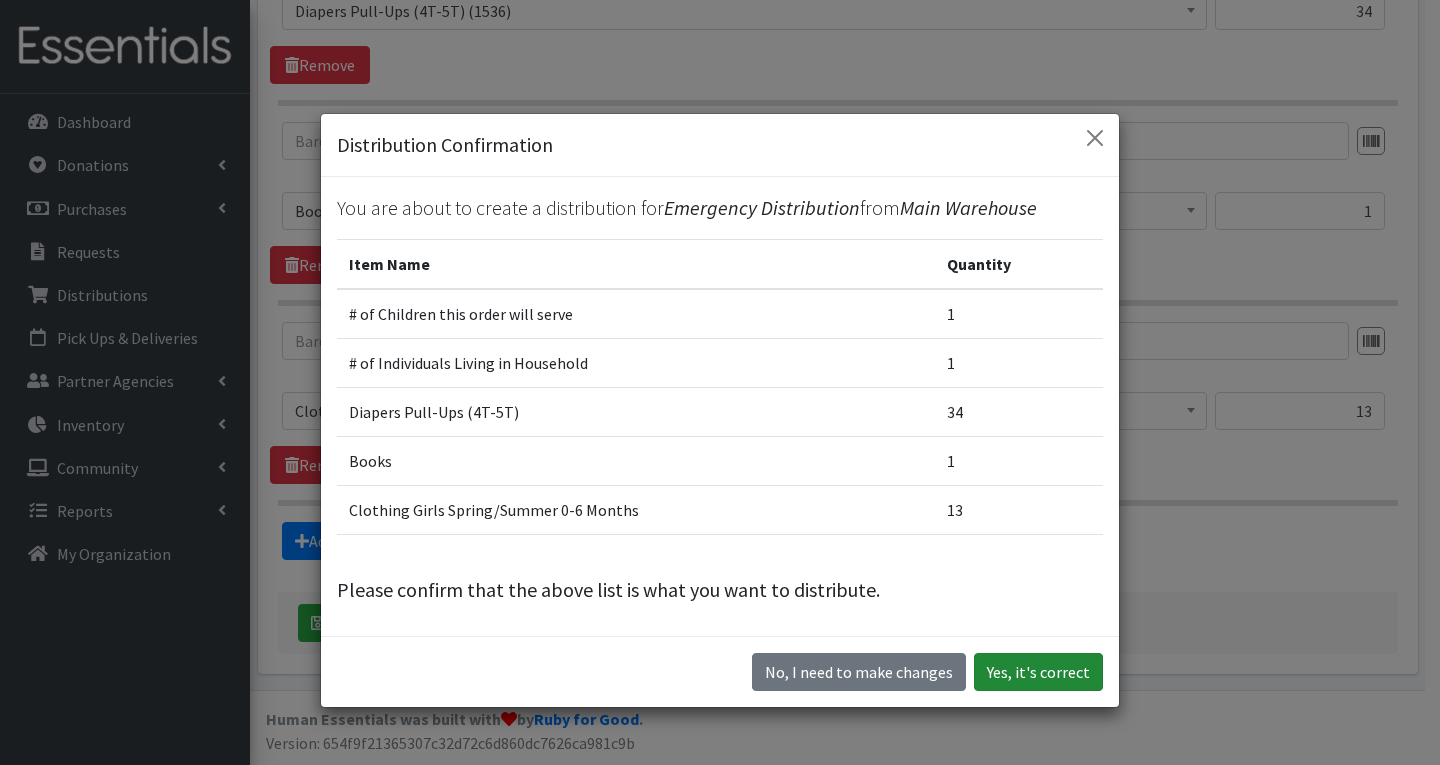 click on "Yes, it's correct" at bounding box center (1038, 672) 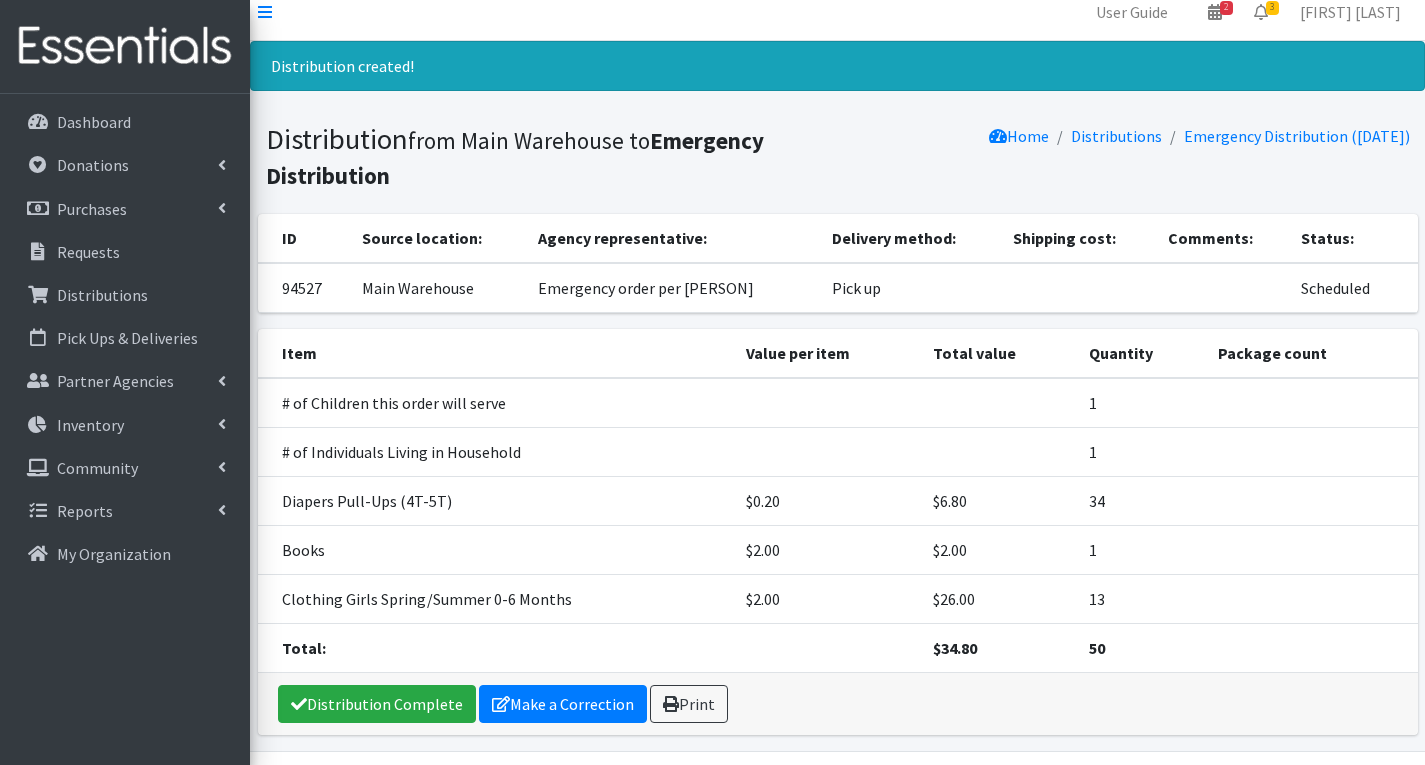 scroll, scrollTop: 0, scrollLeft: 0, axis: both 